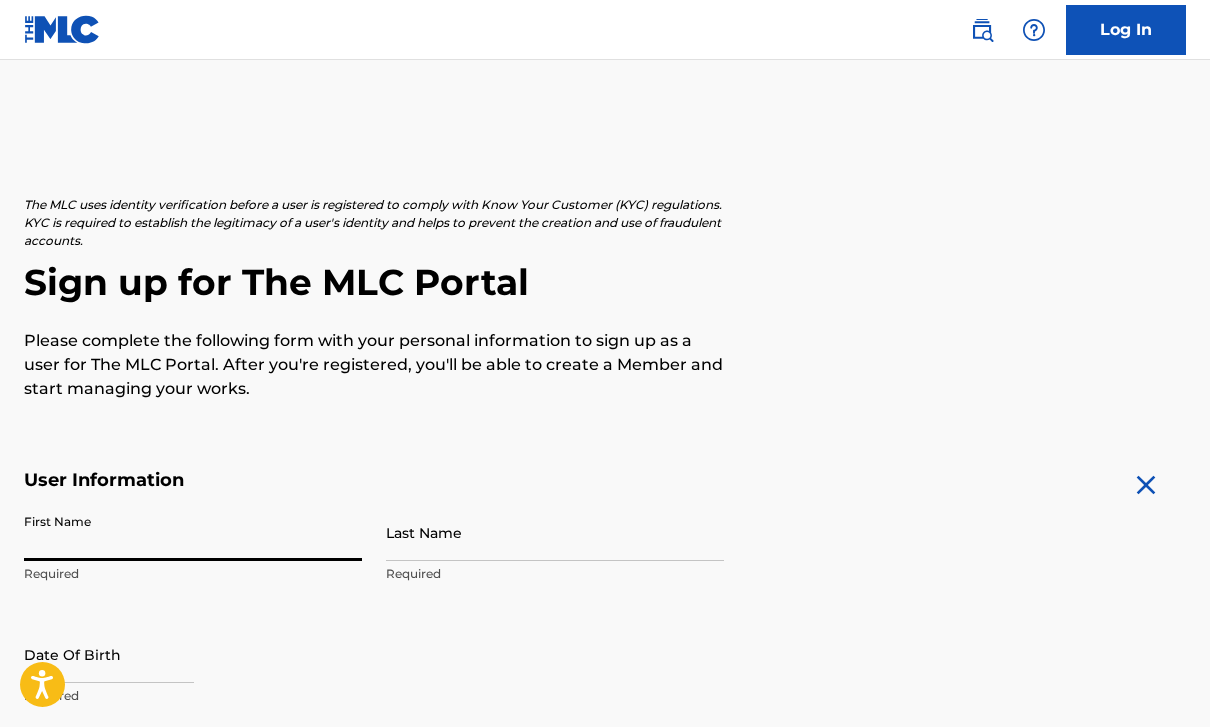 scroll, scrollTop: 0, scrollLeft: 0, axis: both 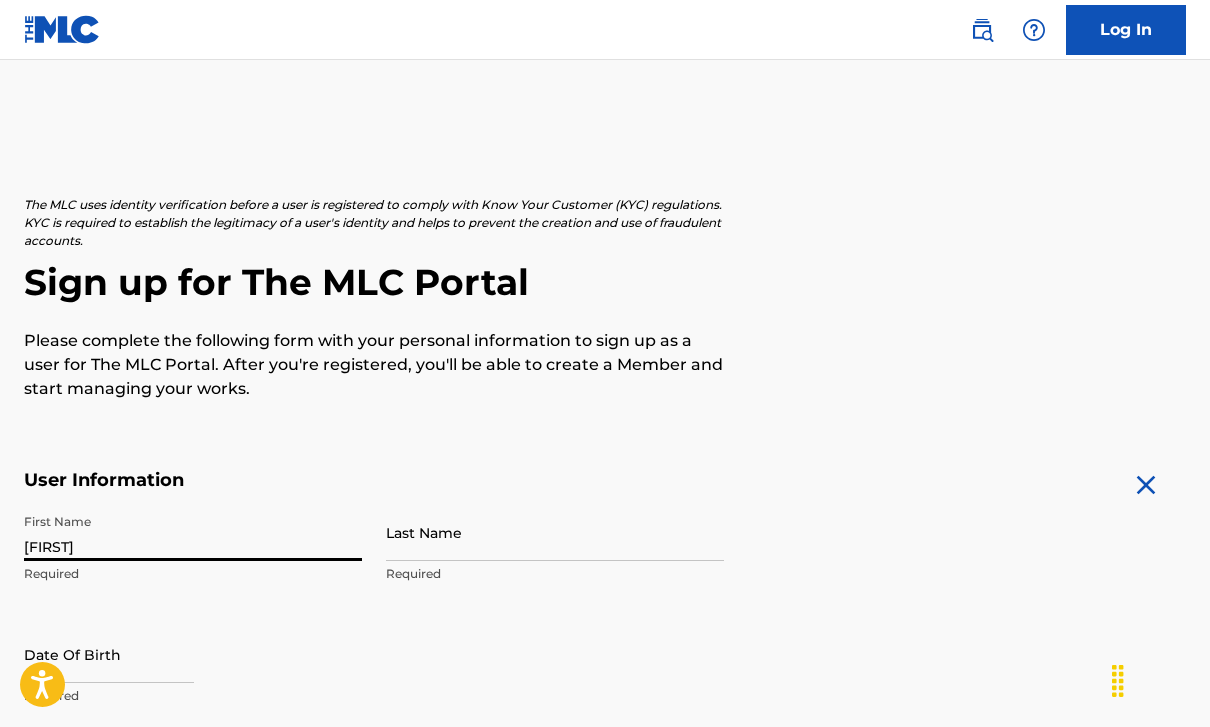 type on "[FIRST]" 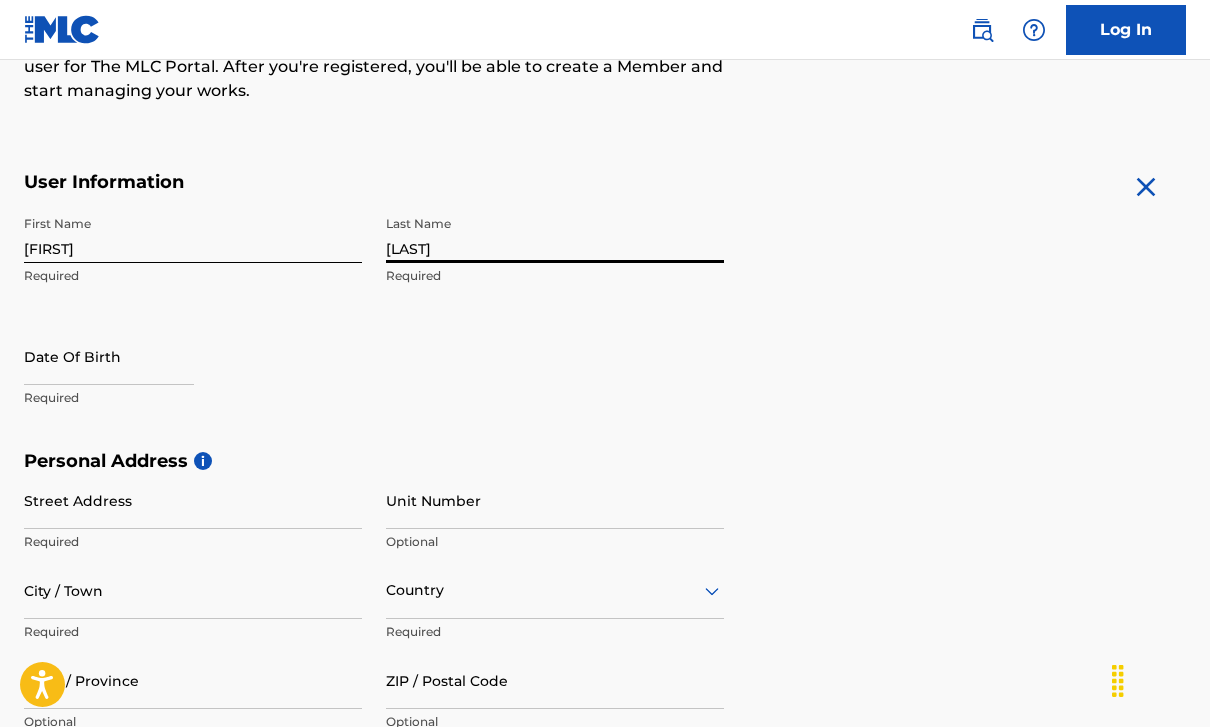 scroll, scrollTop: 310, scrollLeft: 0, axis: vertical 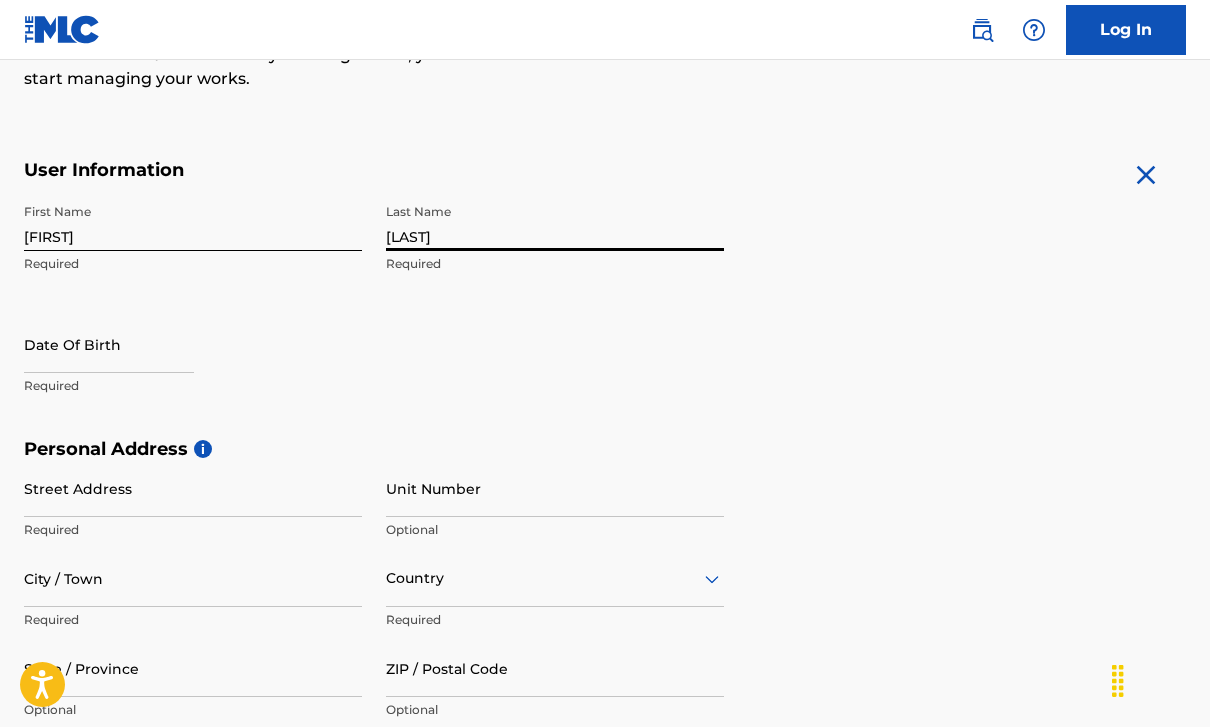 type on "[LAST]" 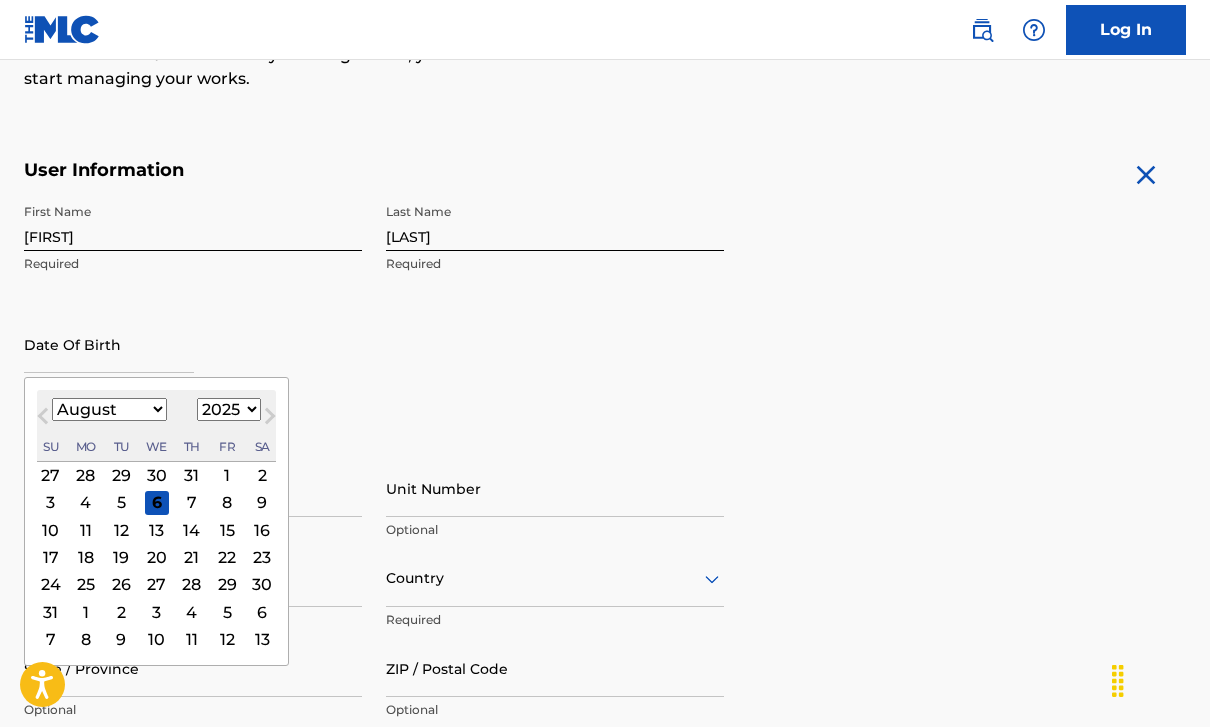 click on "January February March April May June July August September October November December" at bounding box center [109, 409] 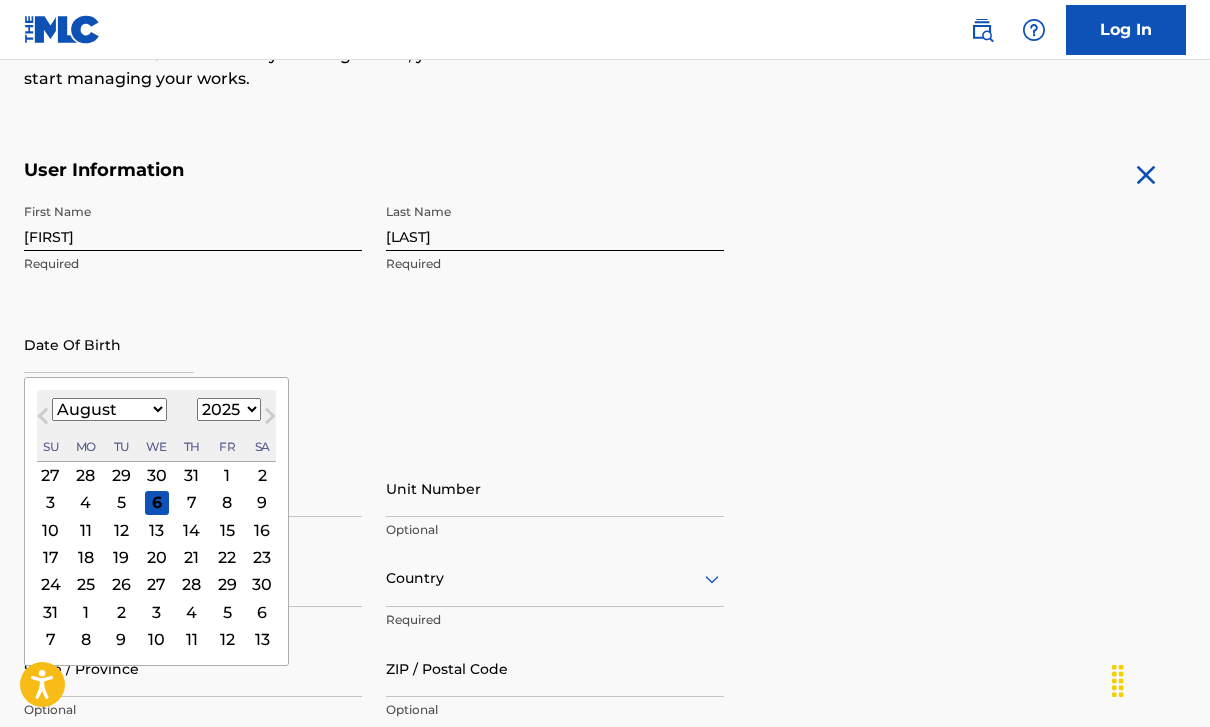 select on "5" 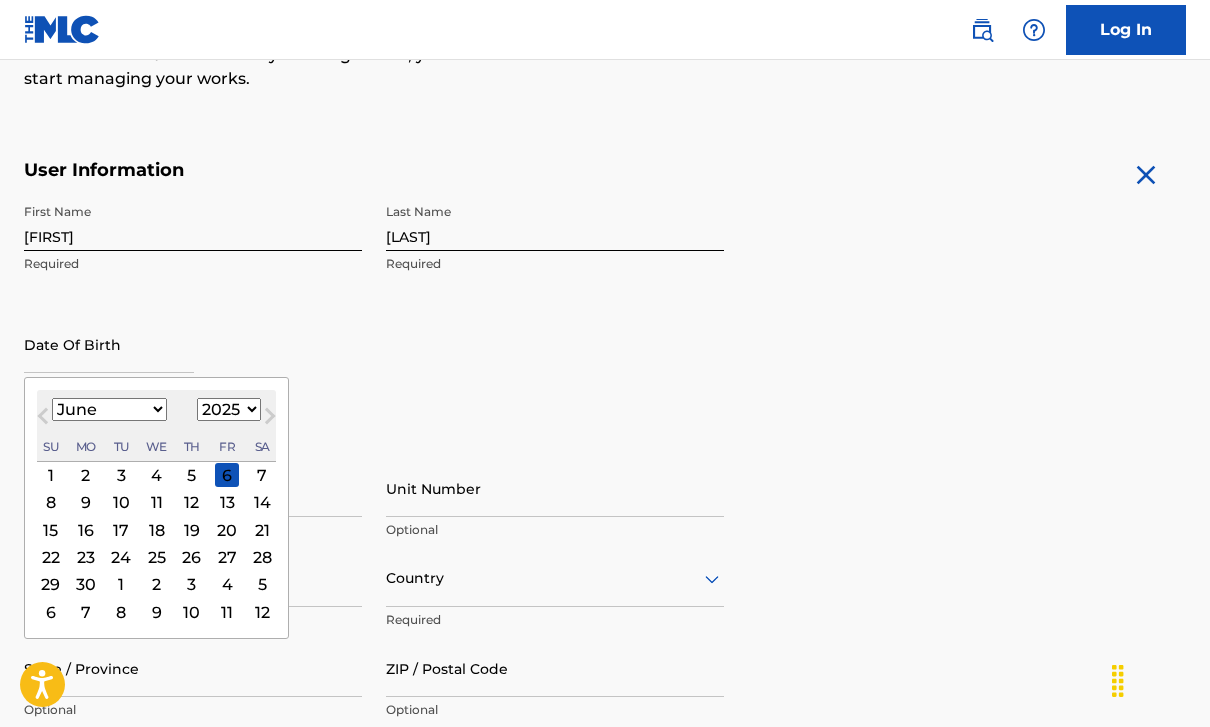 click on "20" at bounding box center [227, 530] 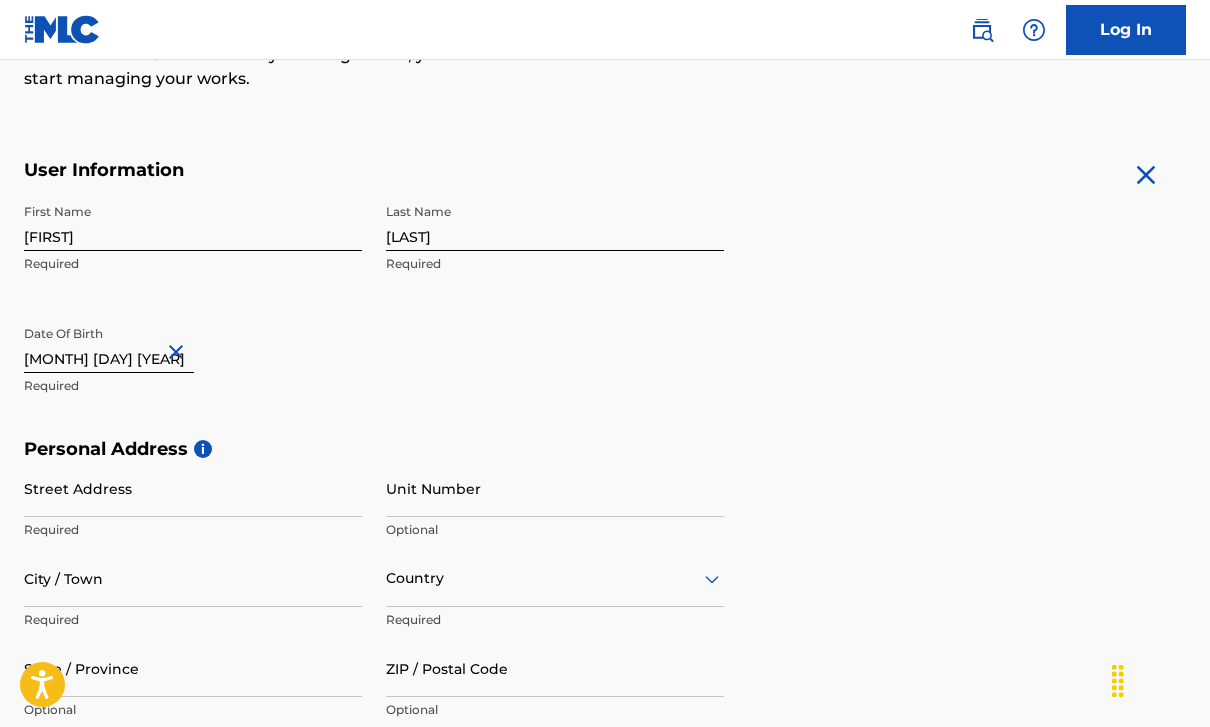 drag, startPoint x: 147, startPoint y: 361, endPoint x: 93, endPoint y: 363, distance: 54.037025 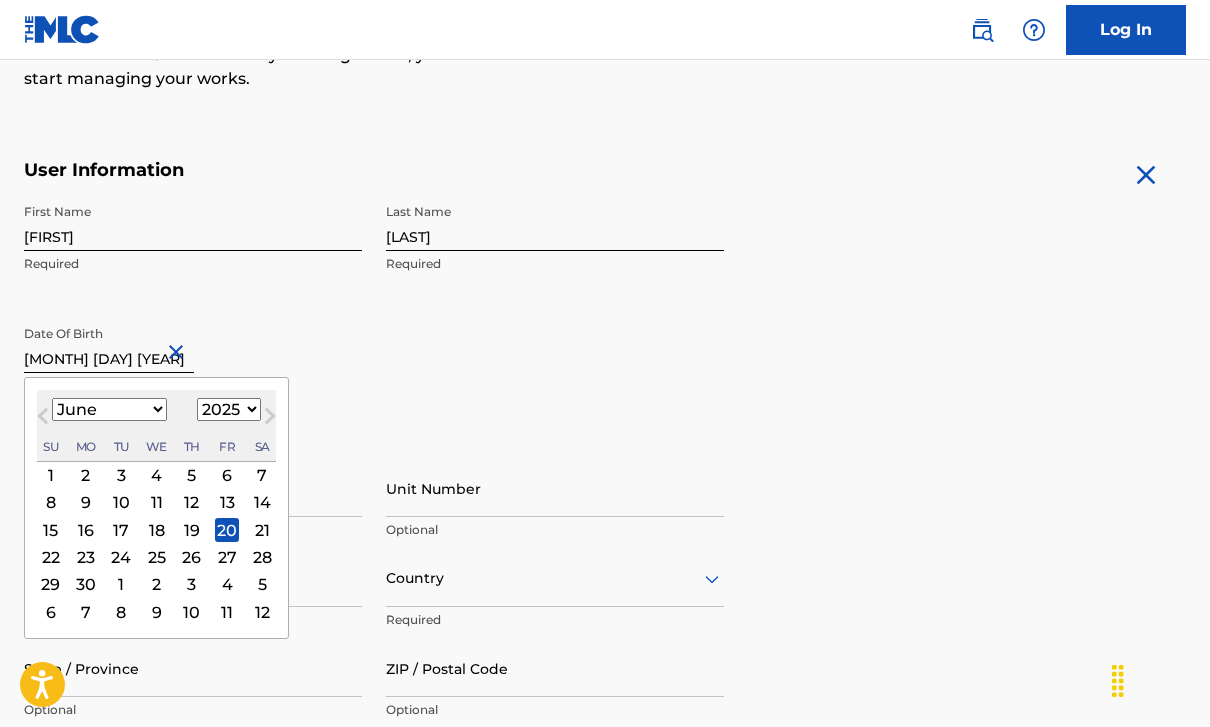 type on "June 20 1963" 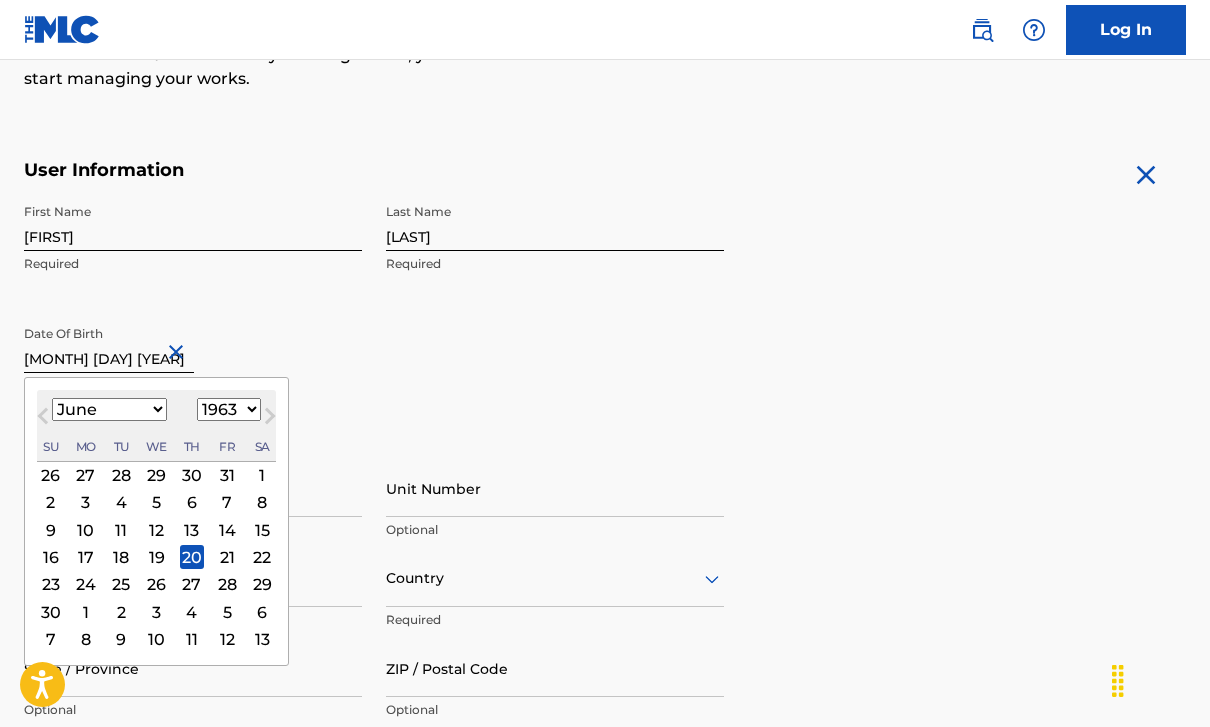 type on "June 20 1963" 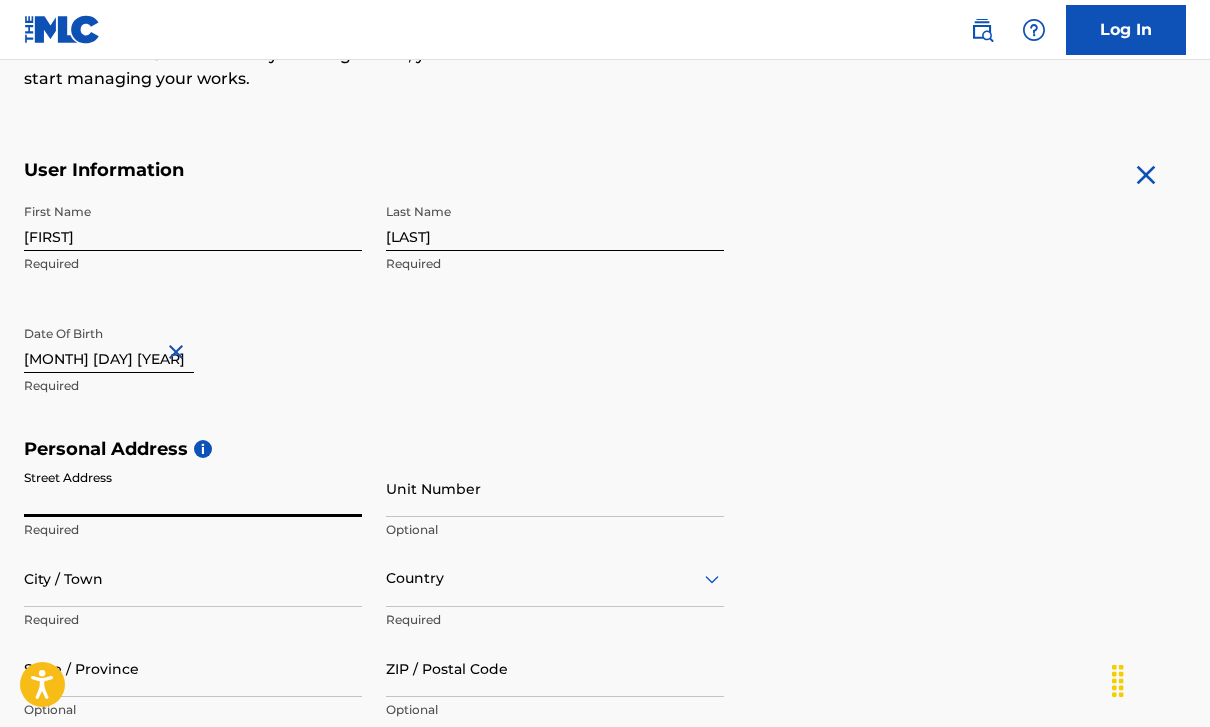 click on "Street Address" at bounding box center (193, 488) 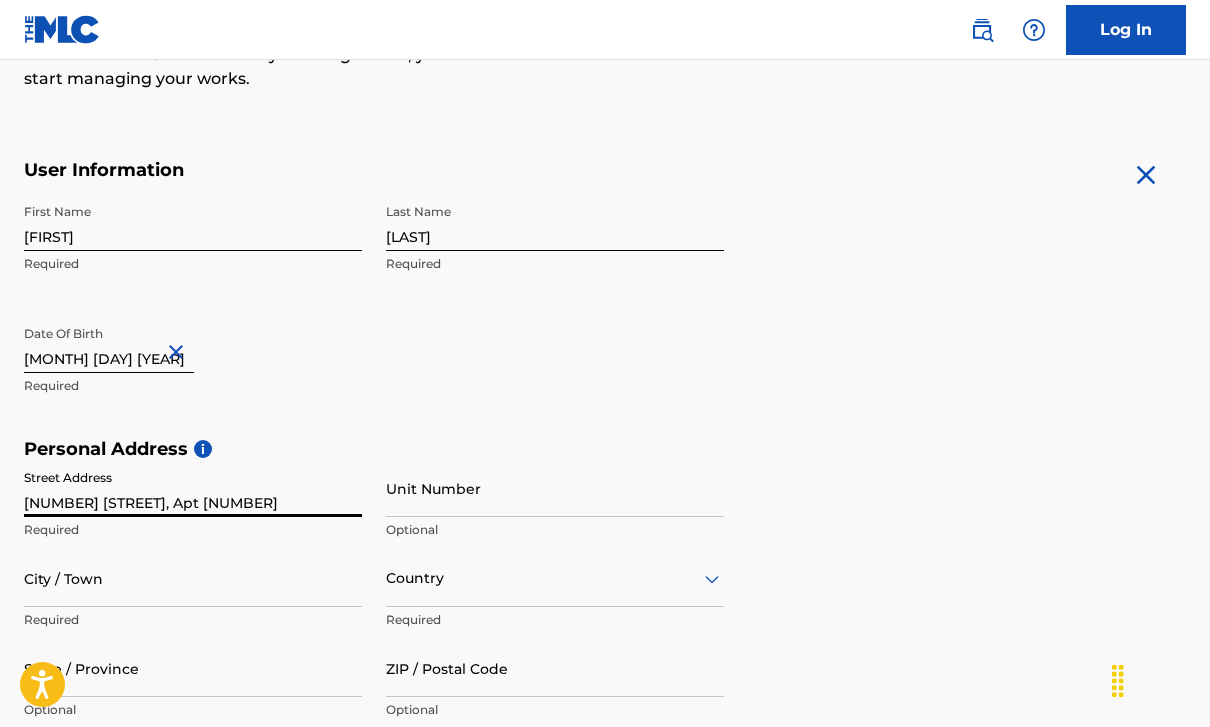 type on "Los Angeles" 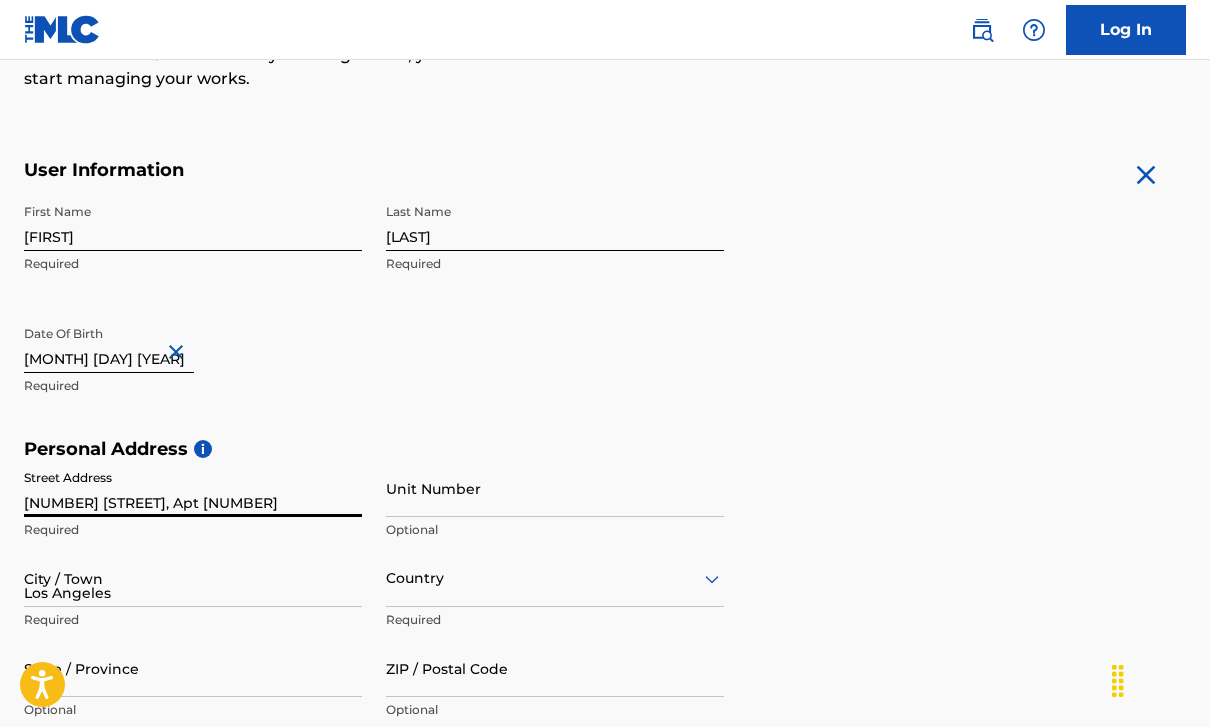 type on "United States" 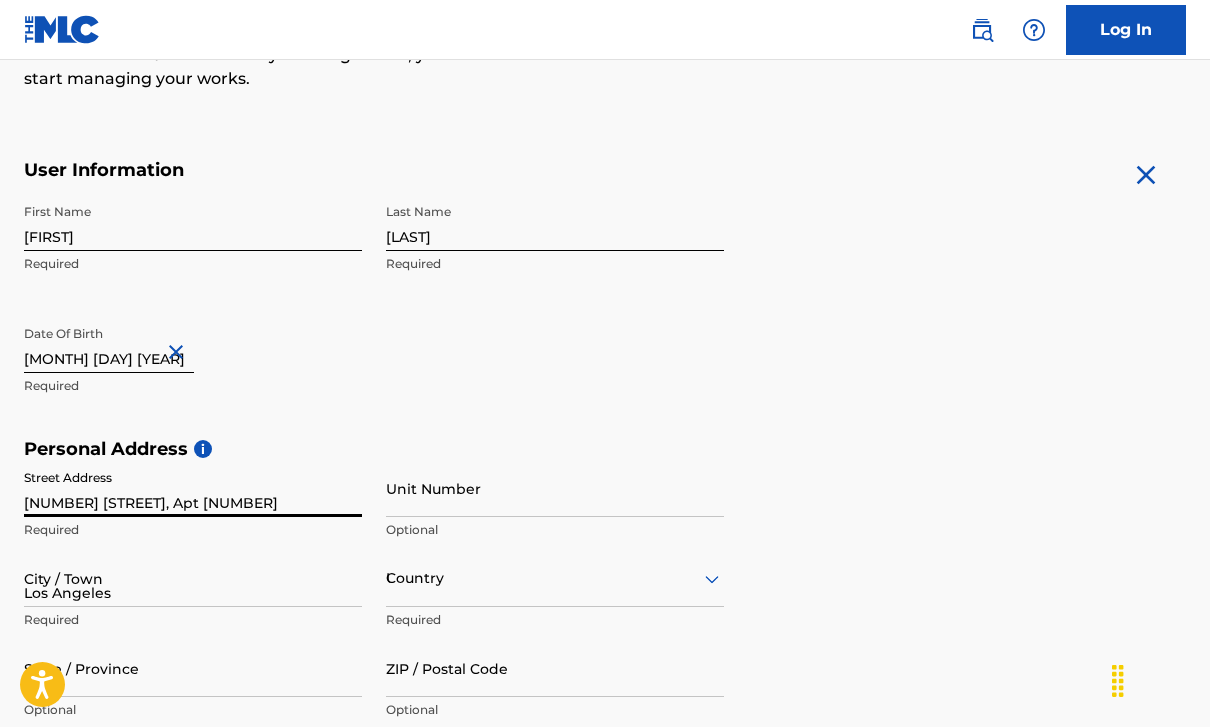 type on "CA" 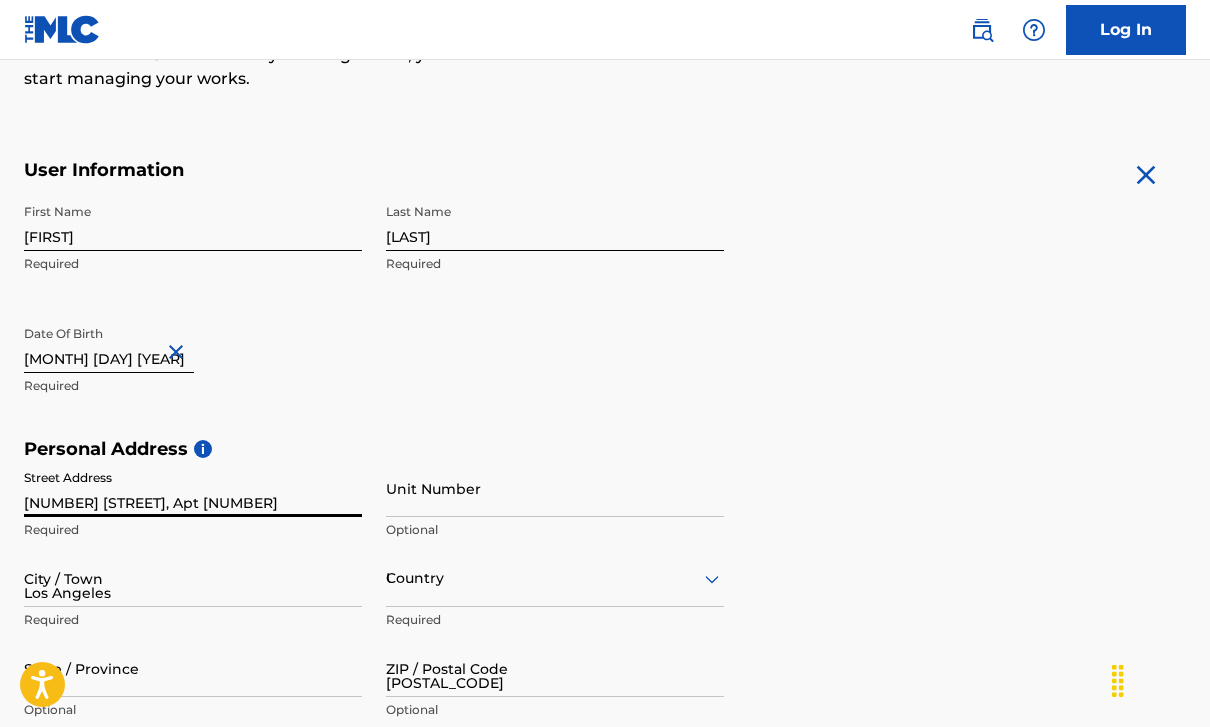 type on "1" 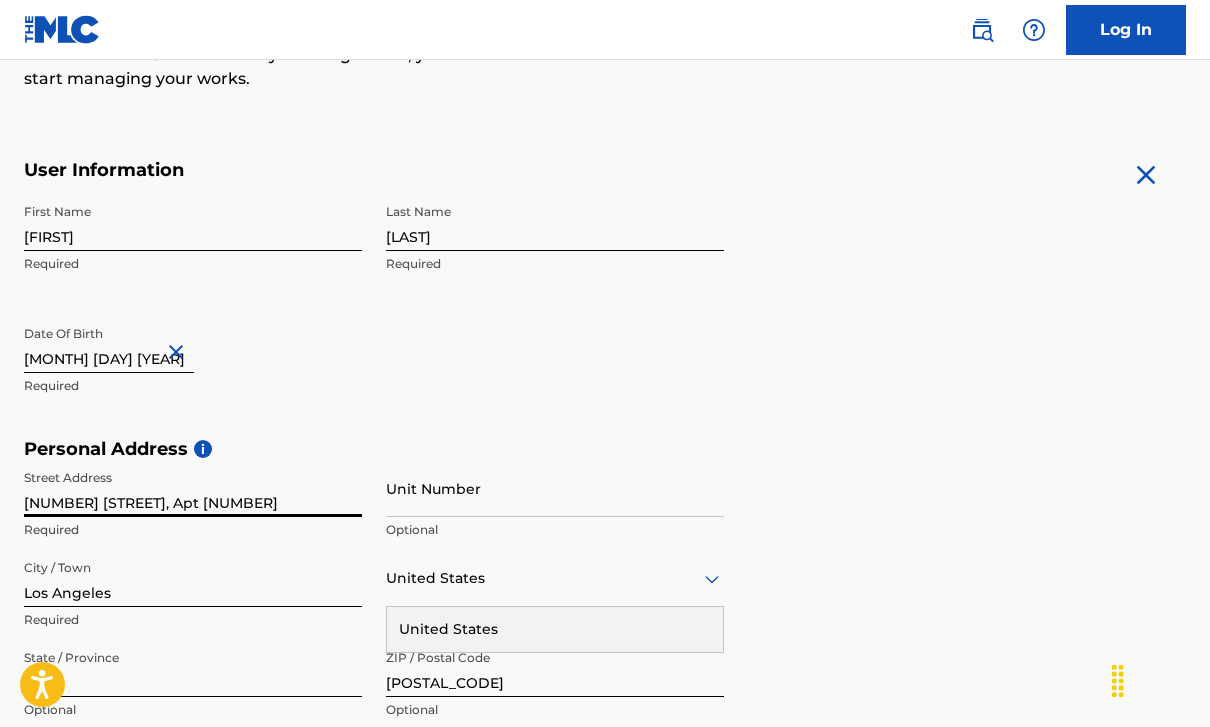 scroll, scrollTop: 709, scrollLeft: 0, axis: vertical 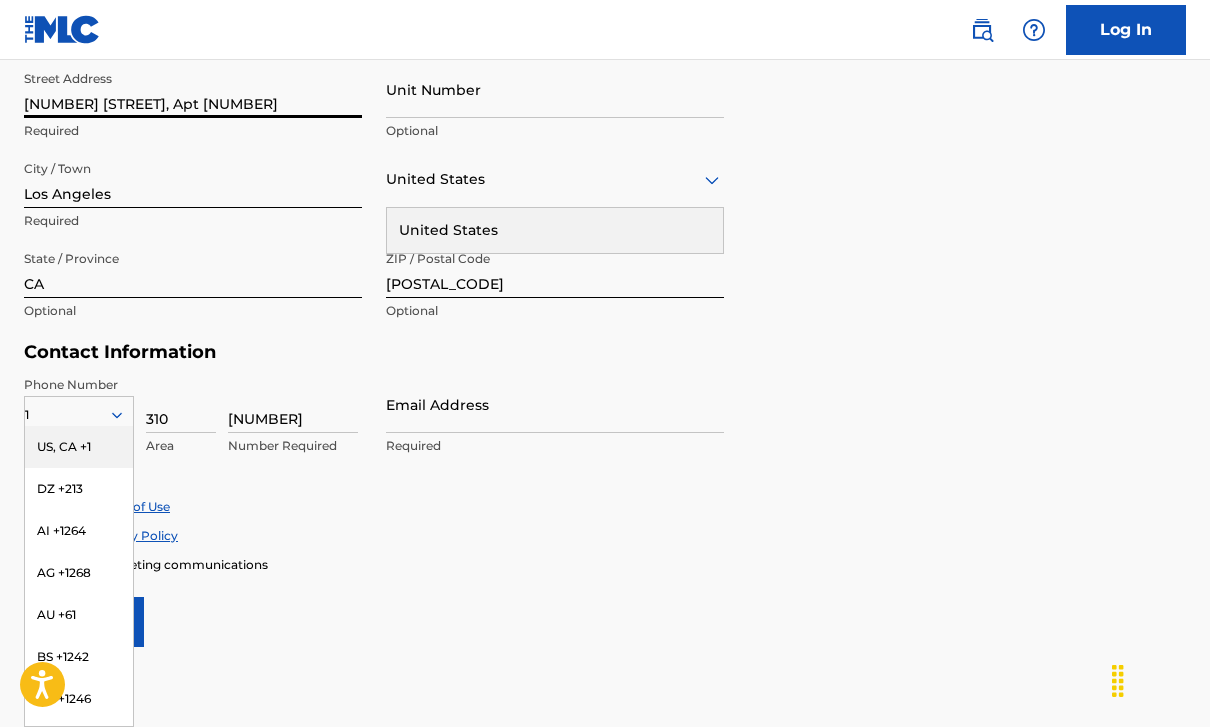 click on "Accept Terms of Use" at bounding box center (605, 506) 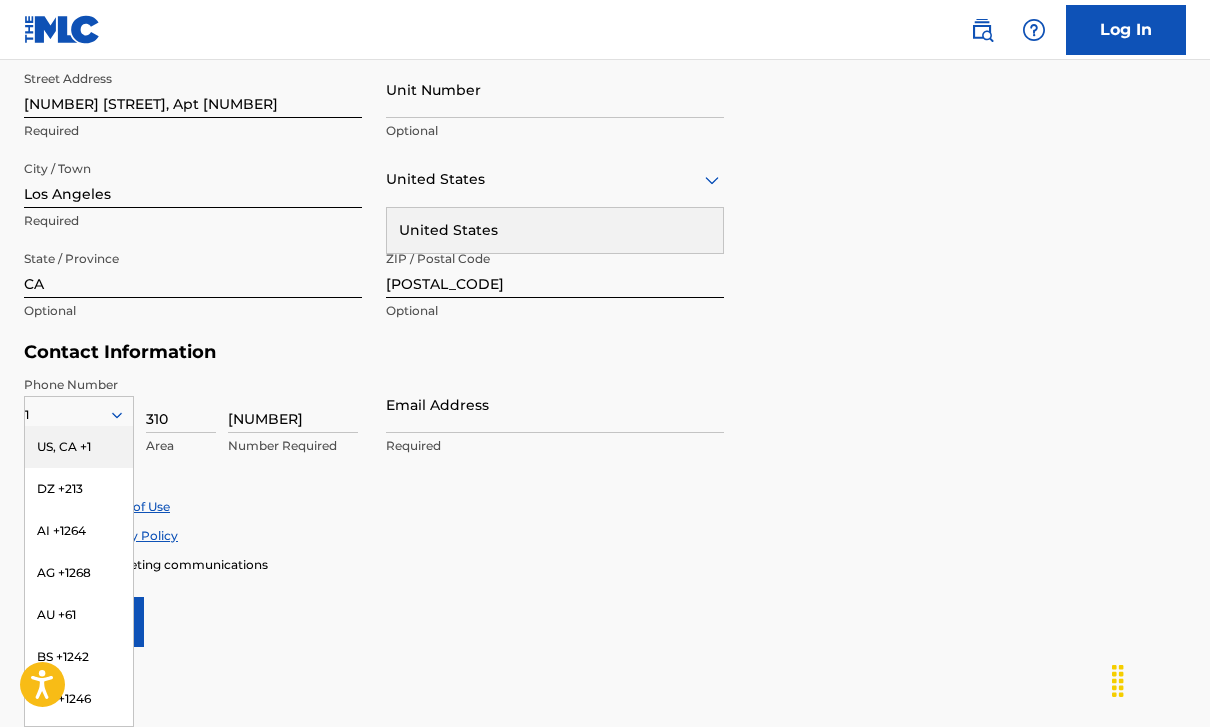 click on "US, CA +1" at bounding box center (79, 447) 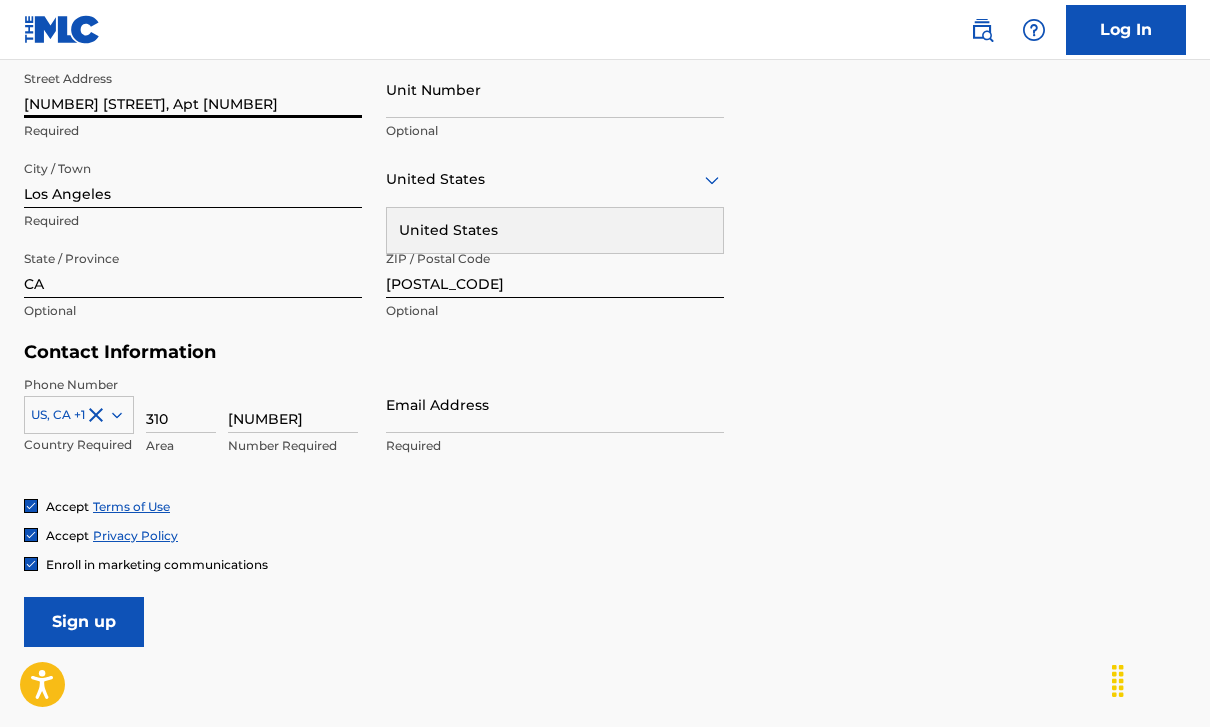 click on "3729 Westwood Blvd., Apt 8" at bounding box center [193, 89] 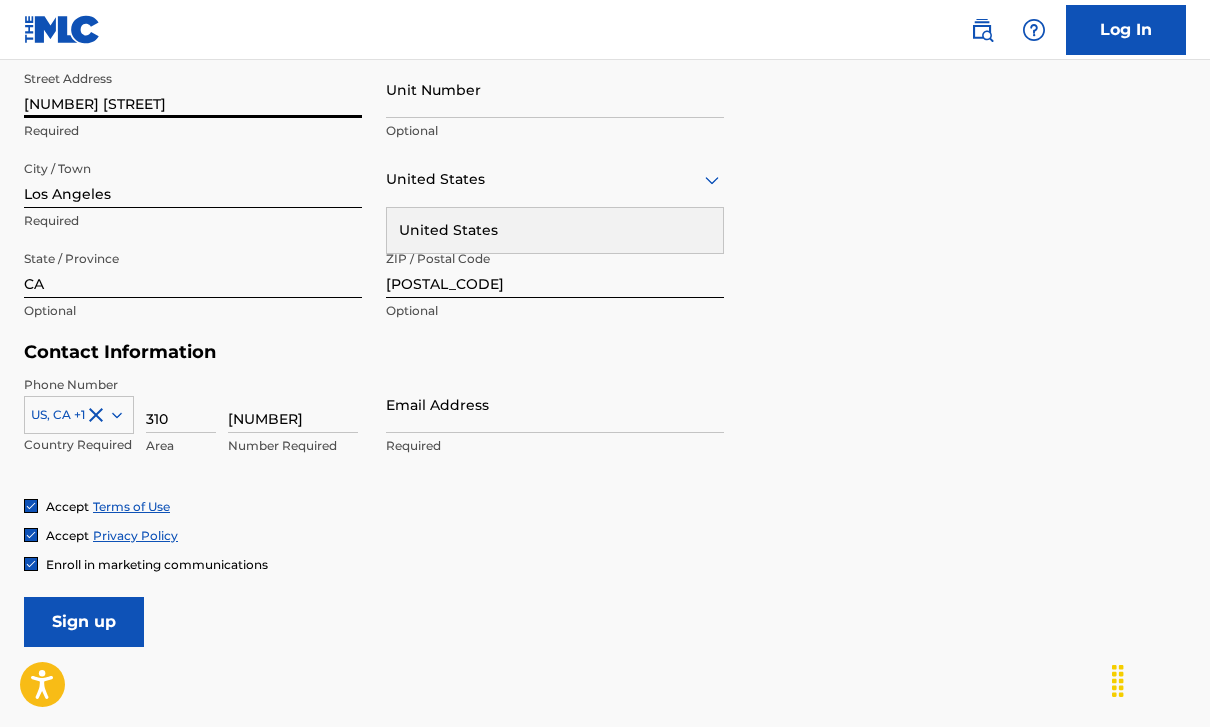 type on "[NUMBER] [STREET]" 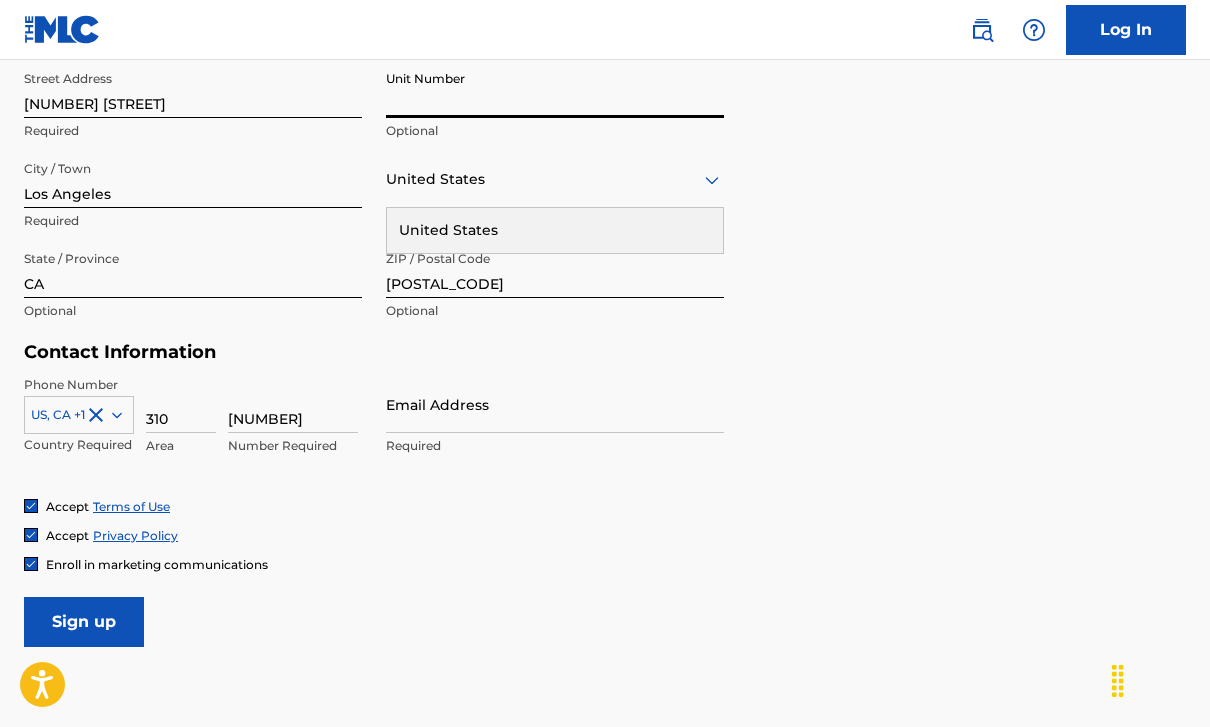 click on "Unit Number" at bounding box center [555, 89] 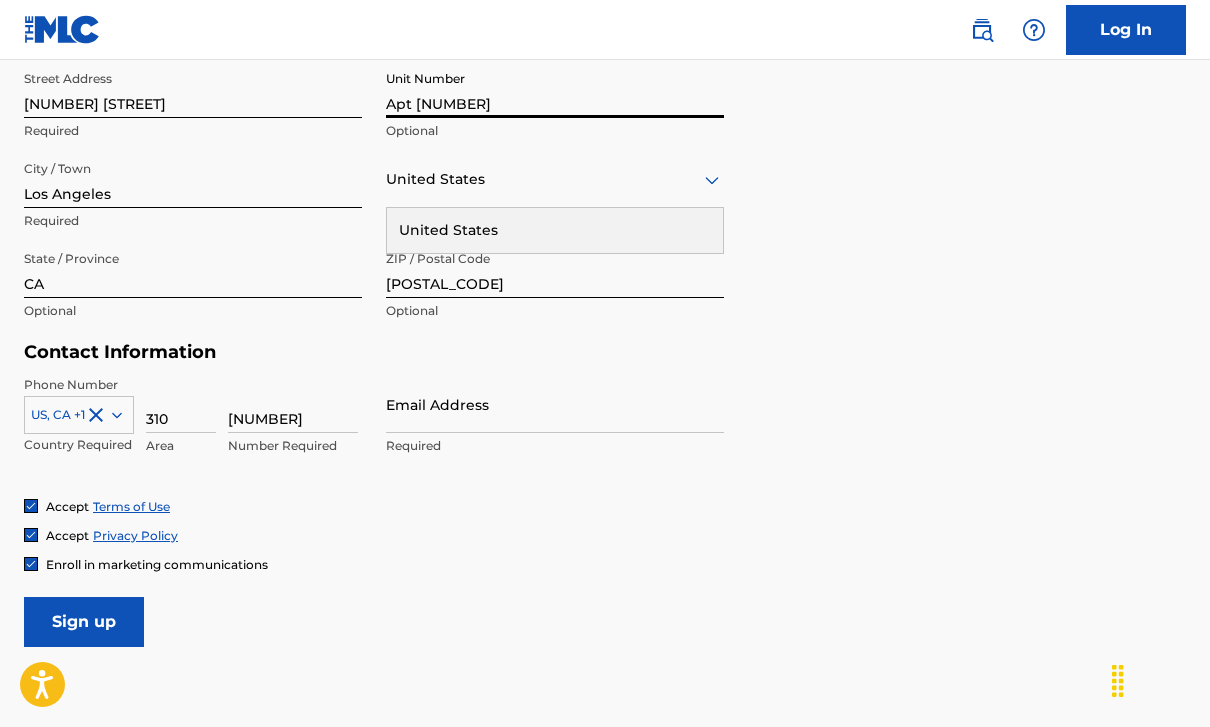type on "1" 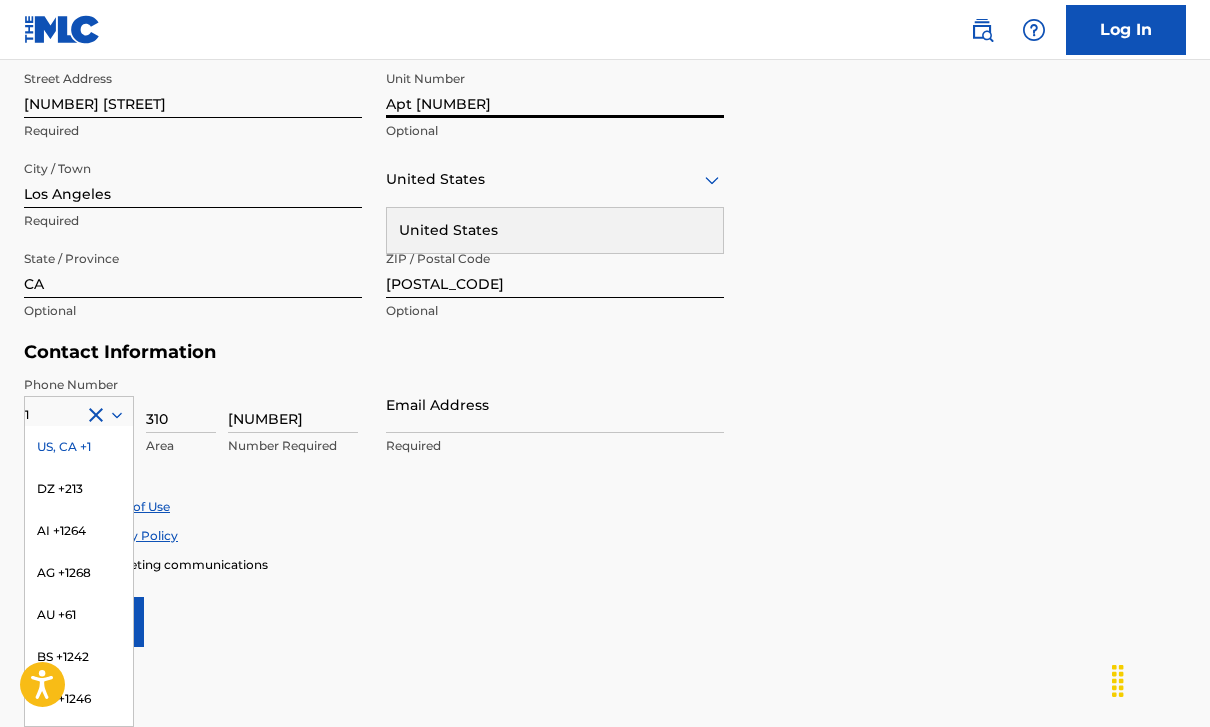 click on "Email Address" at bounding box center [555, 404] 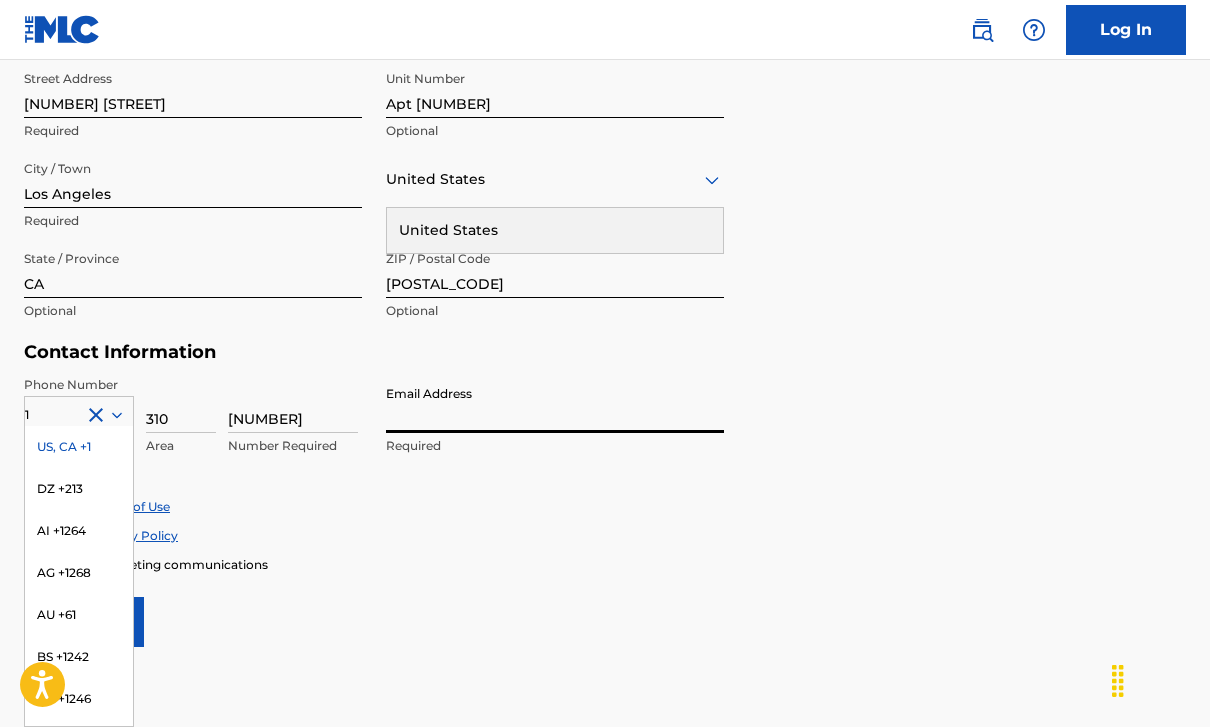 type on "[EMAIL]" 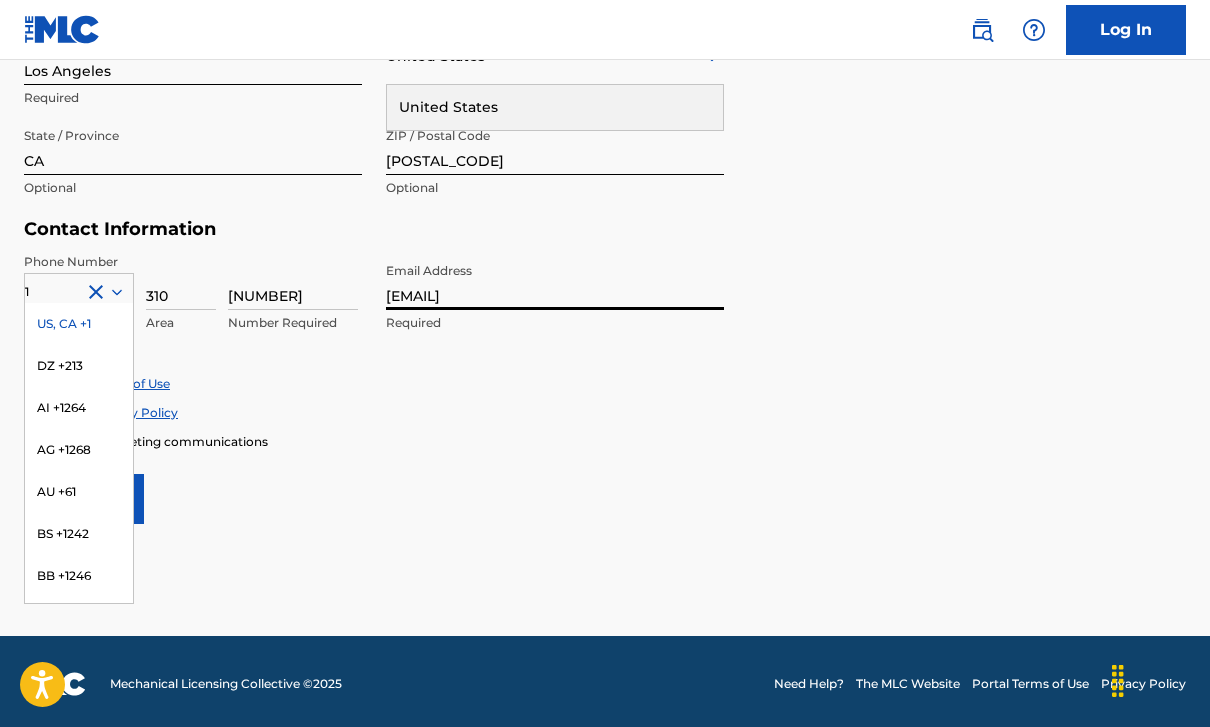 scroll, scrollTop: 837, scrollLeft: 0, axis: vertical 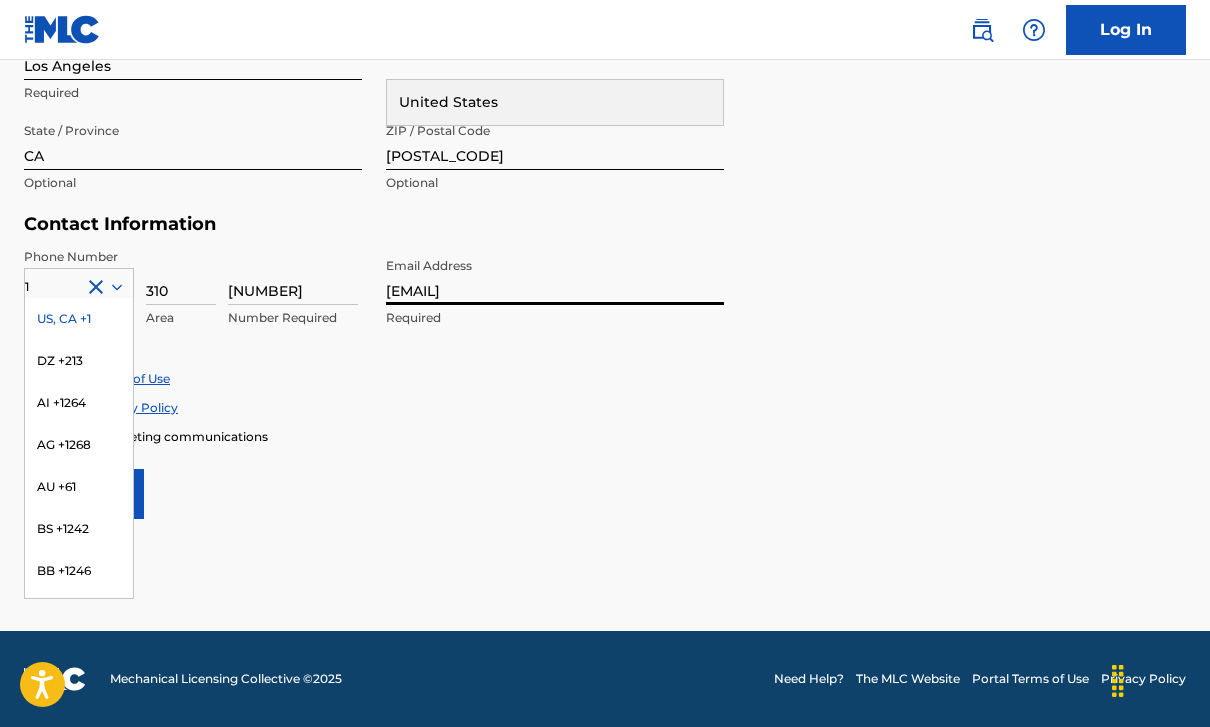 click on "Accept Terms of Use Accept Privacy Policy Enroll in marketing communications" at bounding box center [605, 407] 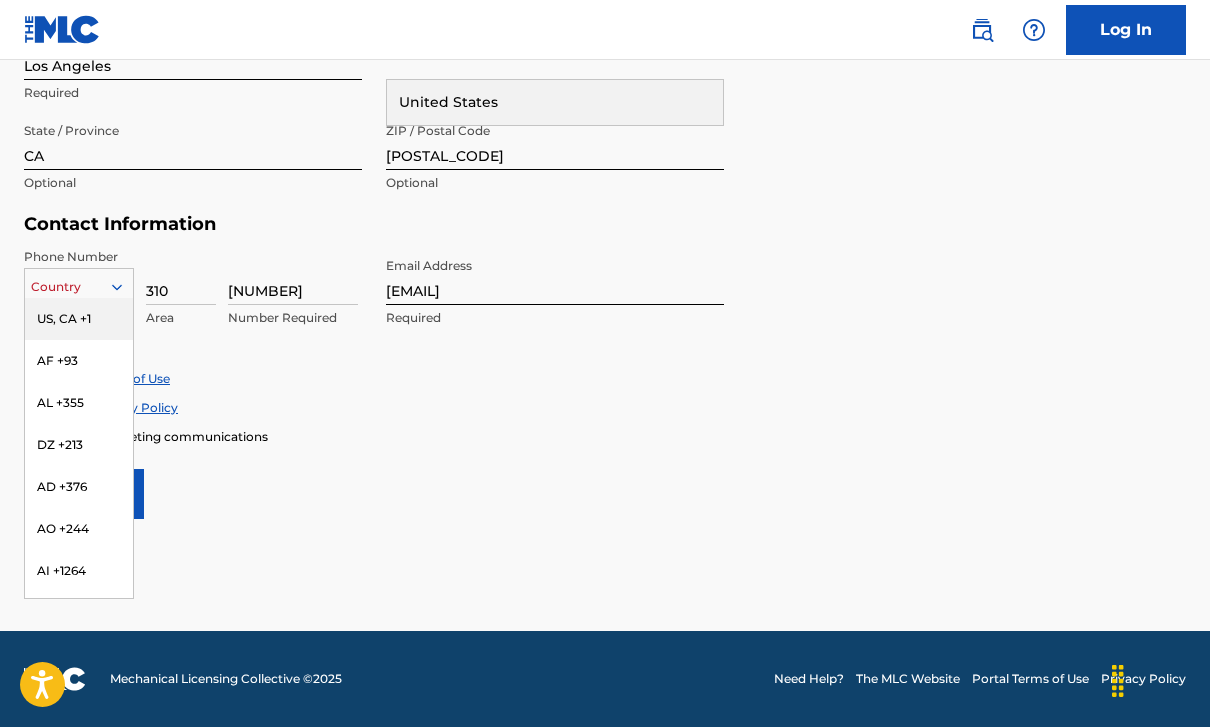 click 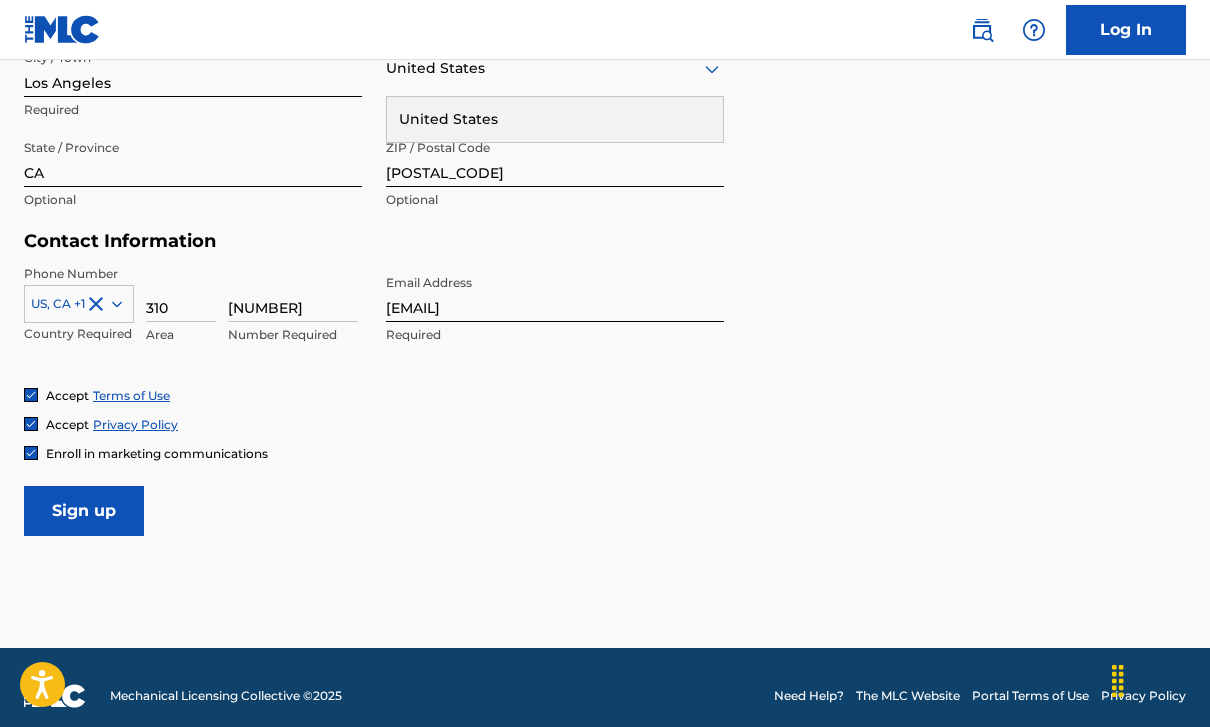 scroll, scrollTop: 822, scrollLeft: 0, axis: vertical 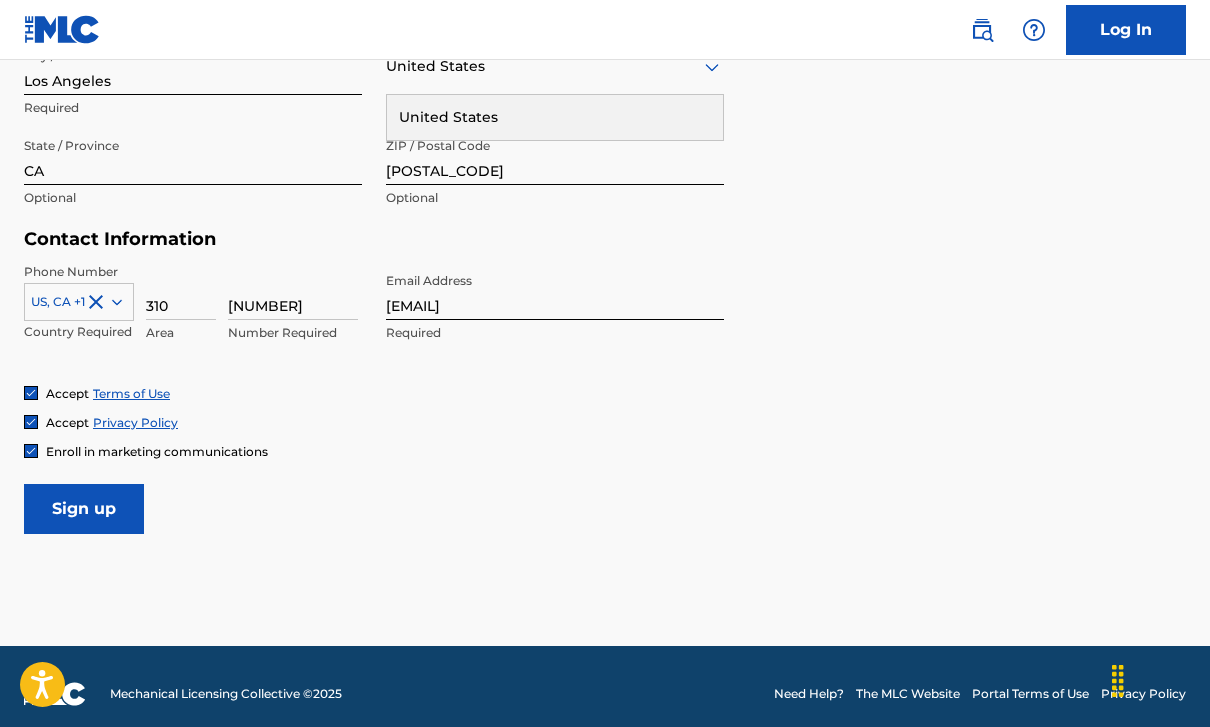 click on "Sign up" at bounding box center (84, 509) 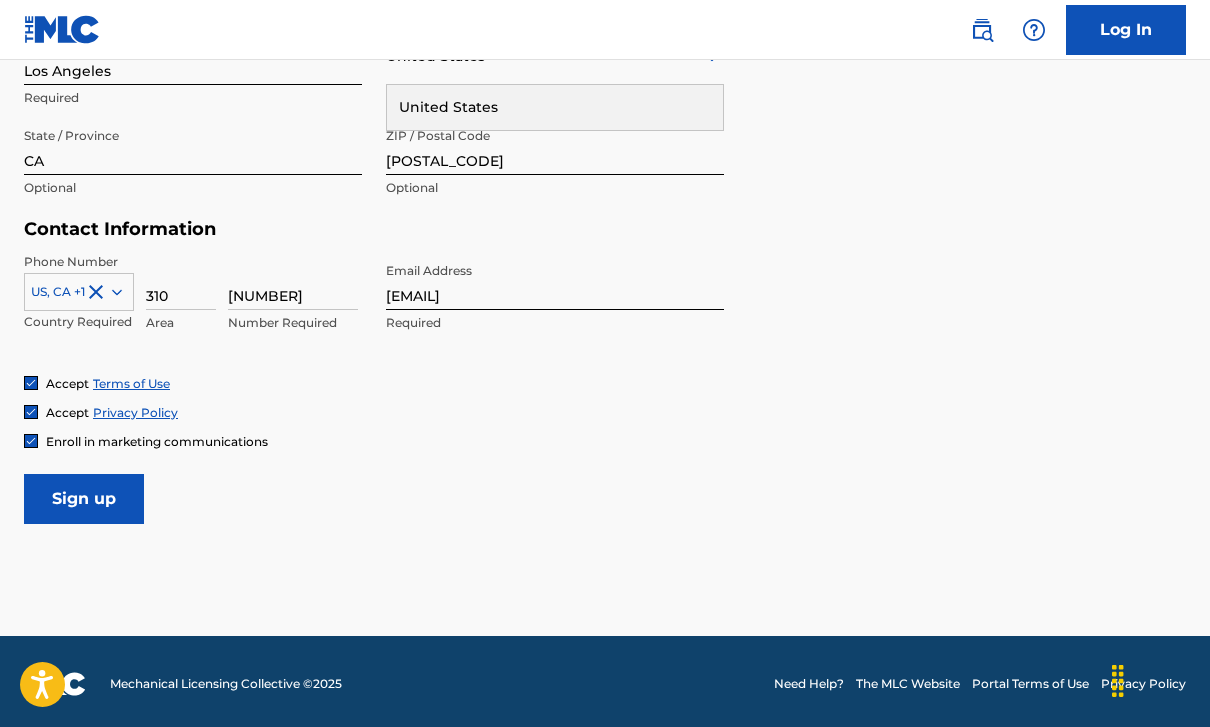 scroll, scrollTop: 837, scrollLeft: 0, axis: vertical 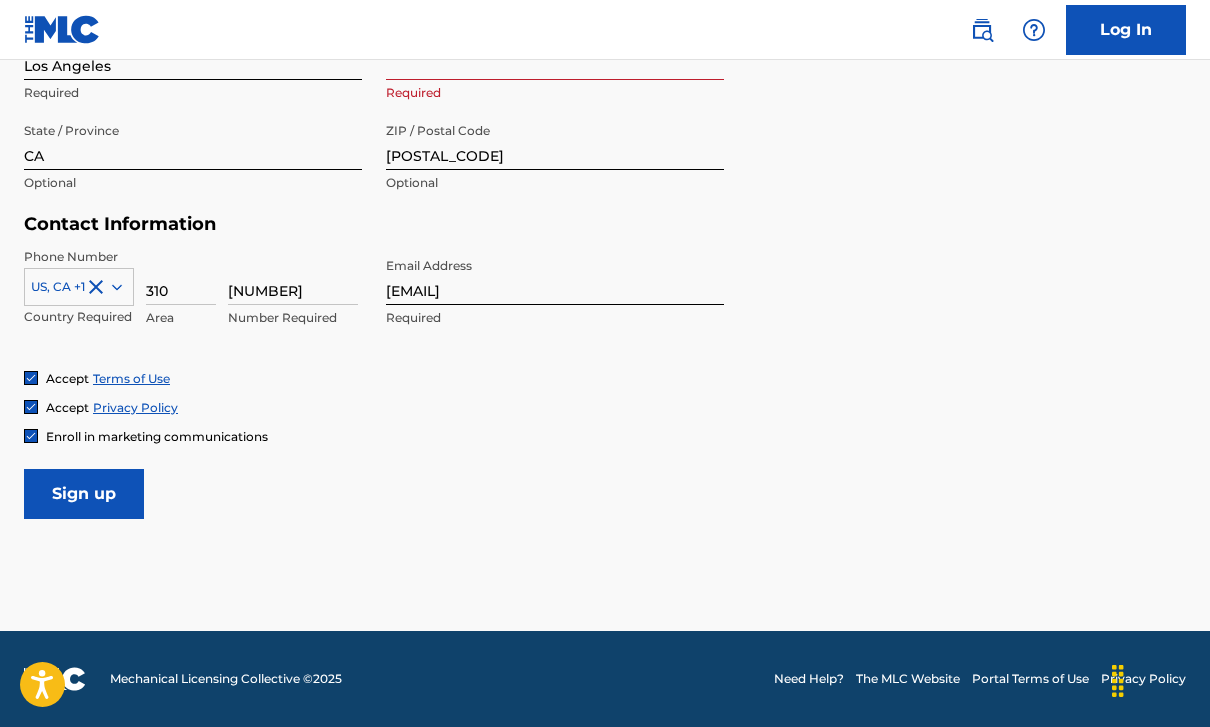 click on "Sign up" at bounding box center [84, 494] 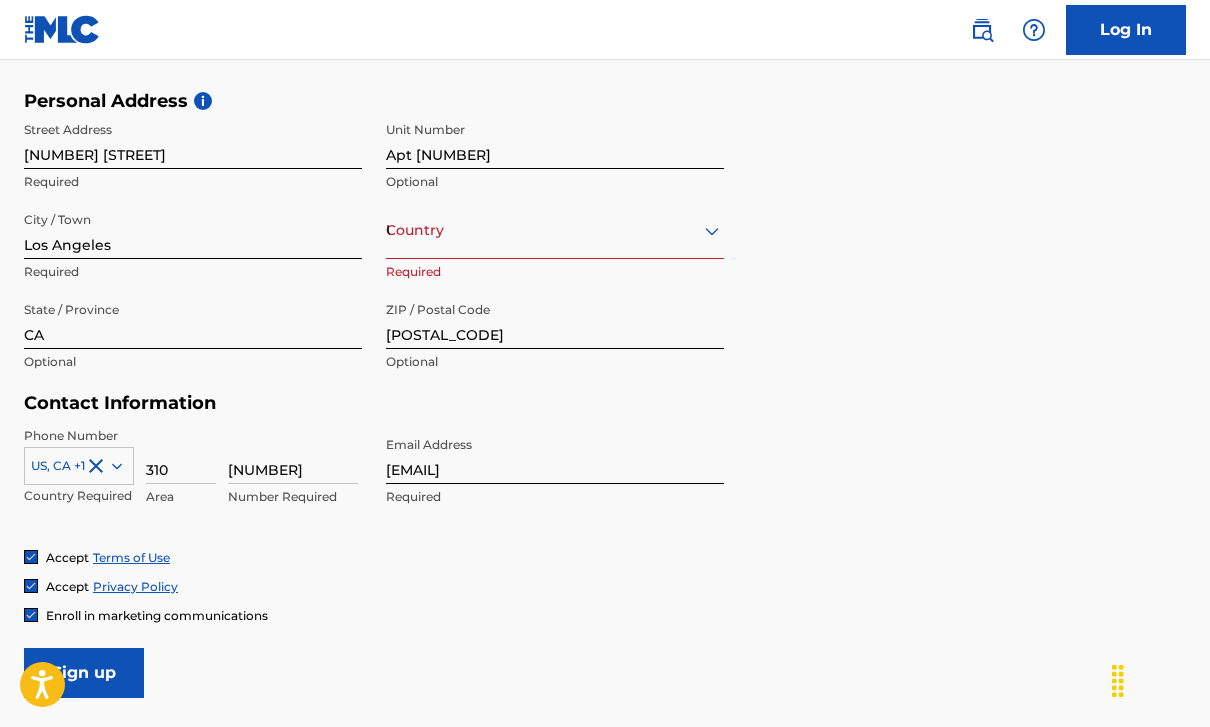 scroll, scrollTop: 657, scrollLeft: 0, axis: vertical 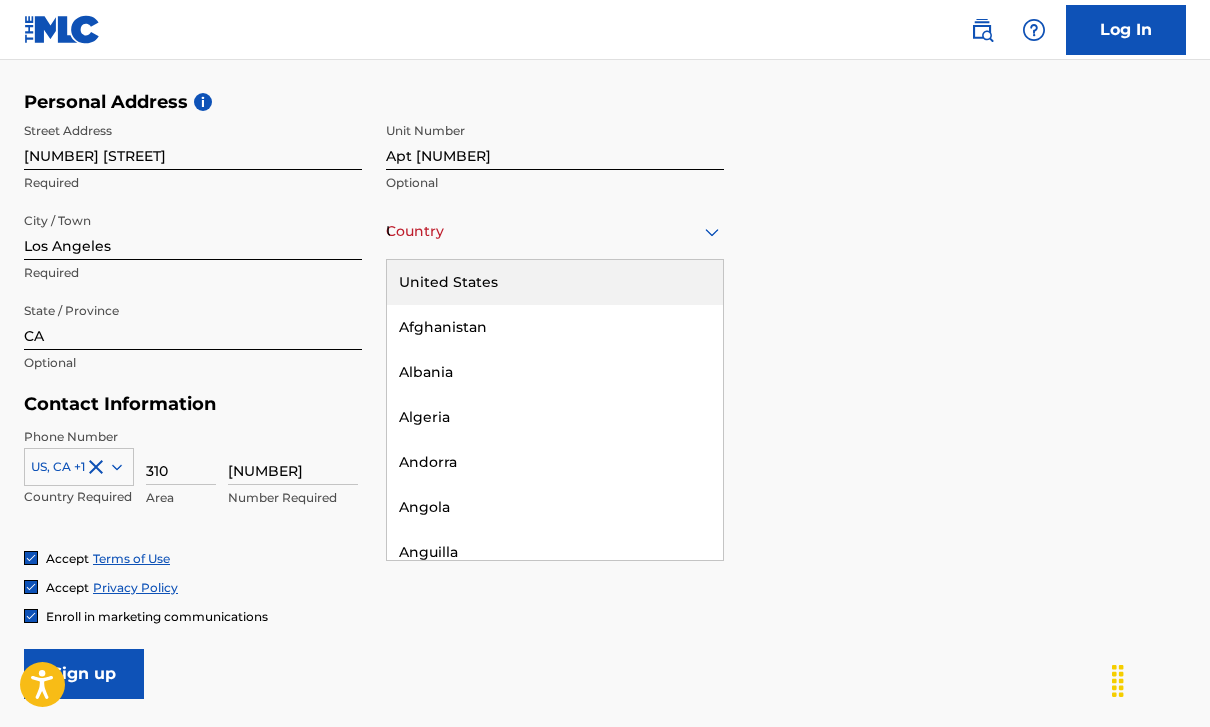 click on "United States" at bounding box center (555, 231) 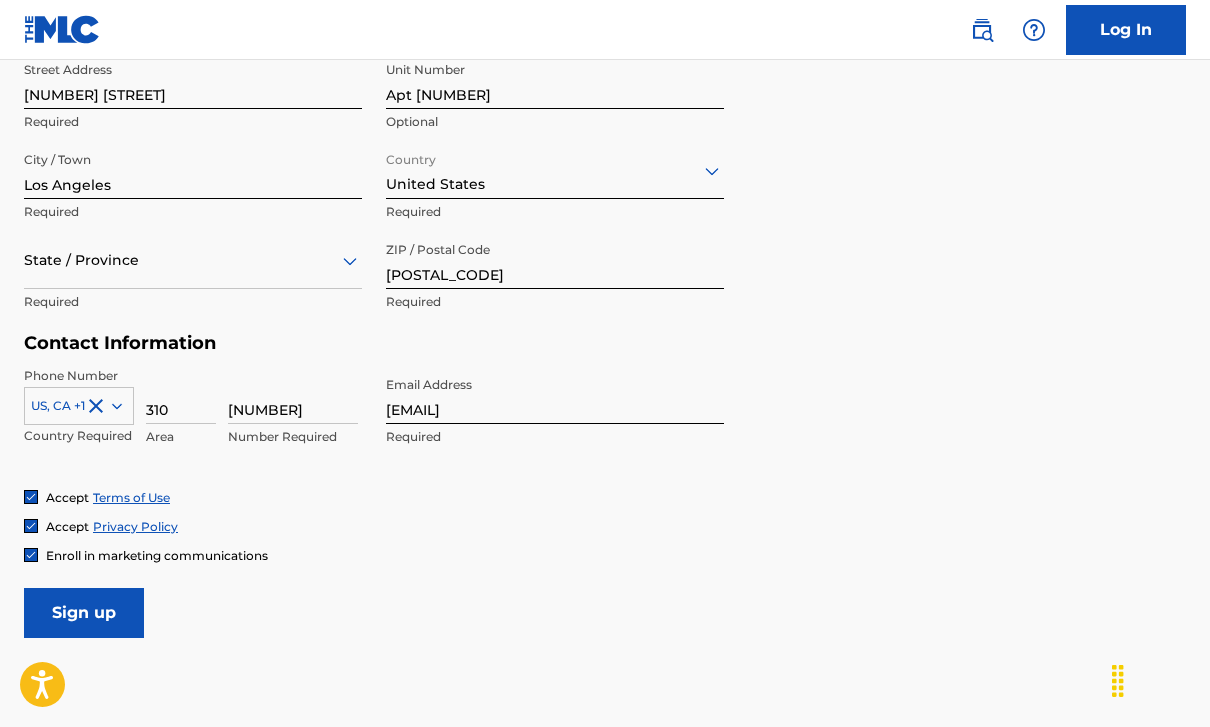 scroll, scrollTop: 724, scrollLeft: 0, axis: vertical 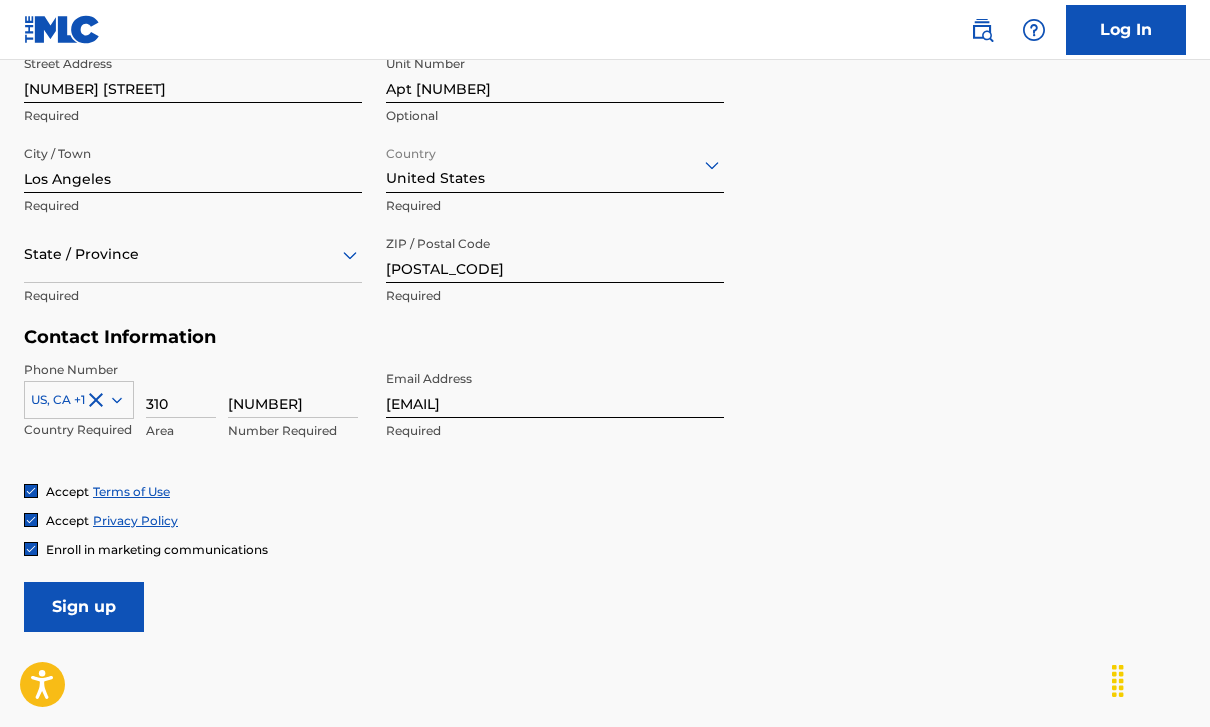 click 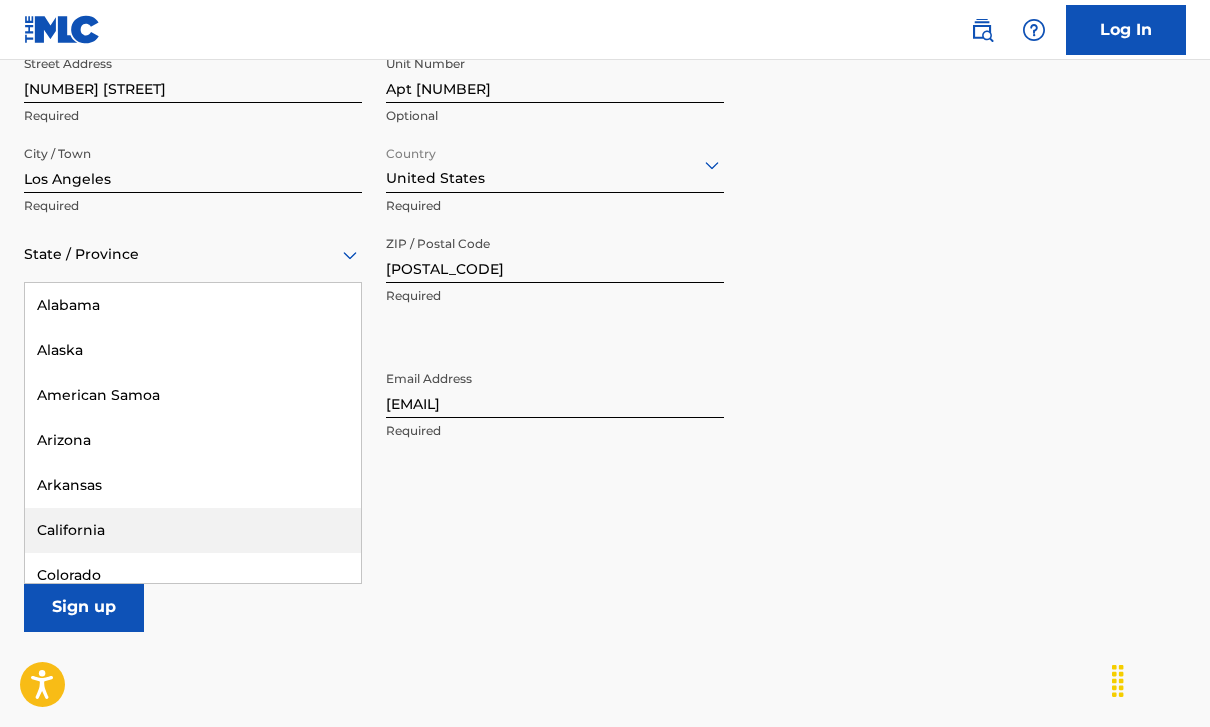 click on "California" at bounding box center (193, 530) 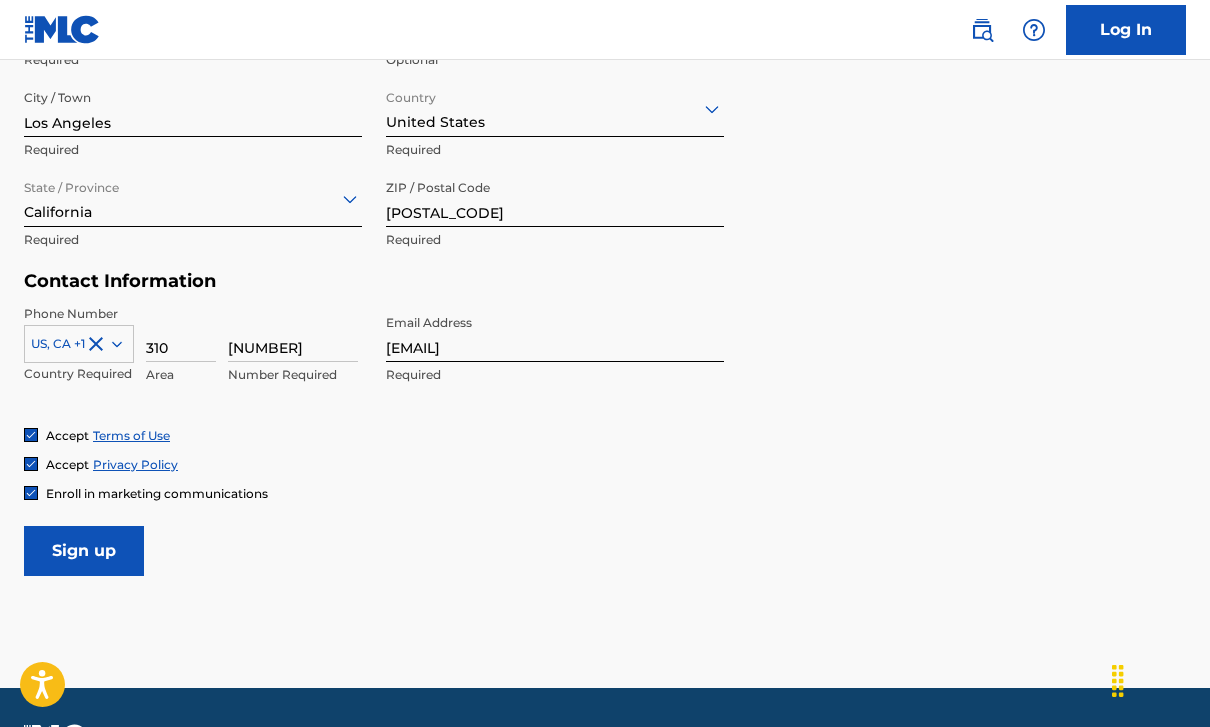 scroll, scrollTop: 837, scrollLeft: 0, axis: vertical 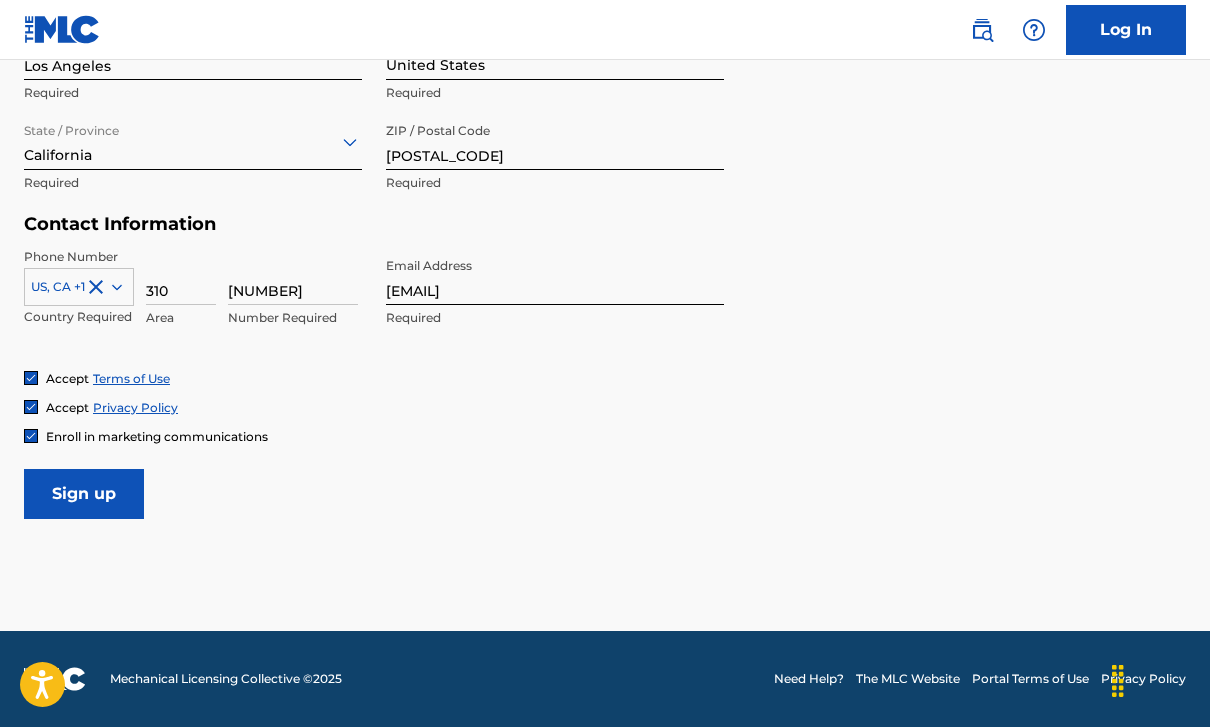 click on "Sign up" at bounding box center [84, 494] 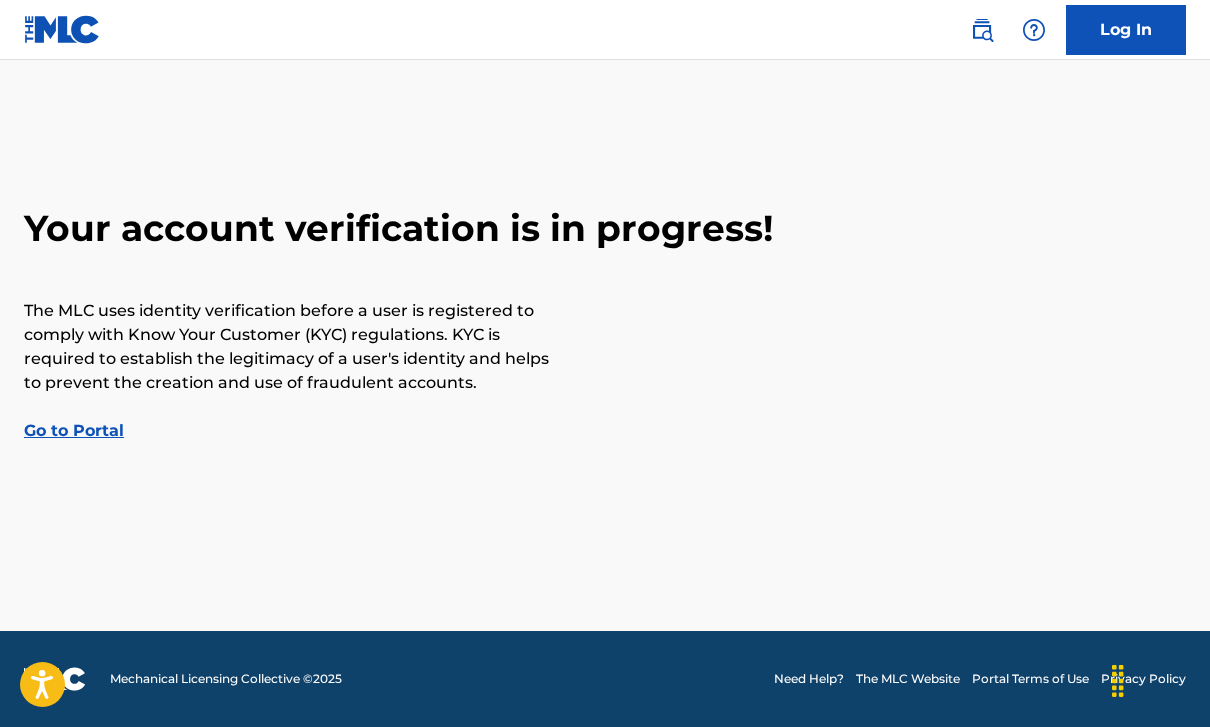 scroll, scrollTop: 0, scrollLeft: 0, axis: both 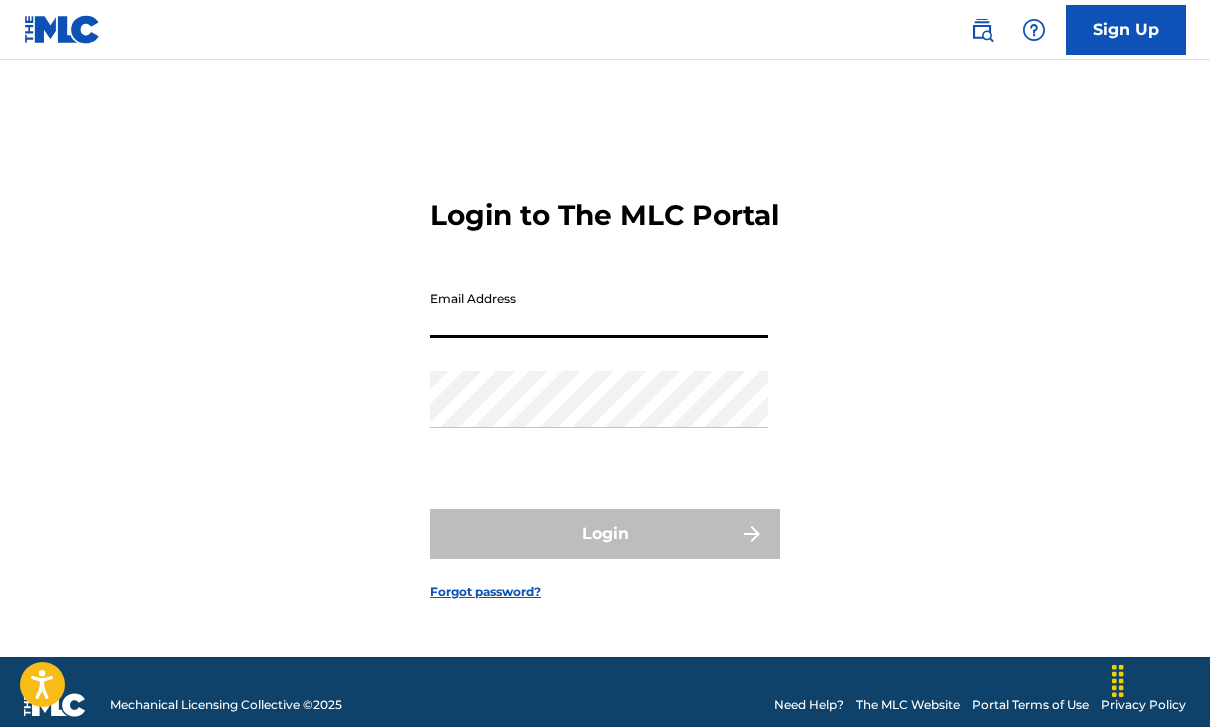click on "Email Address" at bounding box center [599, 309] 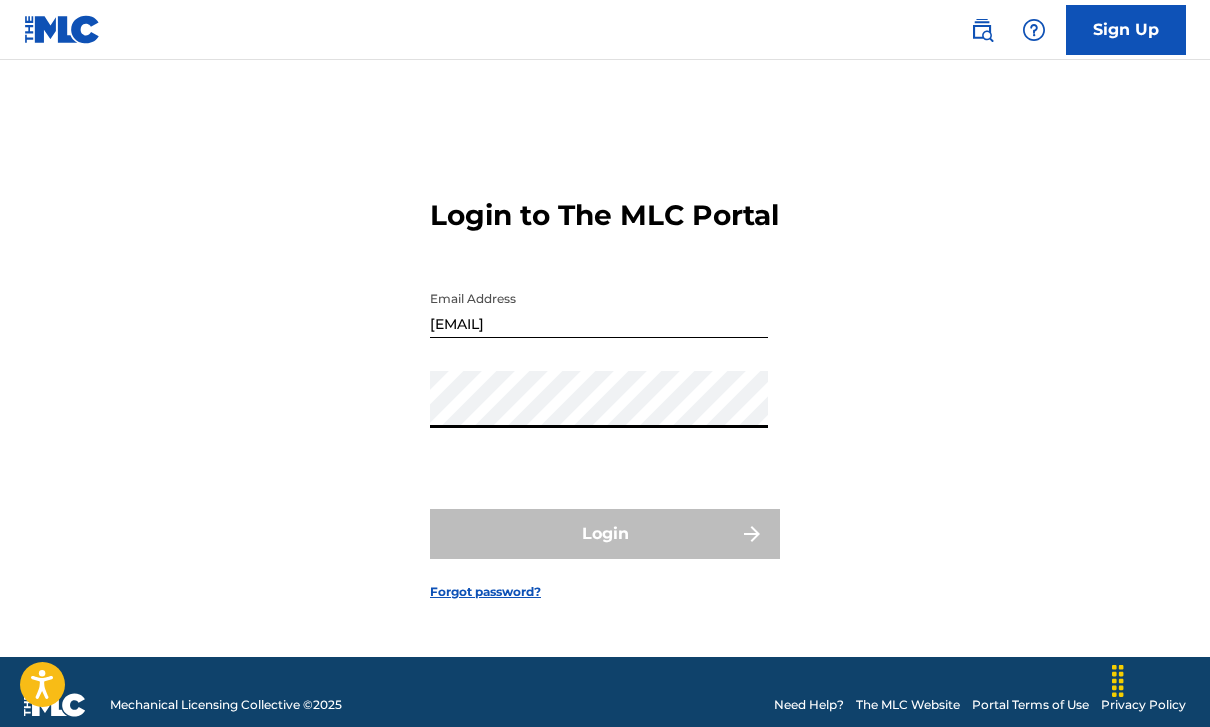 scroll, scrollTop: 1, scrollLeft: 0, axis: vertical 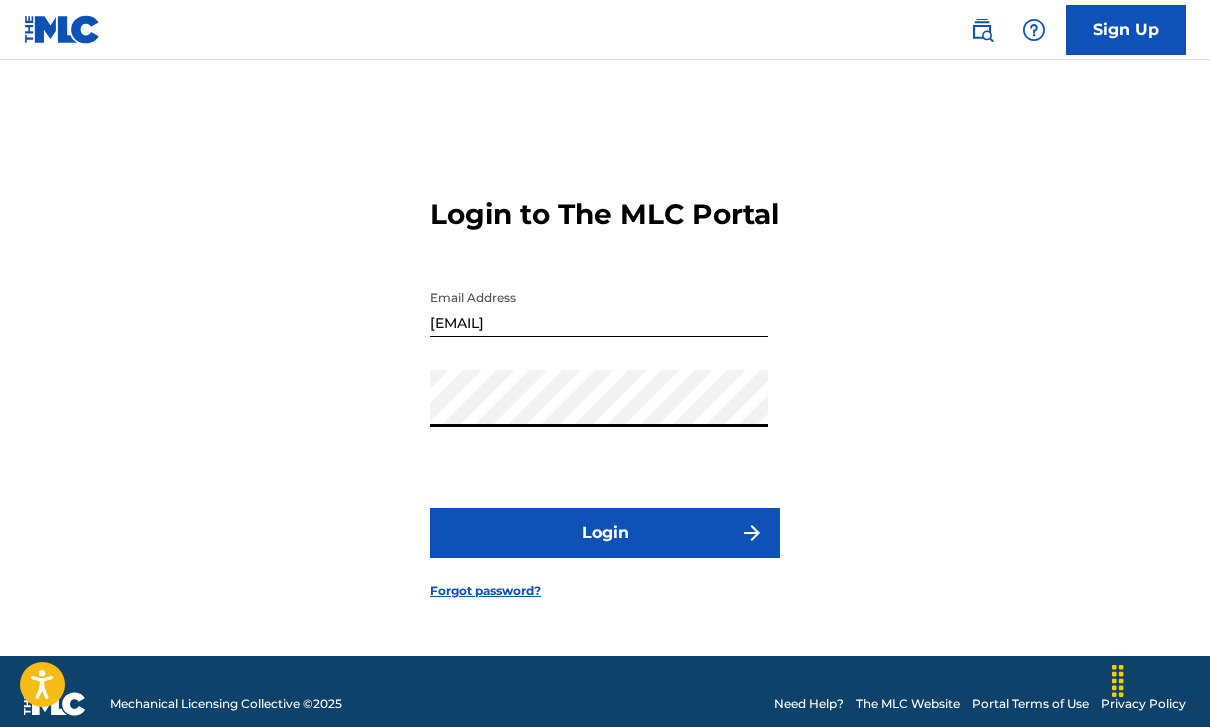 click on "Login" at bounding box center (605, 533) 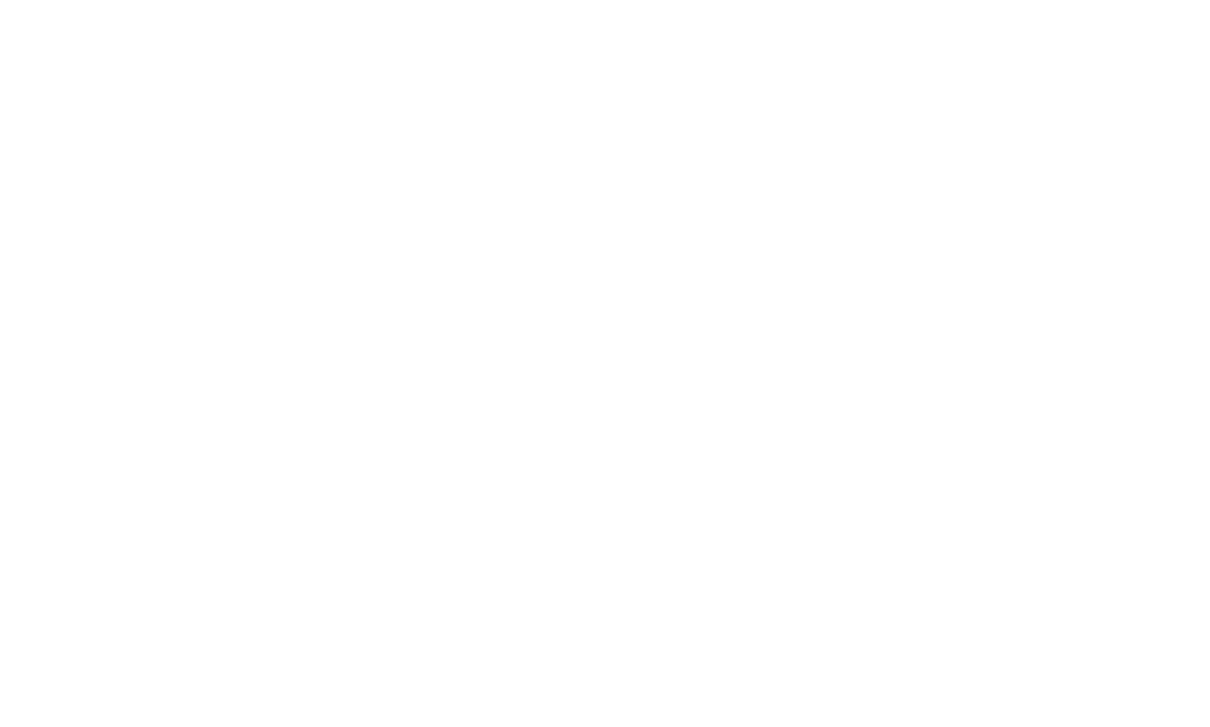 scroll, scrollTop: 0, scrollLeft: 0, axis: both 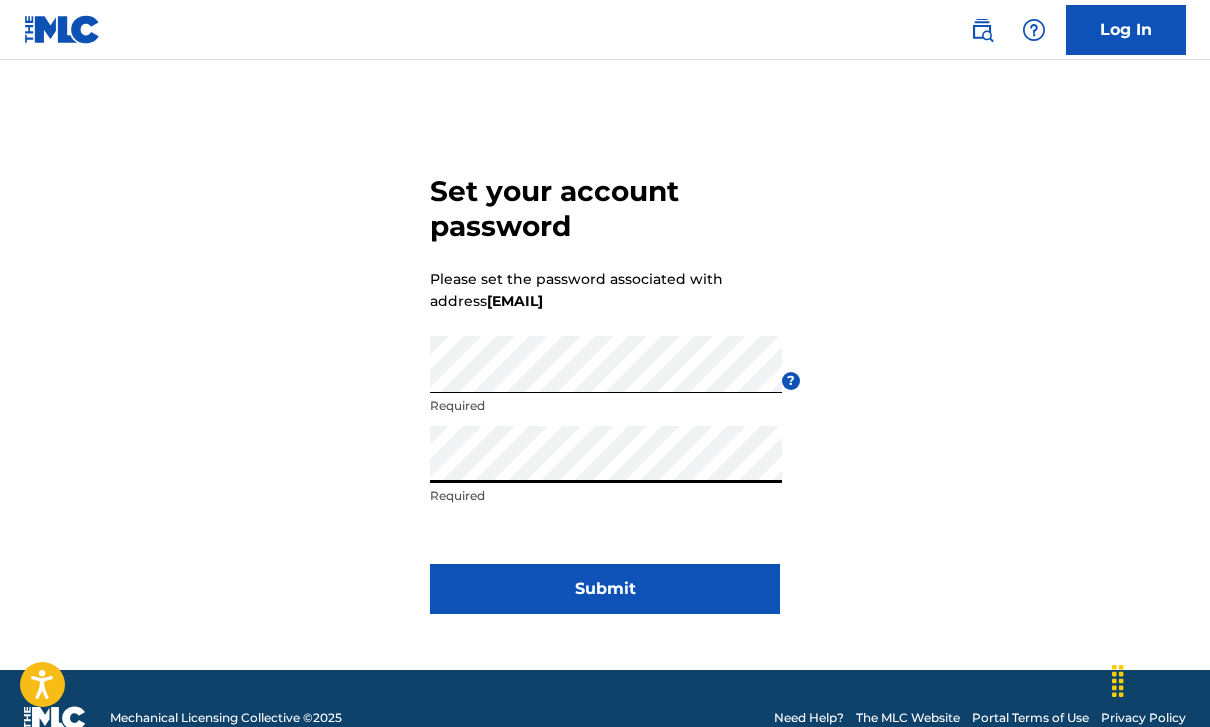click on "Submit" at bounding box center [605, 589] 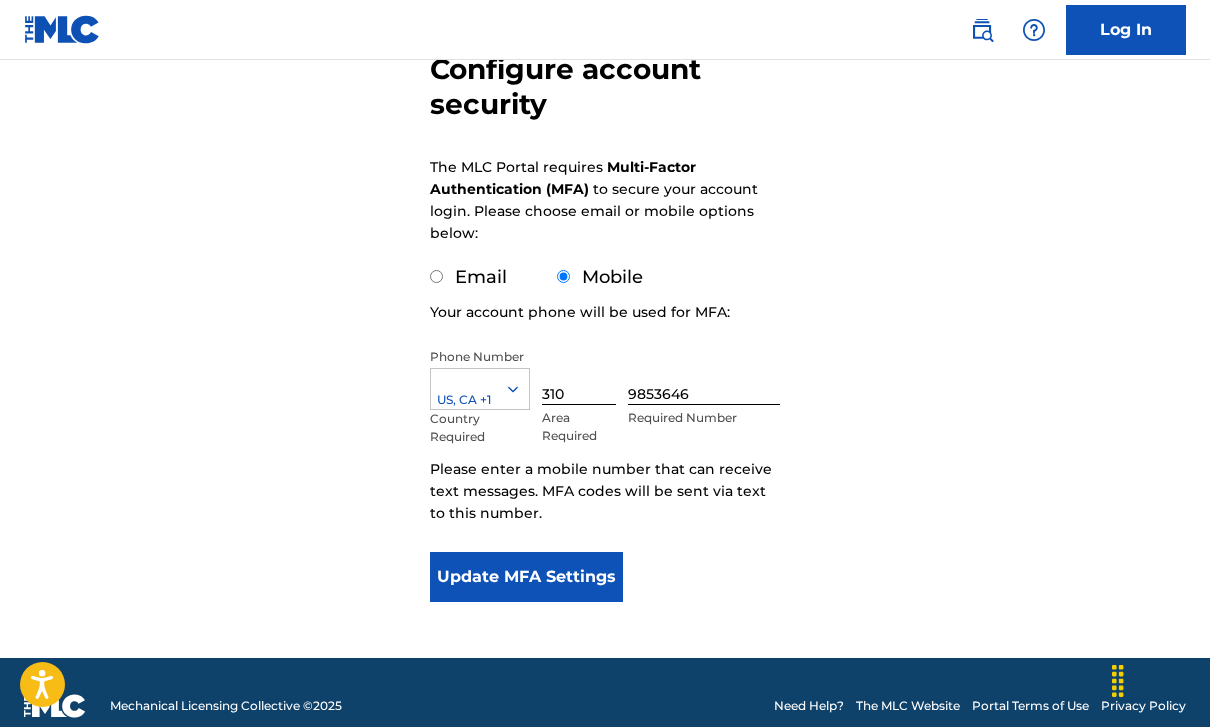 scroll, scrollTop: 235, scrollLeft: 0, axis: vertical 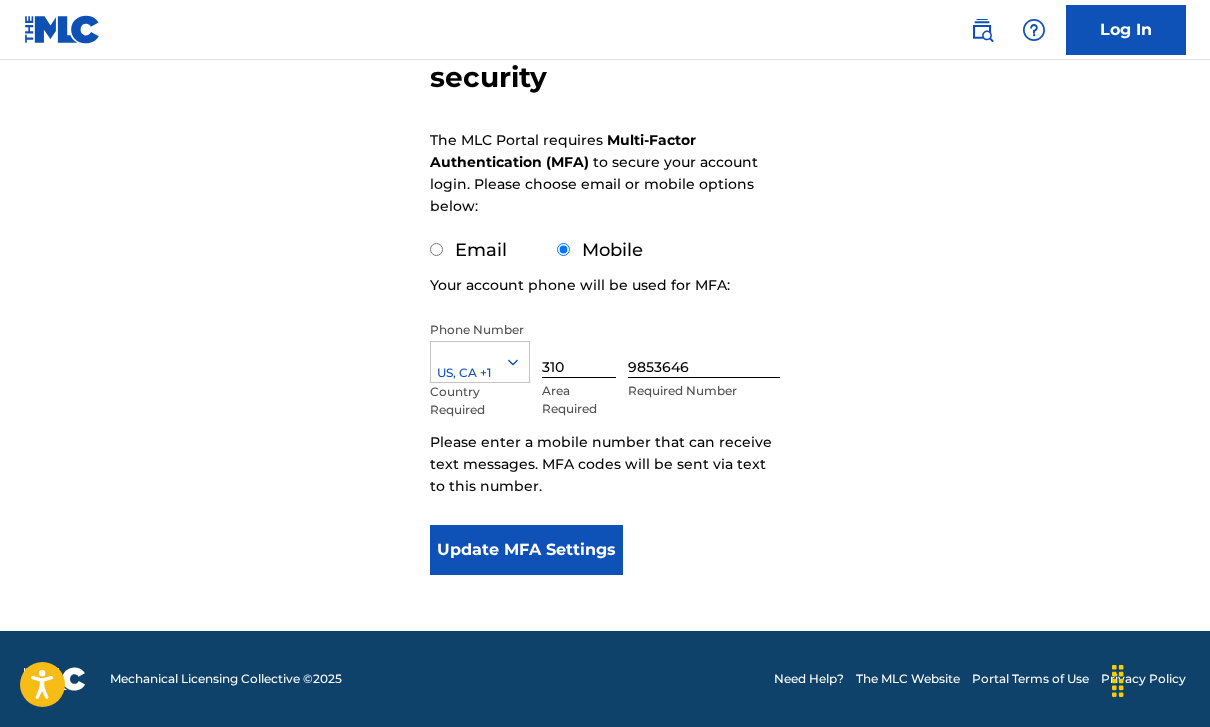 click on "Update MFA Settings" at bounding box center [526, 550] 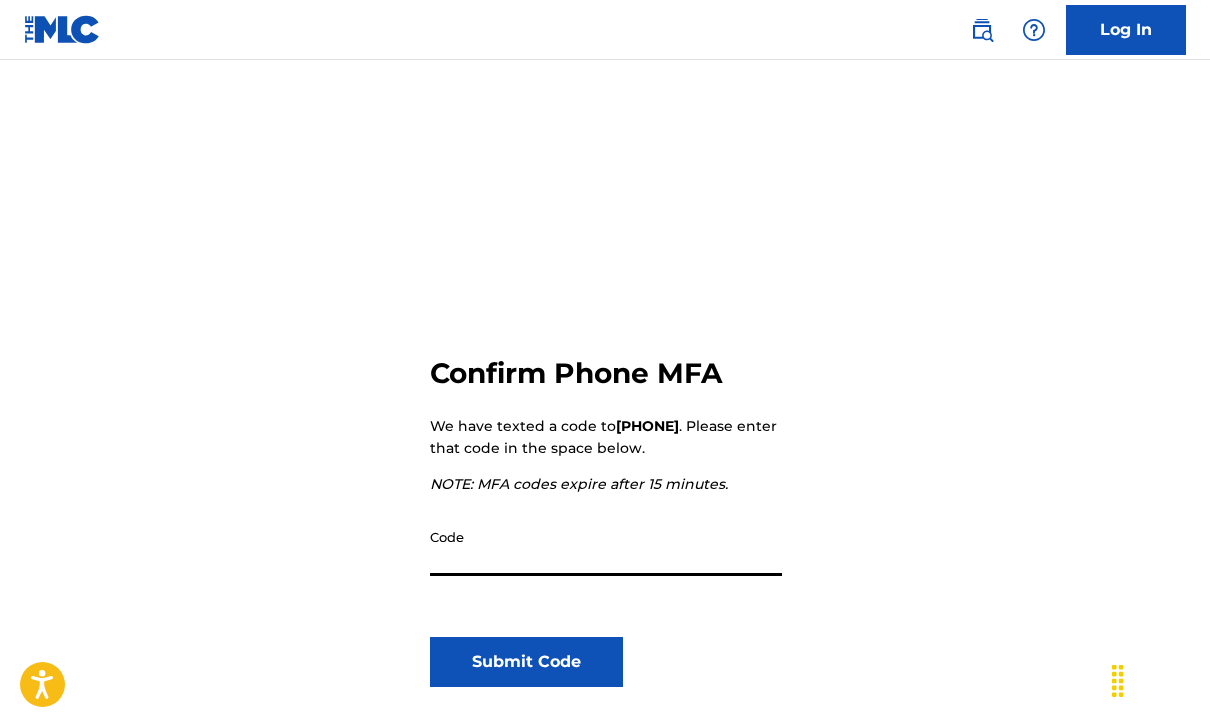 click on "Code" at bounding box center (606, 547) 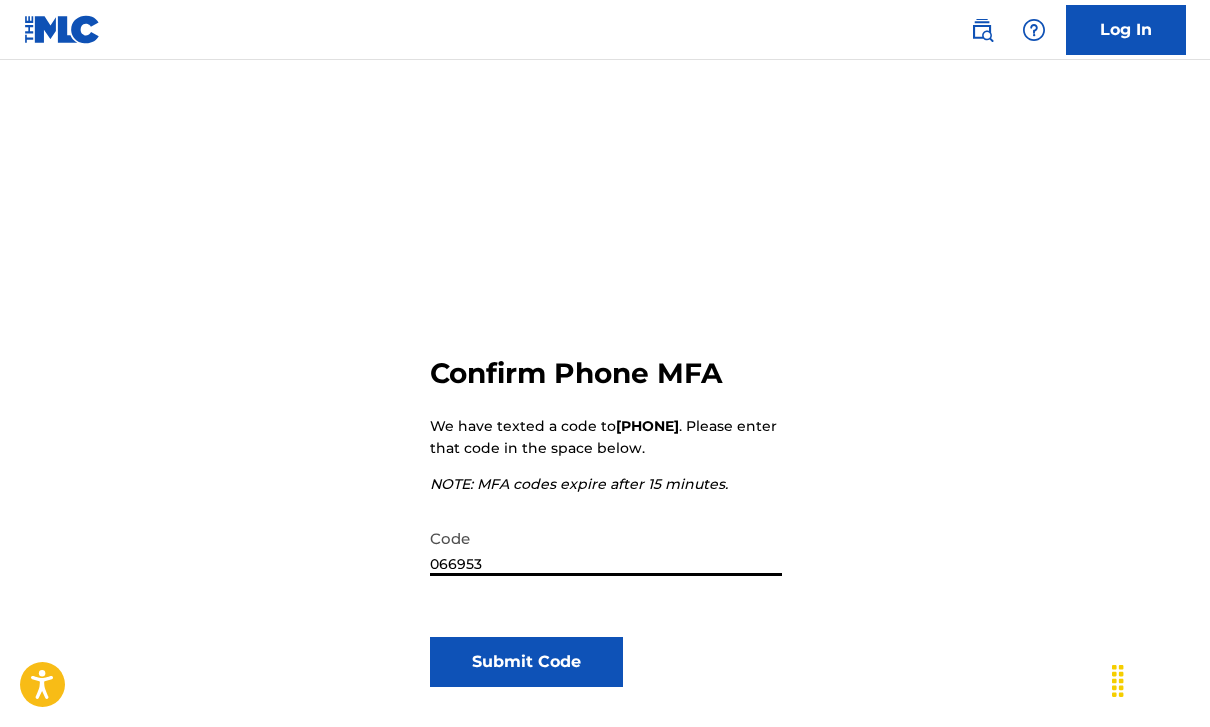type on "066953" 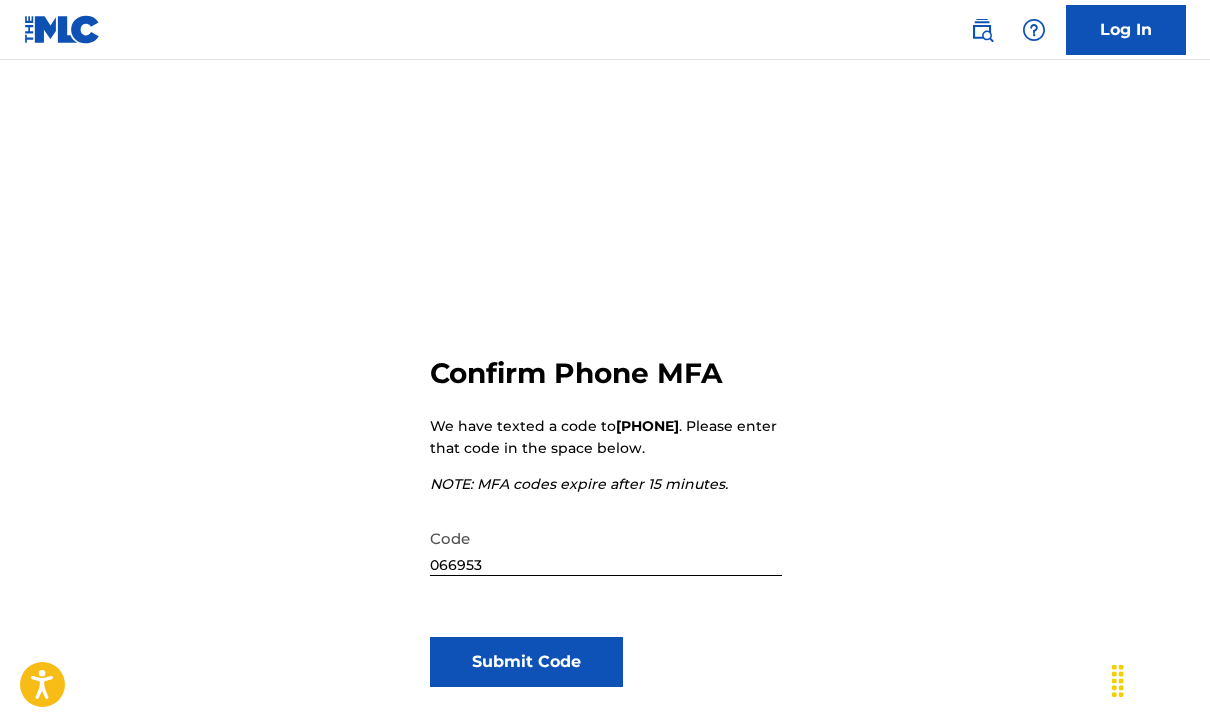 click on "Submit Code" at bounding box center [526, 662] 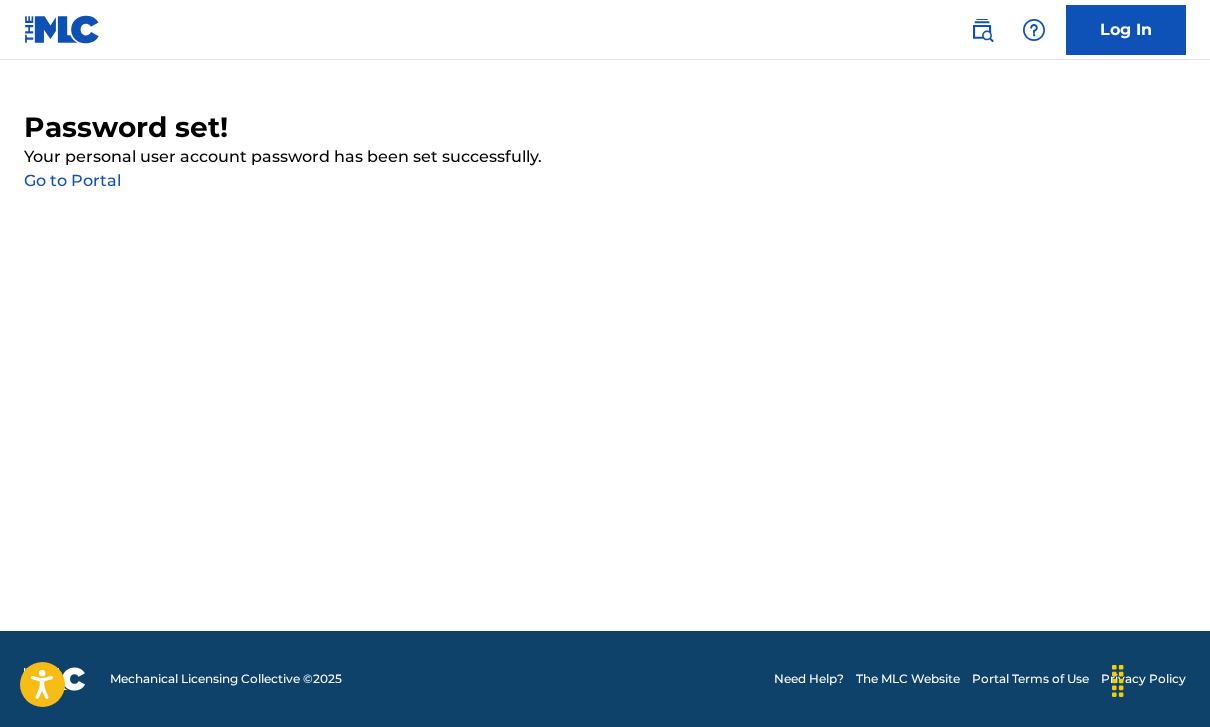 click on "Go to Portal" at bounding box center [72, 180] 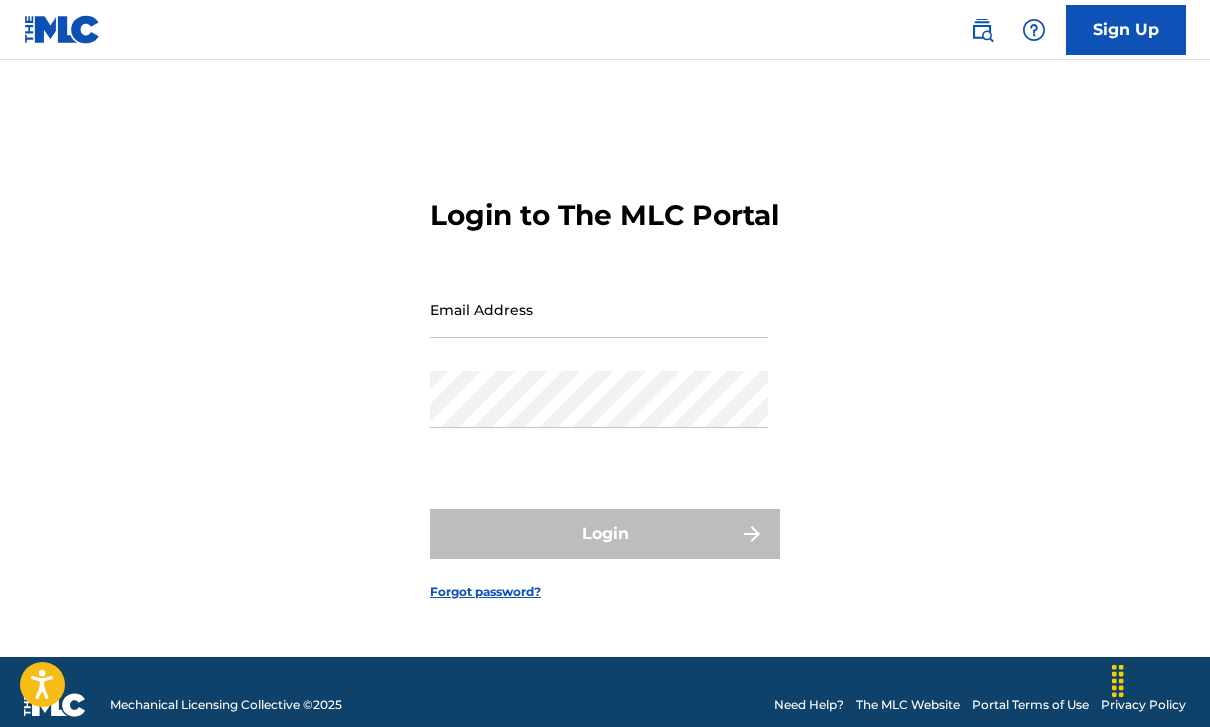 click on "Email Address" at bounding box center [599, 309] 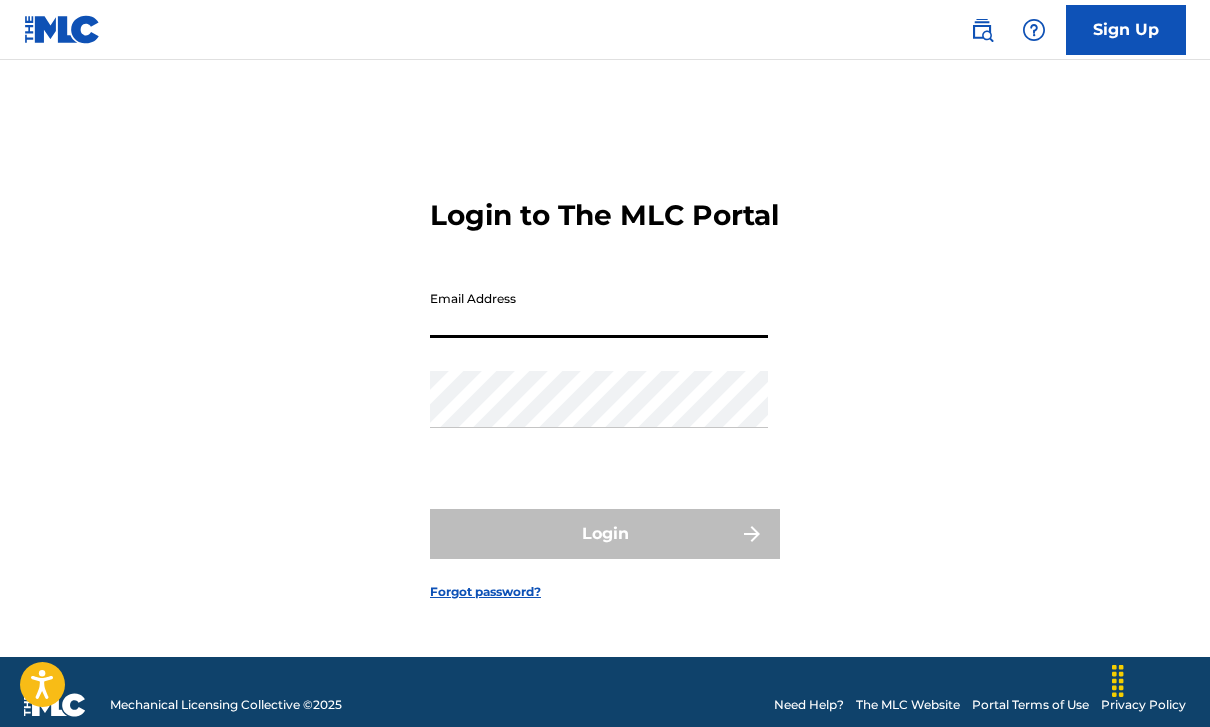 type on "[EMAIL]" 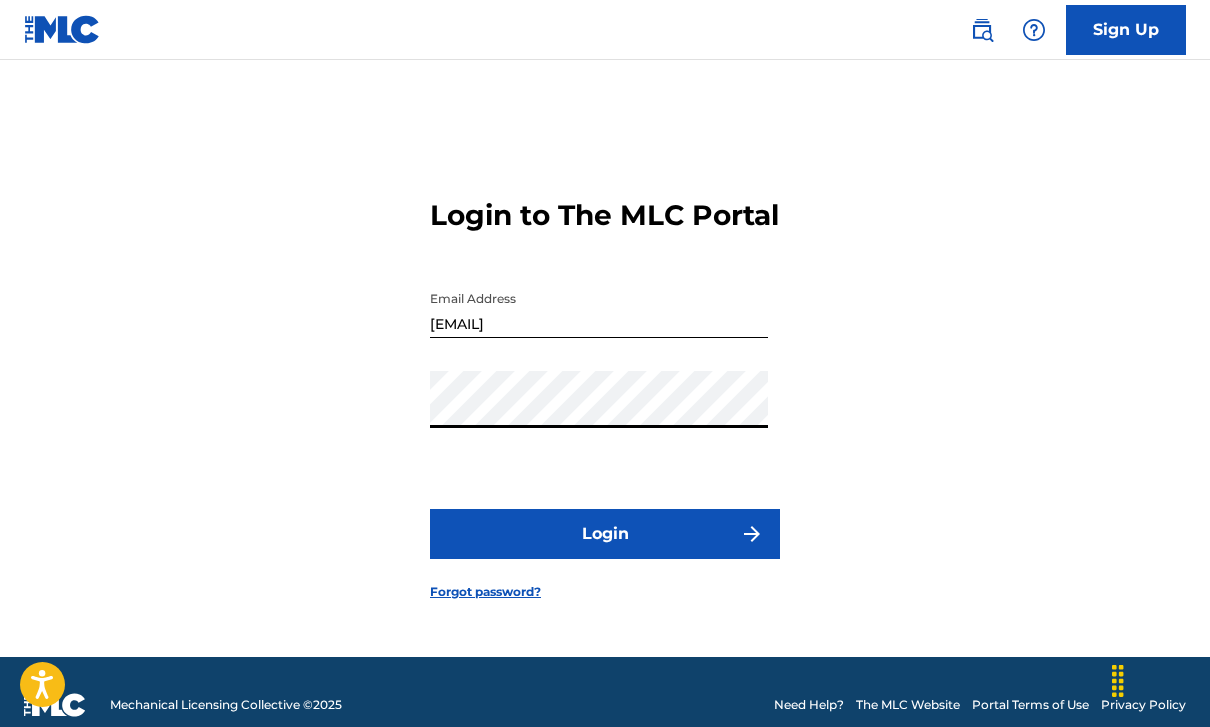 click on "Login" at bounding box center [605, 534] 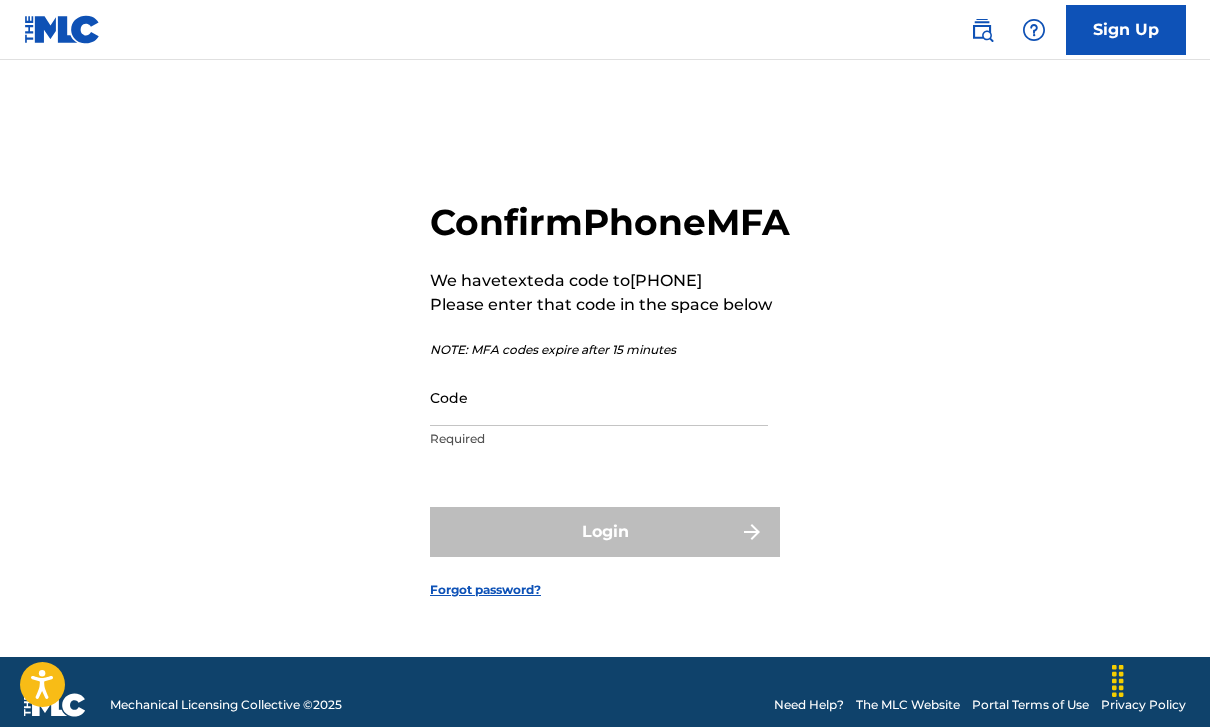 click on "Code" at bounding box center (599, 397) 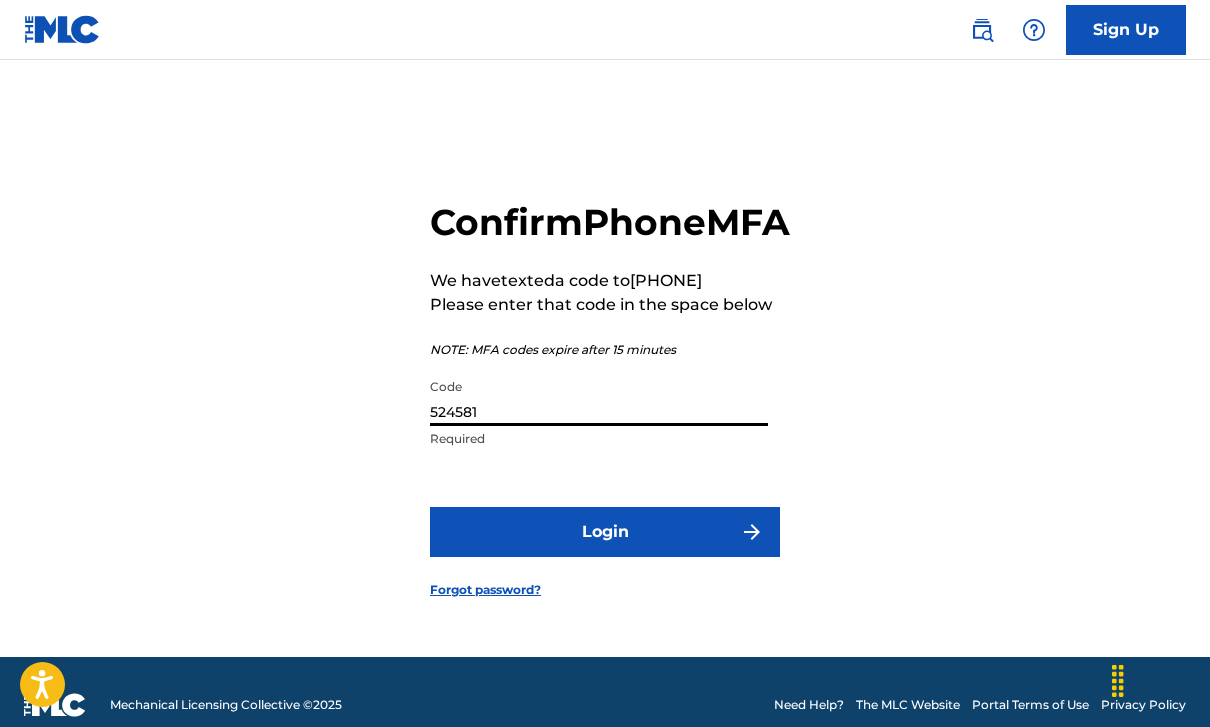 type on "524581" 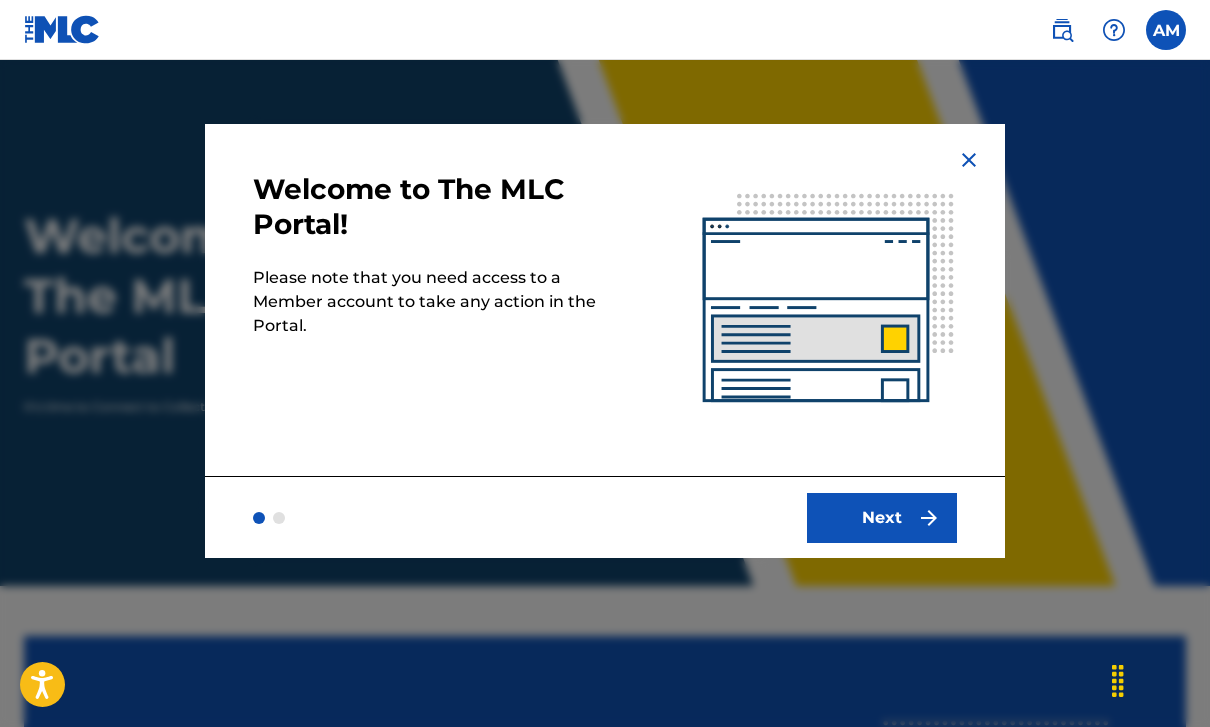 scroll, scrollTop: 0, scrollLeft: 0, axis: both 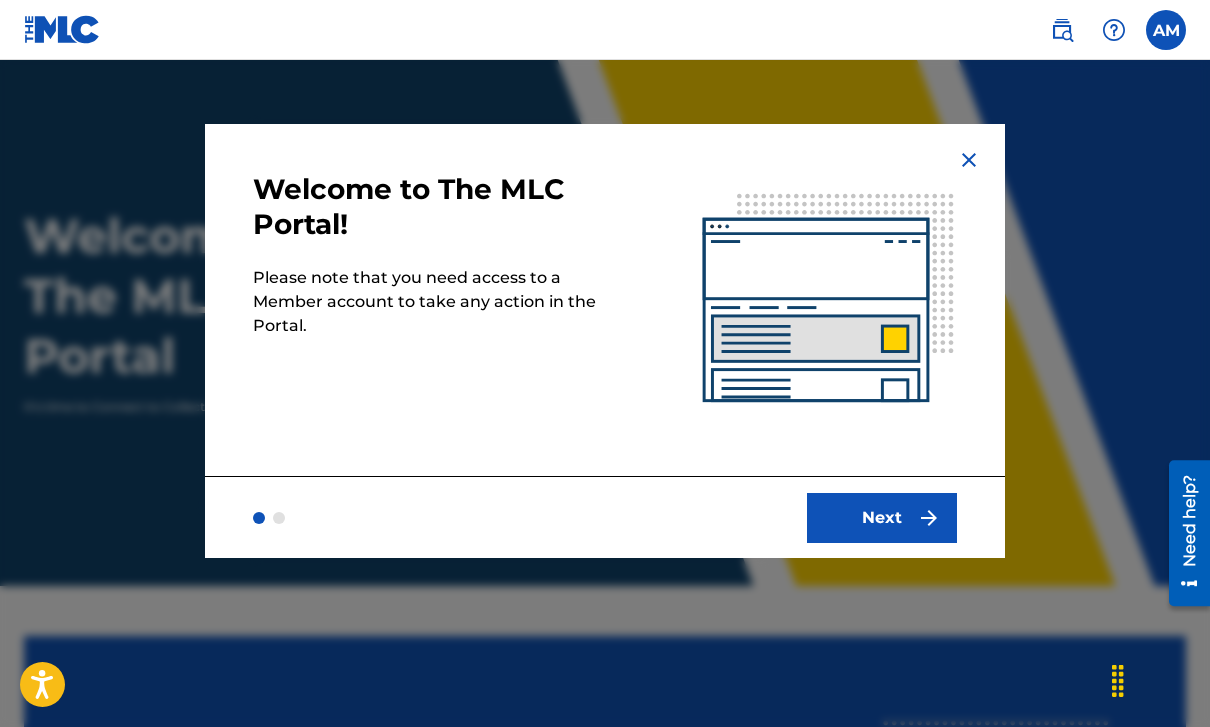 click on "Next" at bounding box center [882, 518] 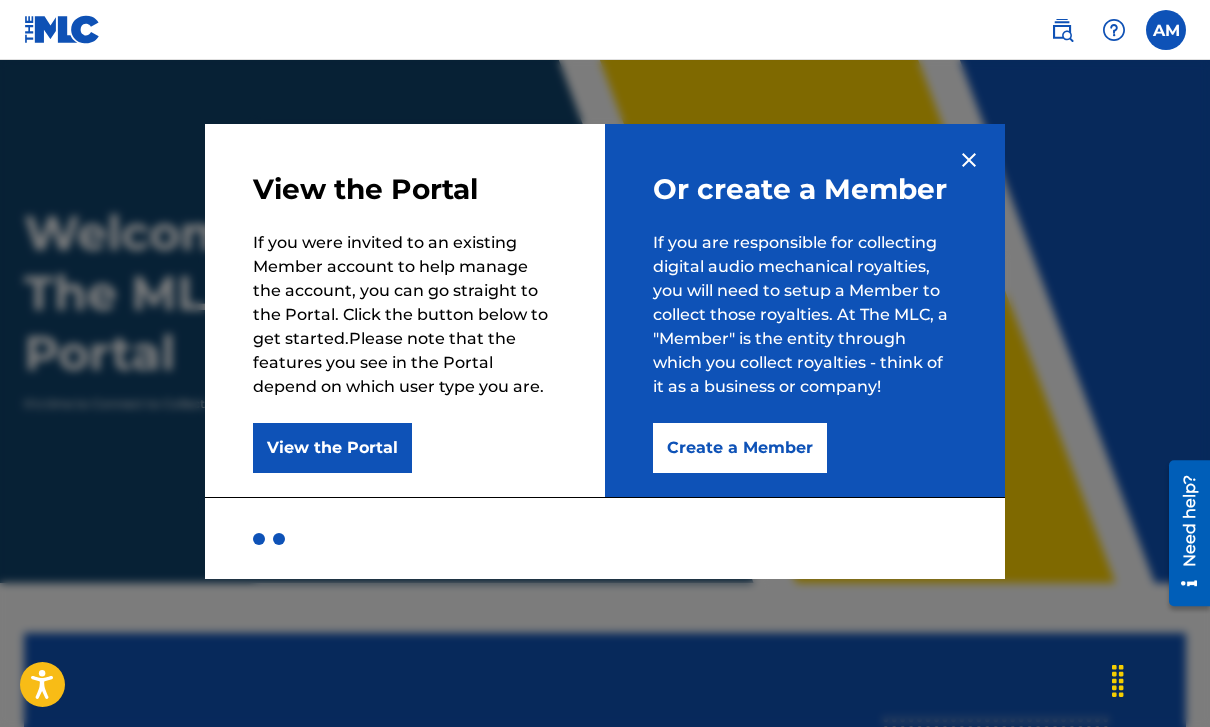 click on "Create a Member" at bounding box center (740, 448) 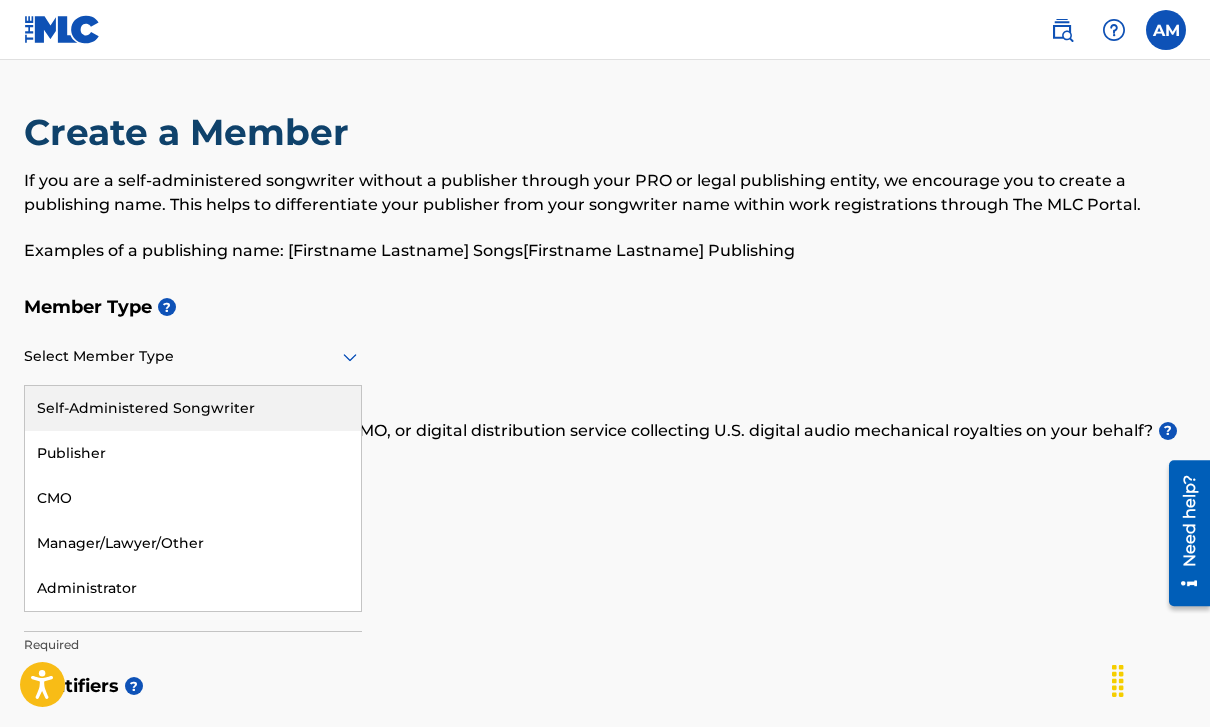 click at bounding box center (193, 356) 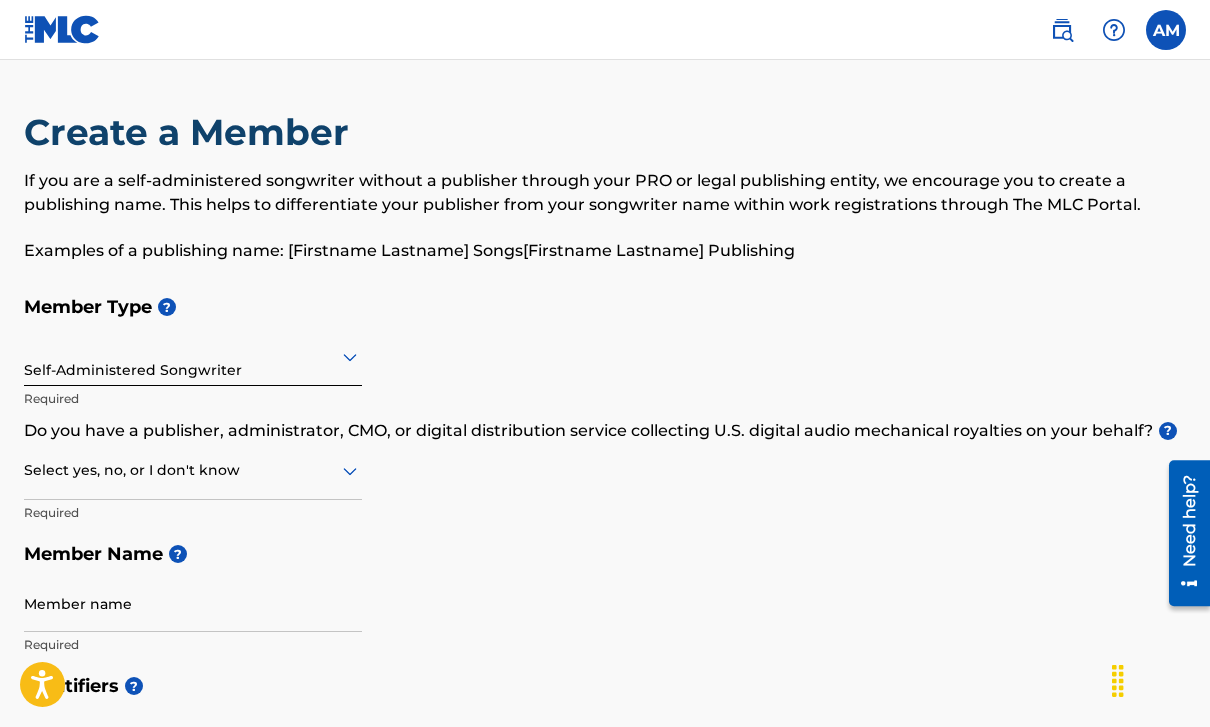 click 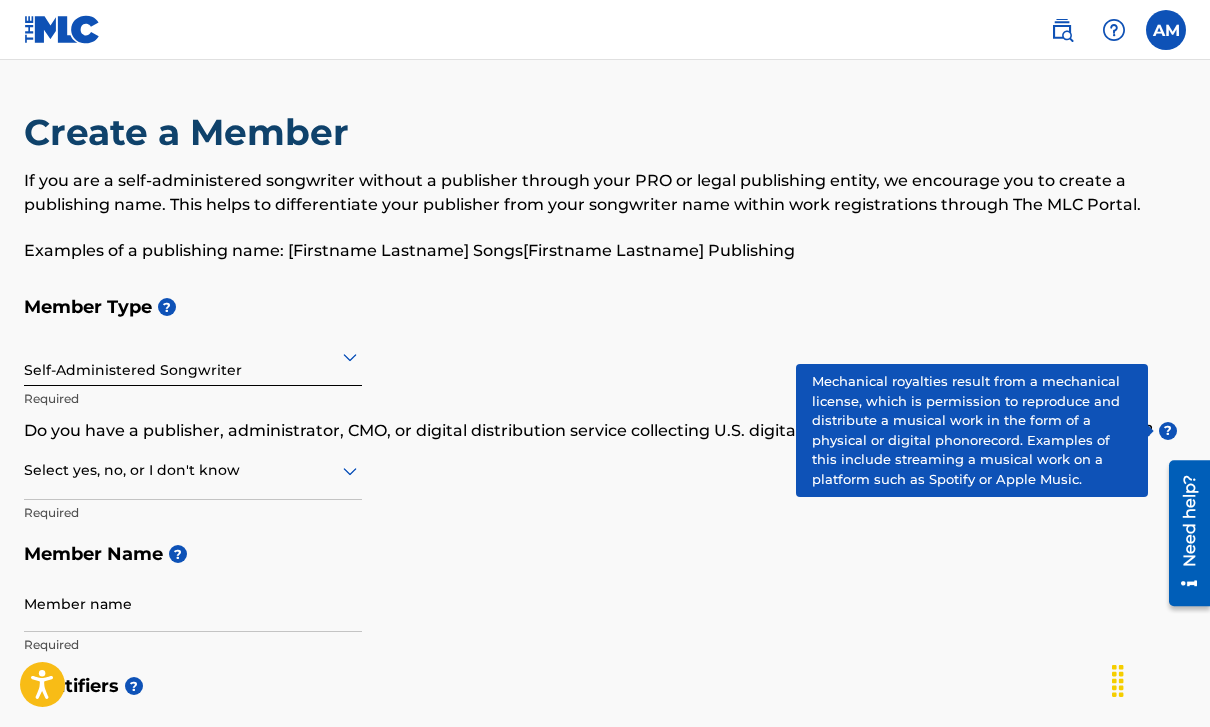 click on "?" at bounding box center (1168, 431) 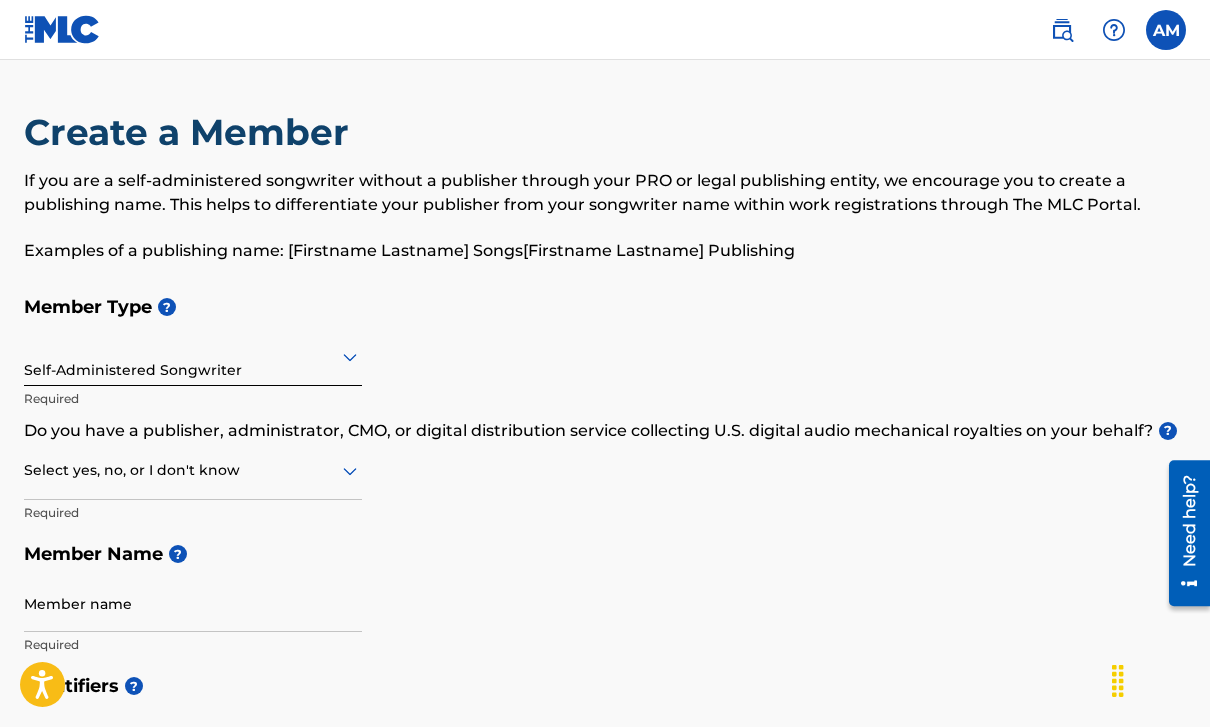 click 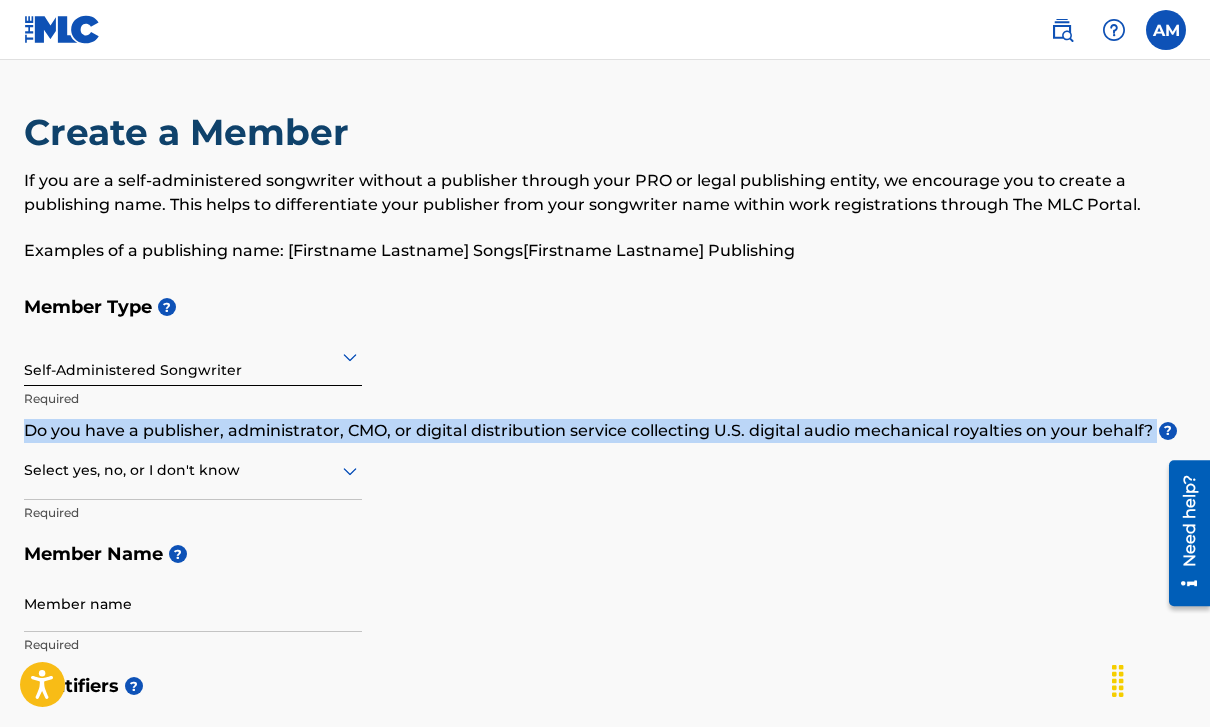 drag, startPoint x: 1153, startPoint y: 424, endPoint x: -18, endPoint y: 420, distance: 1171.0068 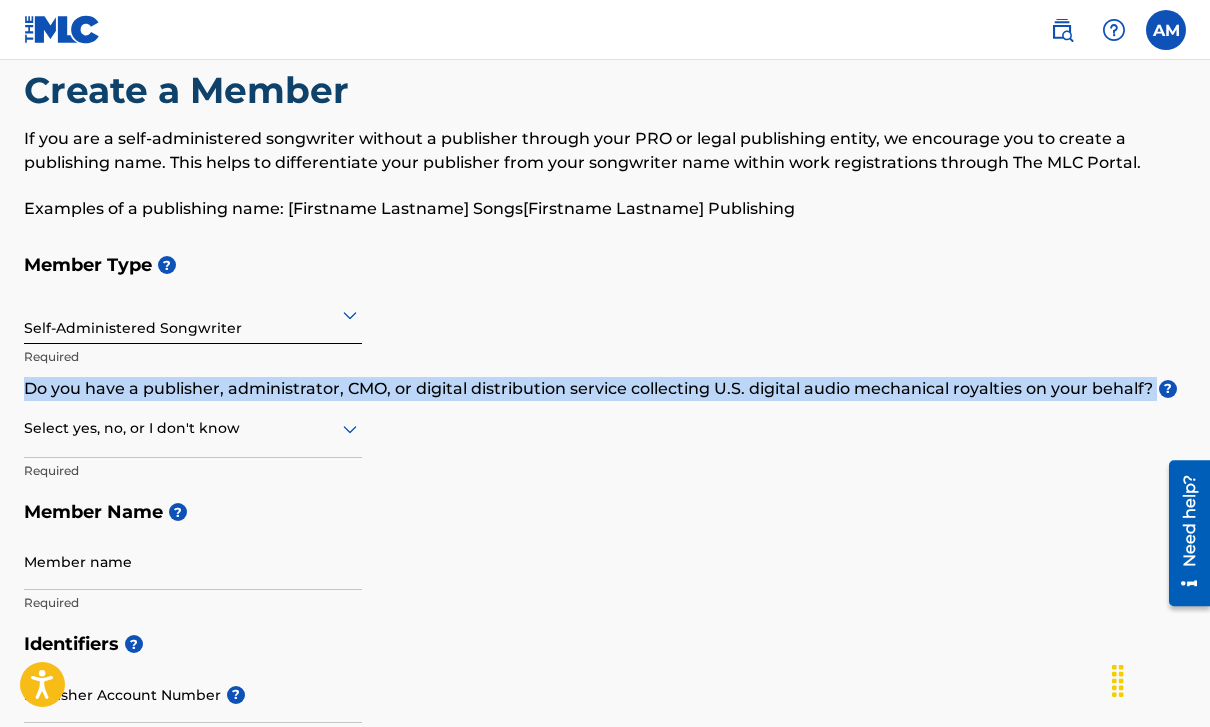 scroll, scrollTop: 68, scrollLeft: 0, axis: vertical 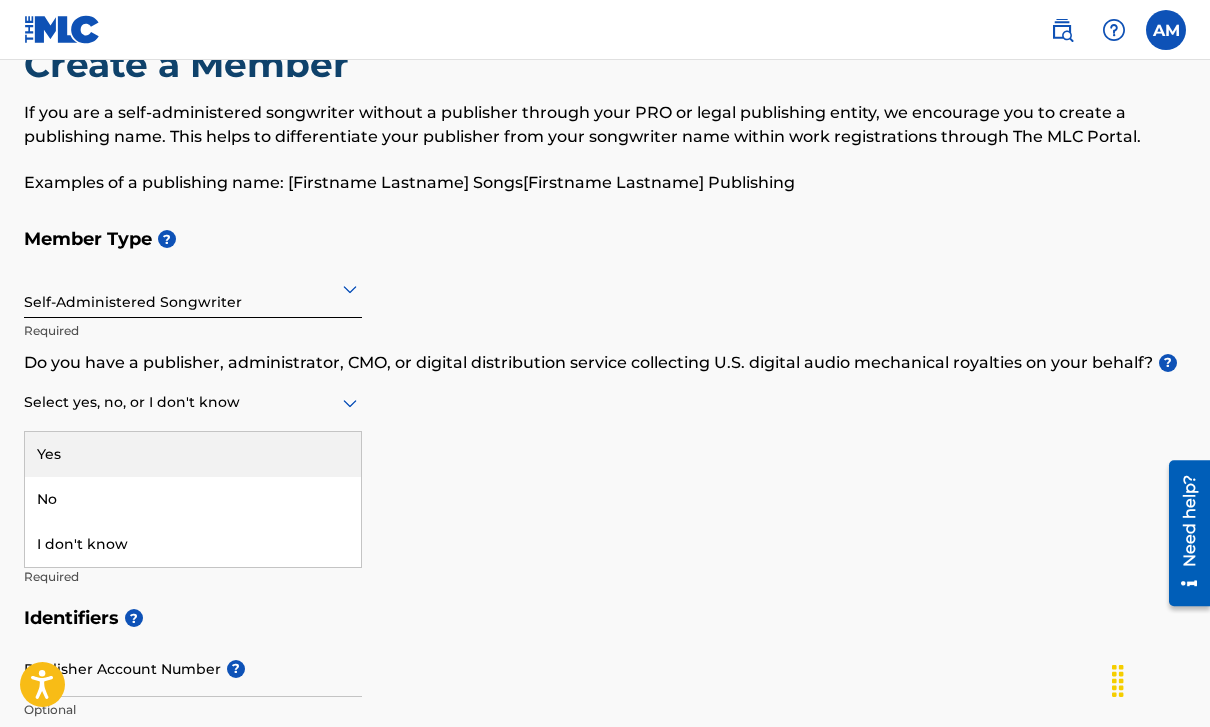 click 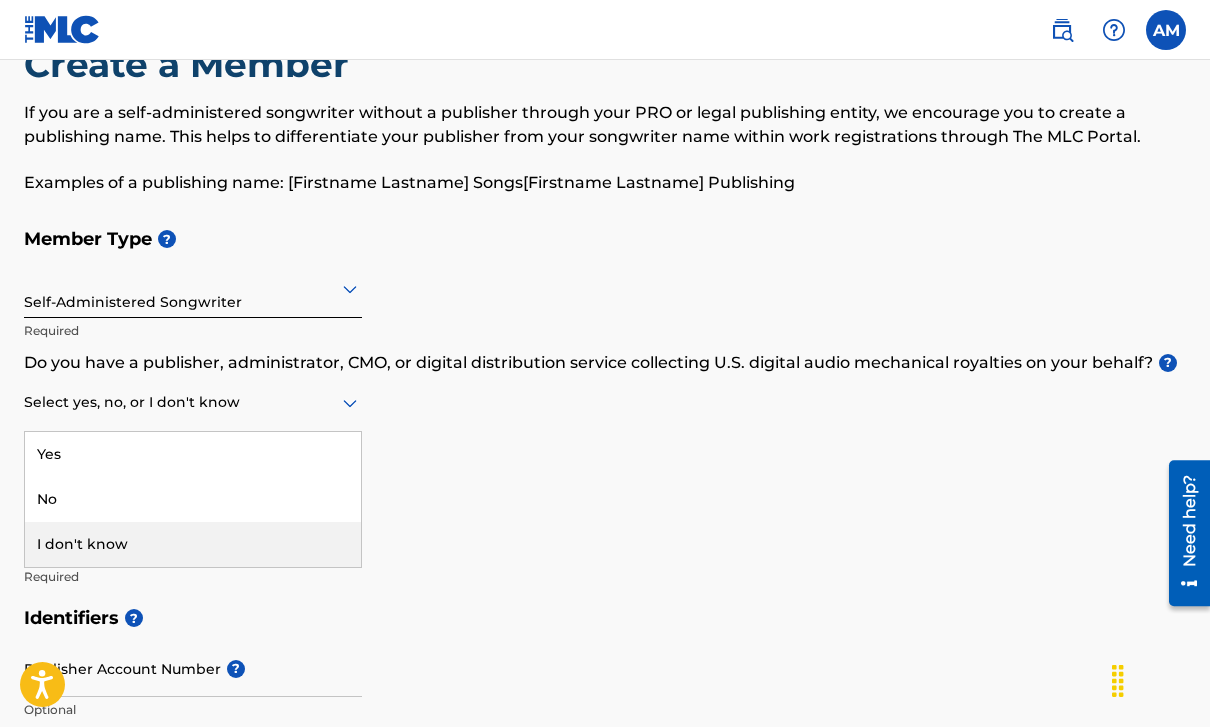 click on "I don't know" at bounding box center [193, 544] 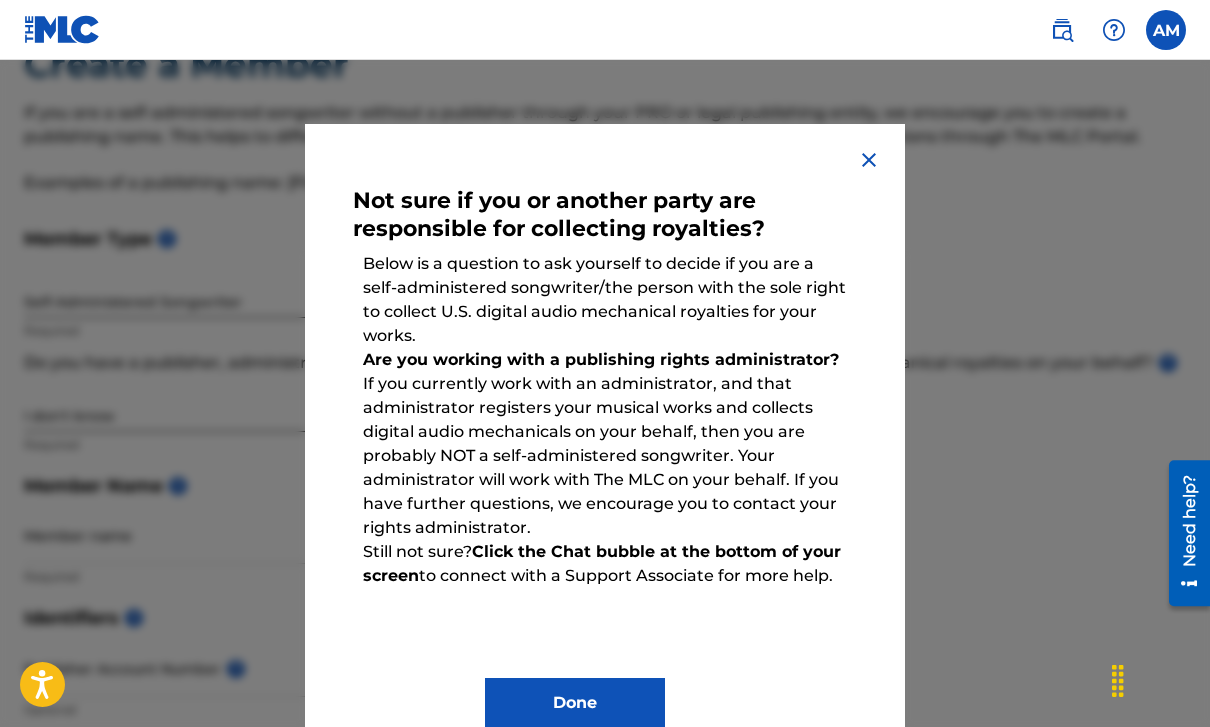 scroll, scrollTop: 49, scrollLeft: 0, axis: vertical 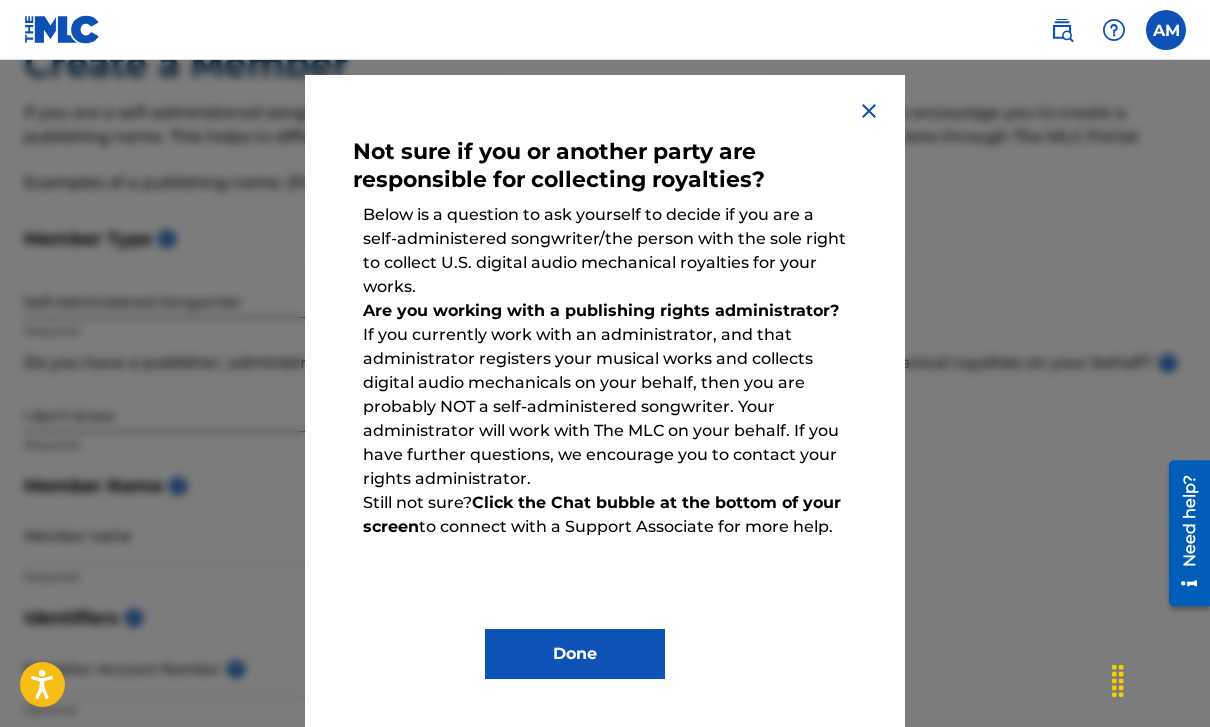 click on "Need help?" at bounding box center (1189, 532) 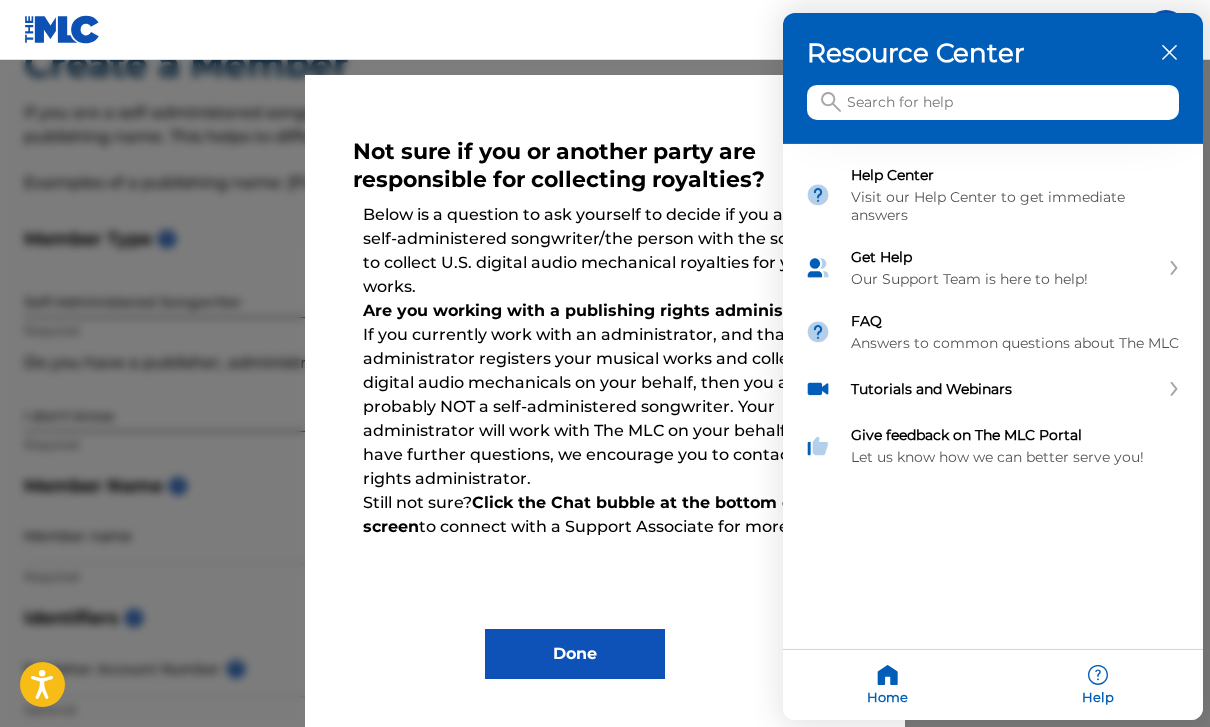 click at bounding box center (993, 102) 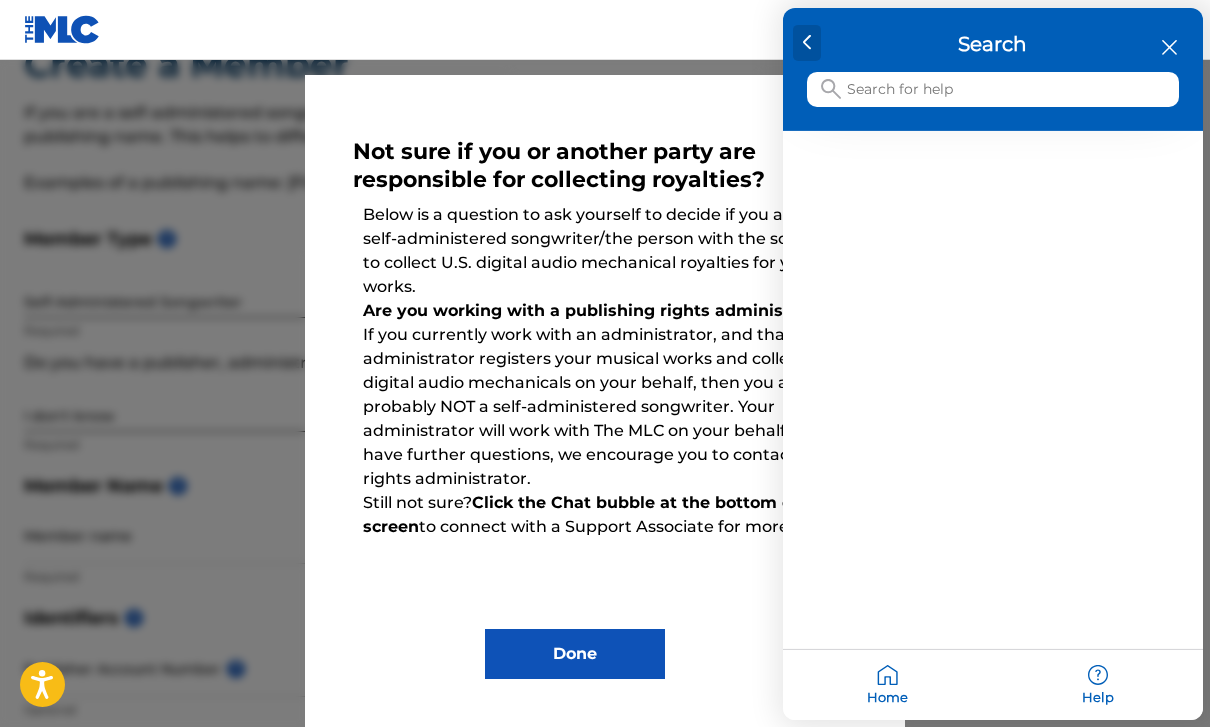click 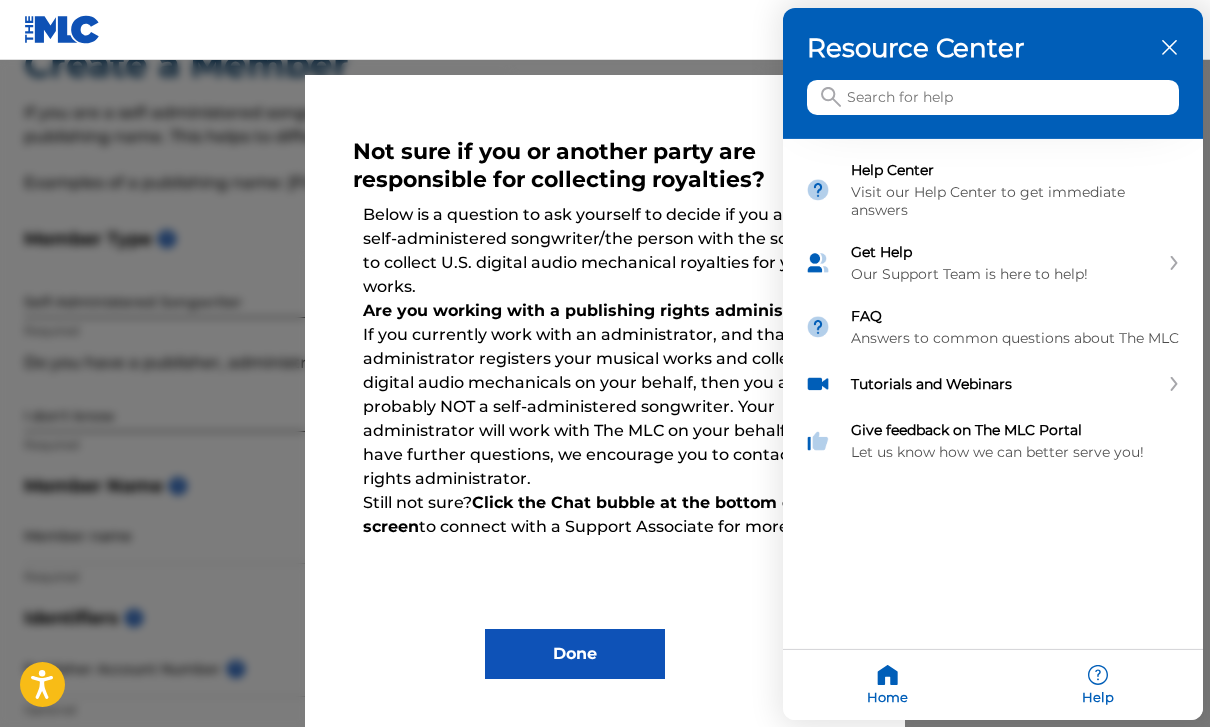 click on "Resource Center" at bounding box center (993, 73) 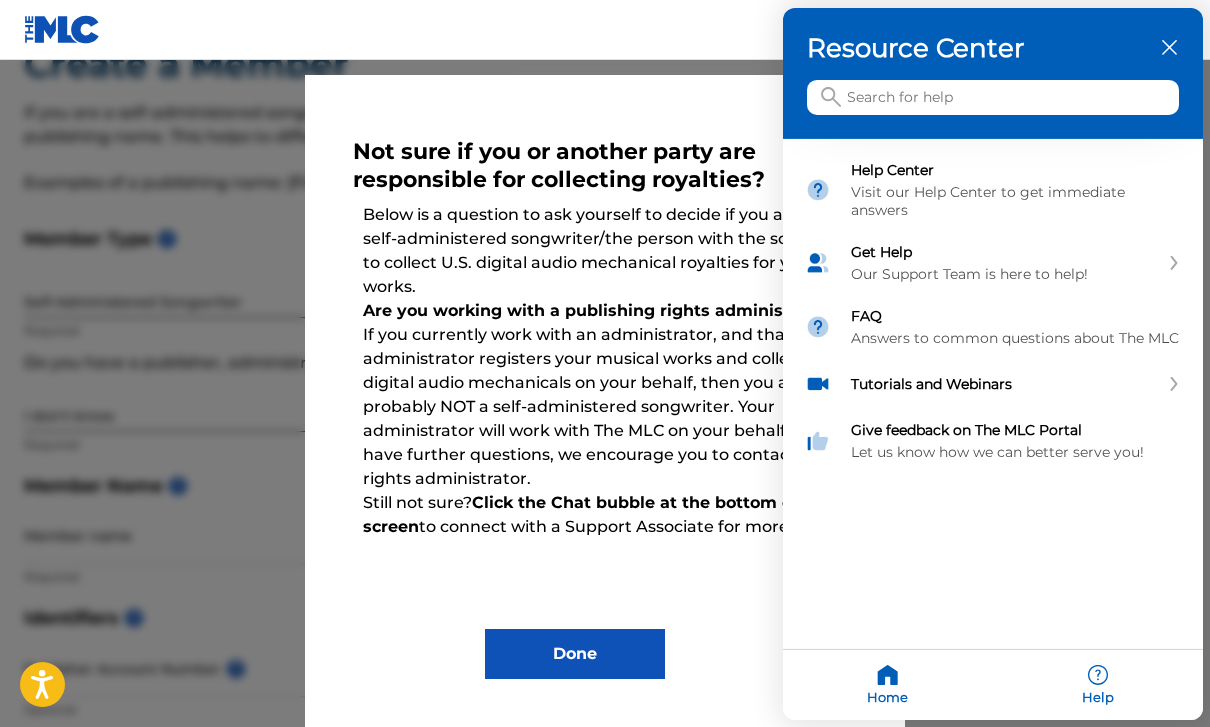 click on "Help" at bounding box center (1098, 685) 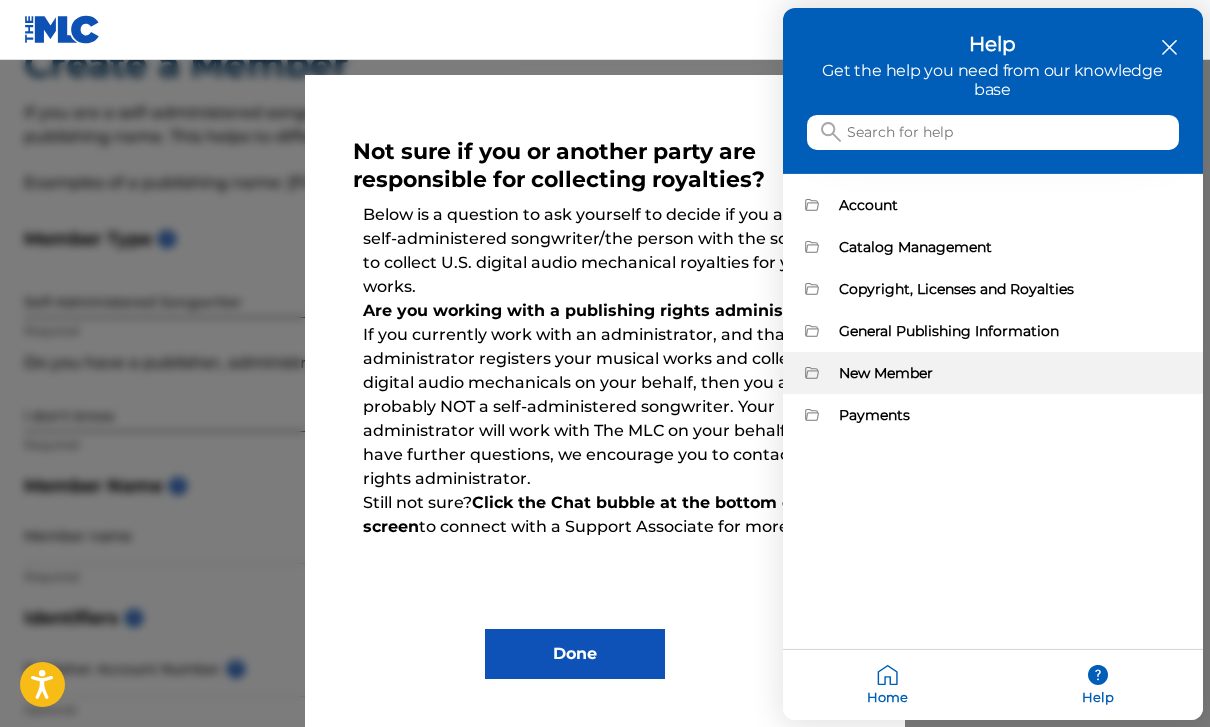 click at bounding box center [818, 373] 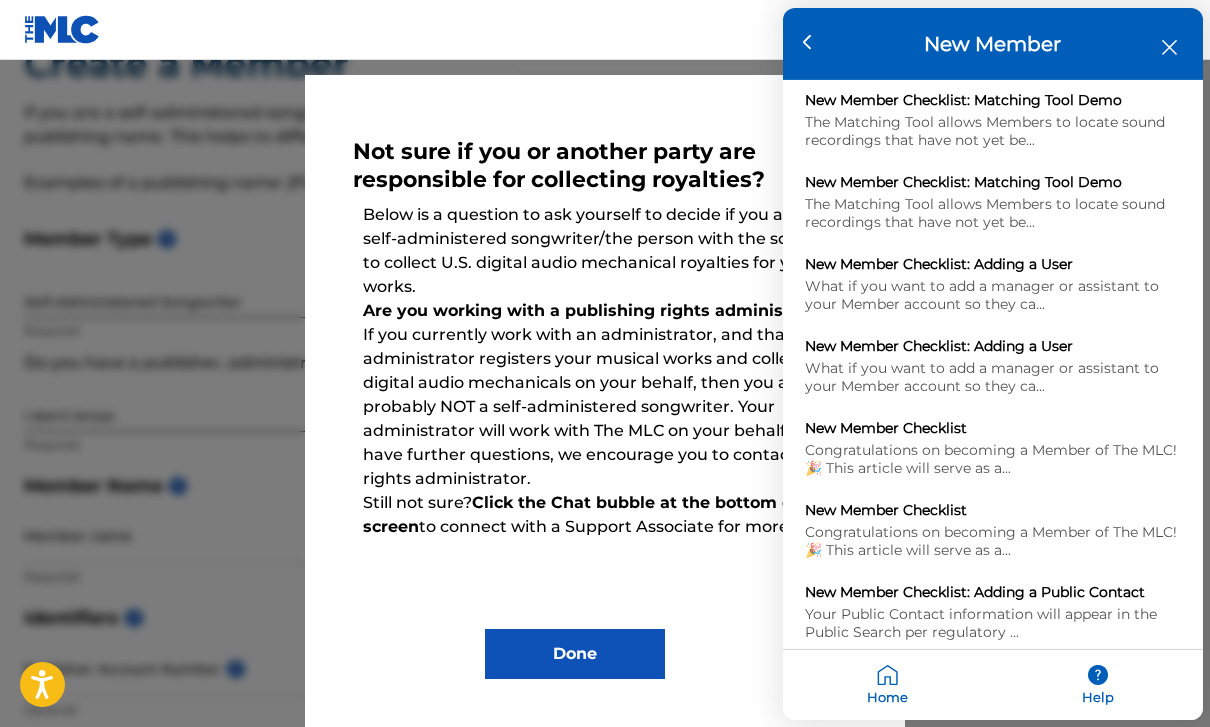 scroll, scrollTop: 707, scrollLeft: 0, axis: vertical 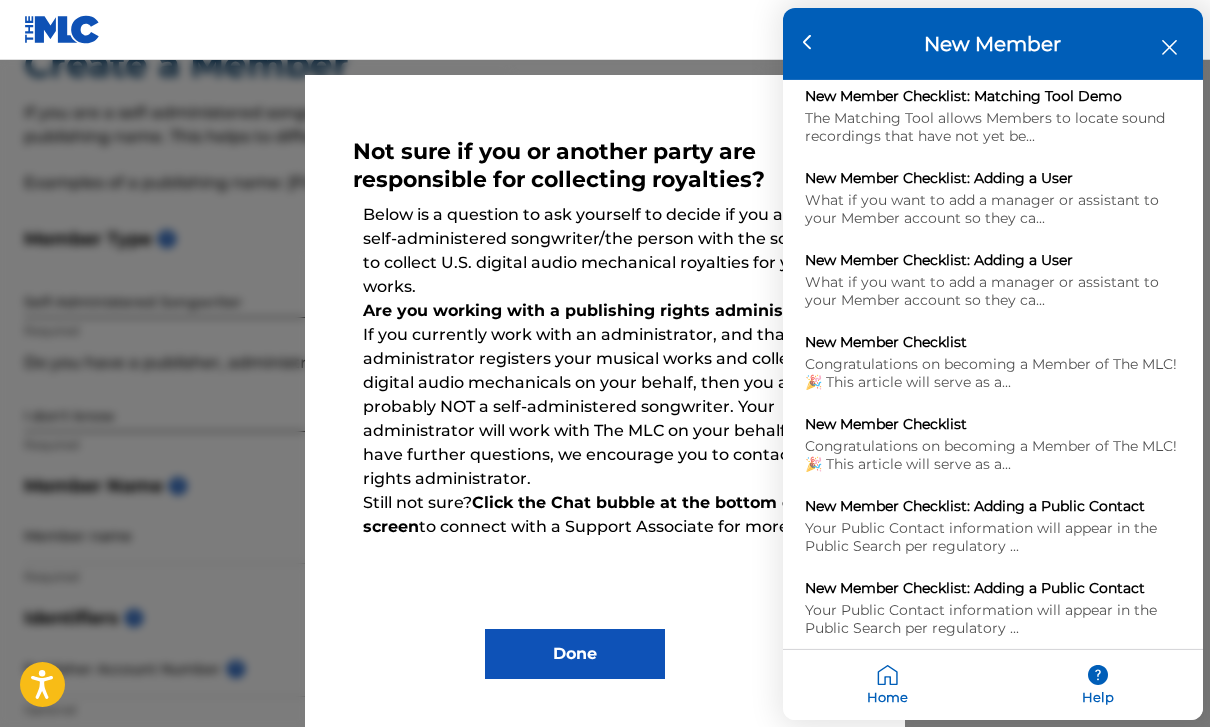 click 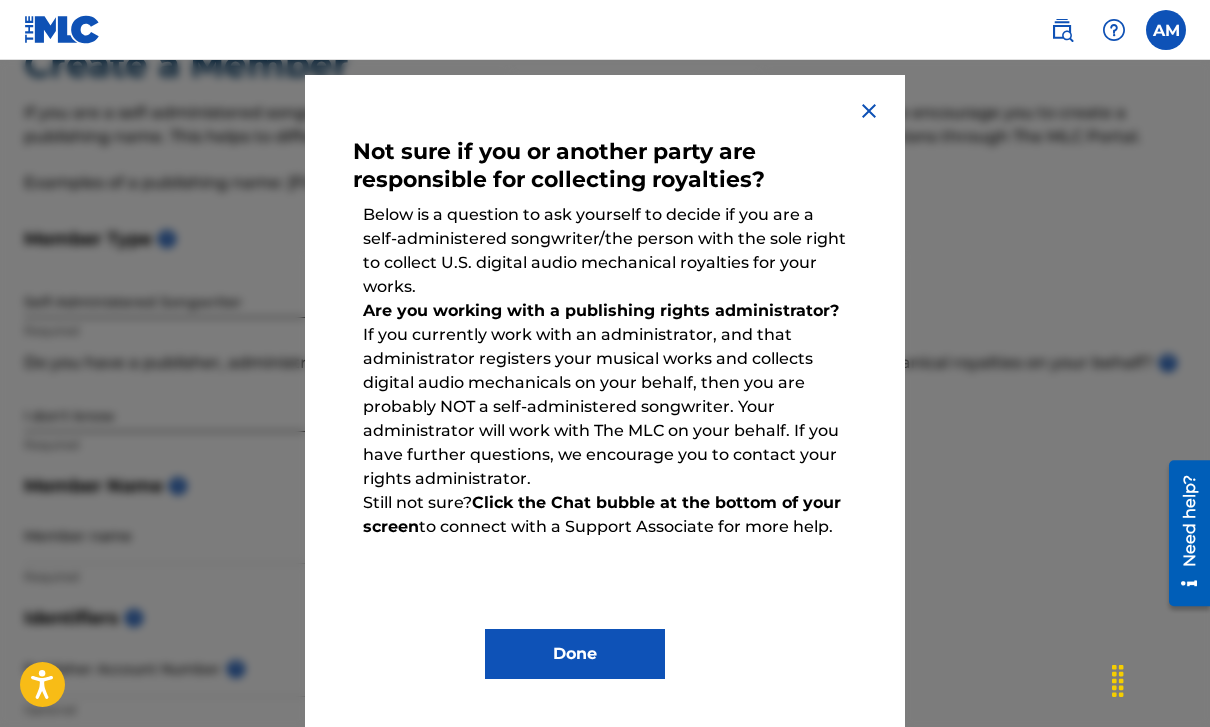scroll, scrollTop: 0, scrollLeft: 0, axis: both 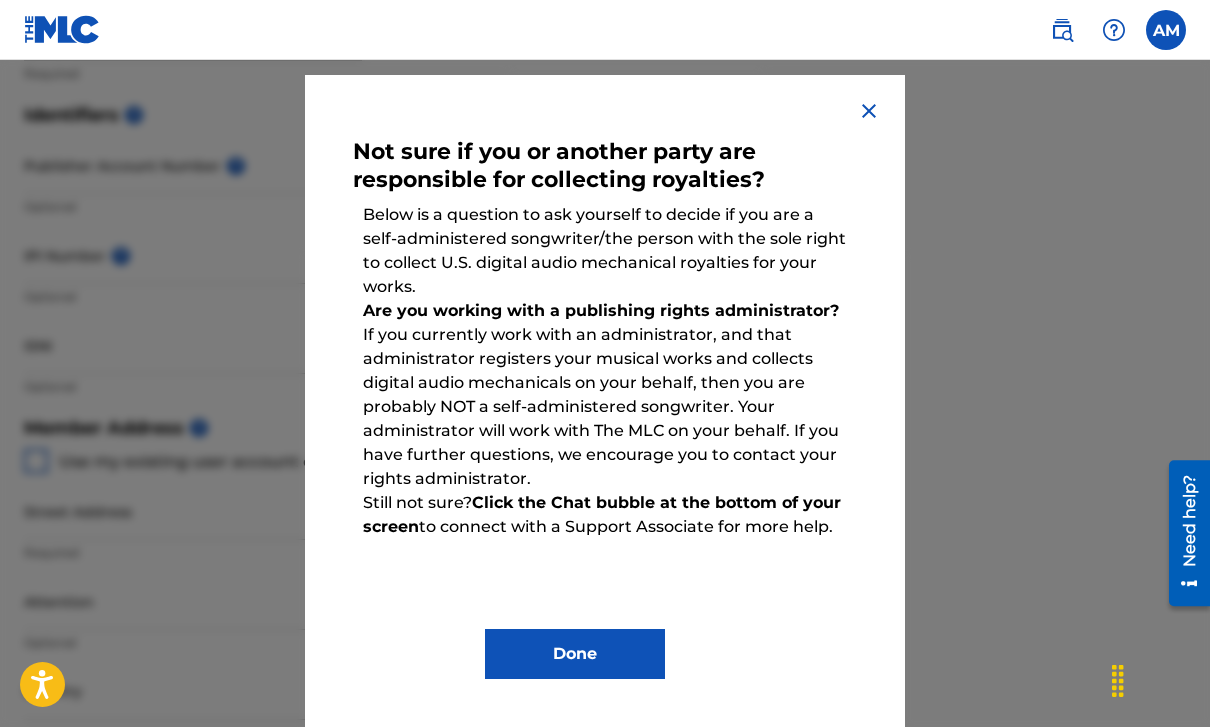 click at bounding box center (986, 379) 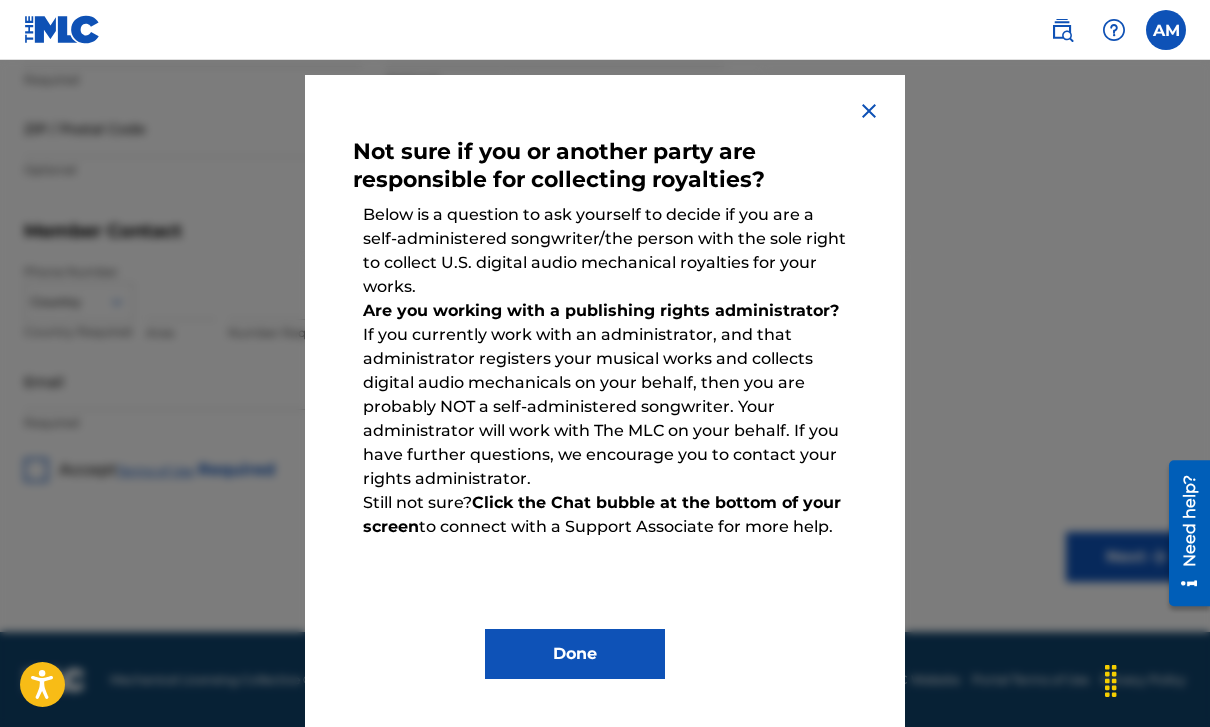 scroll, scrollTop: 1225, scrollLeft: 0, axis: vertical 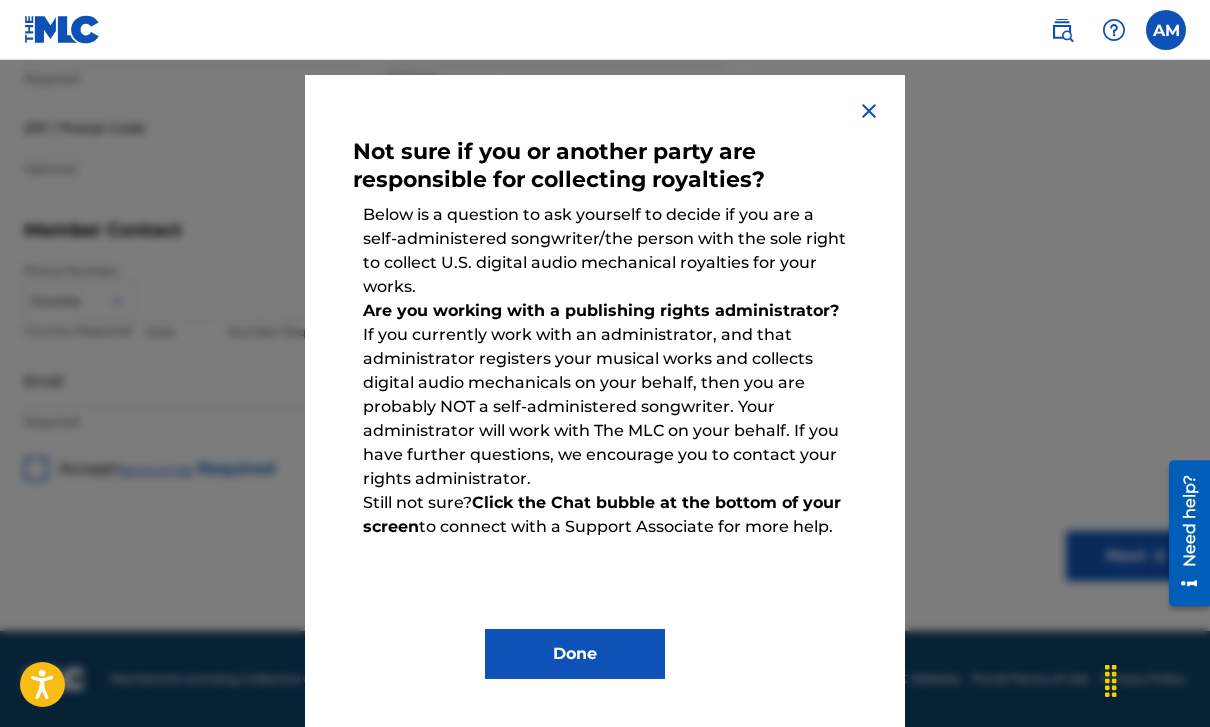click on "Done" at bounding box center (575, 654) 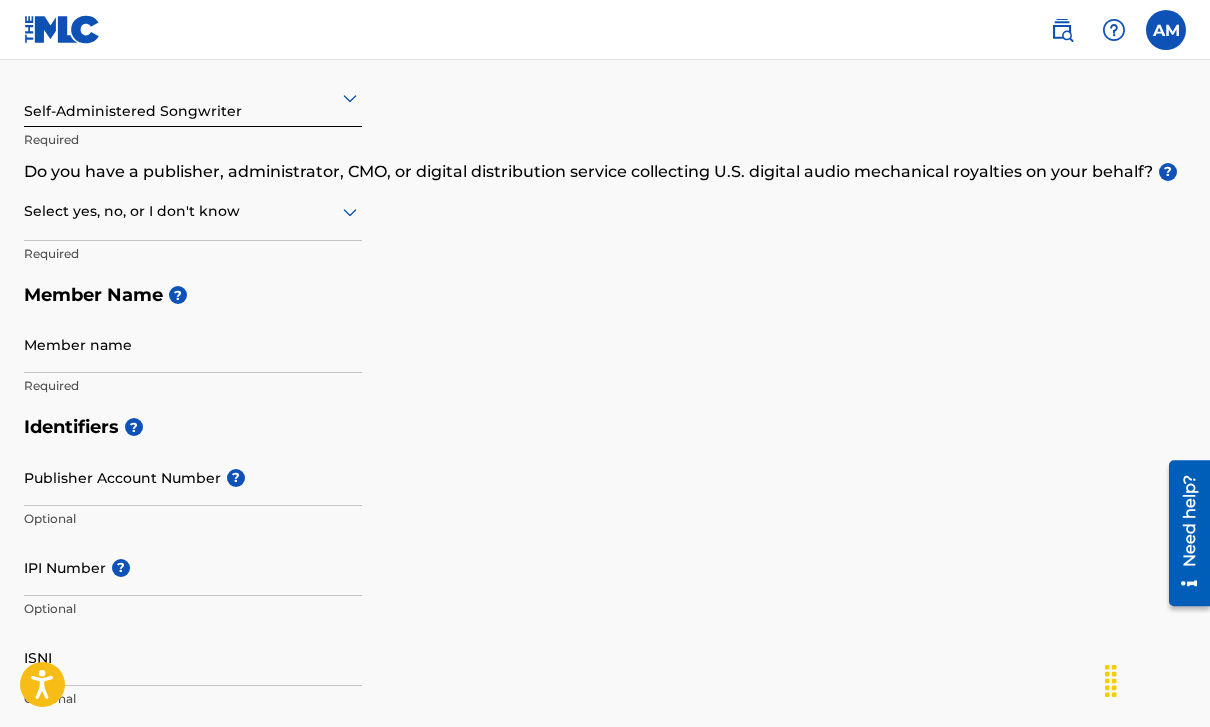 scroll, scrollTop: 35, scrollLeft: 0, axis: vertical 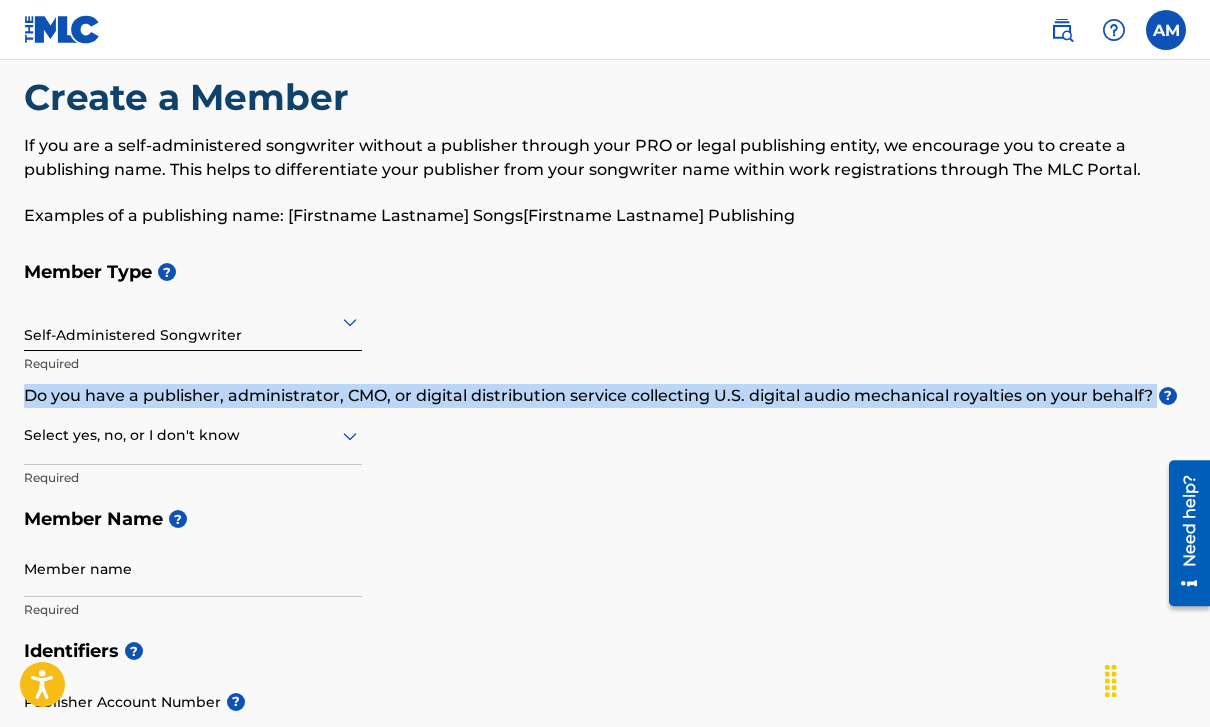 drag, startPoint x: 1153, startPoint y: 391, endPoint x: 26, endPoint y: 376, distance: 1127.0999 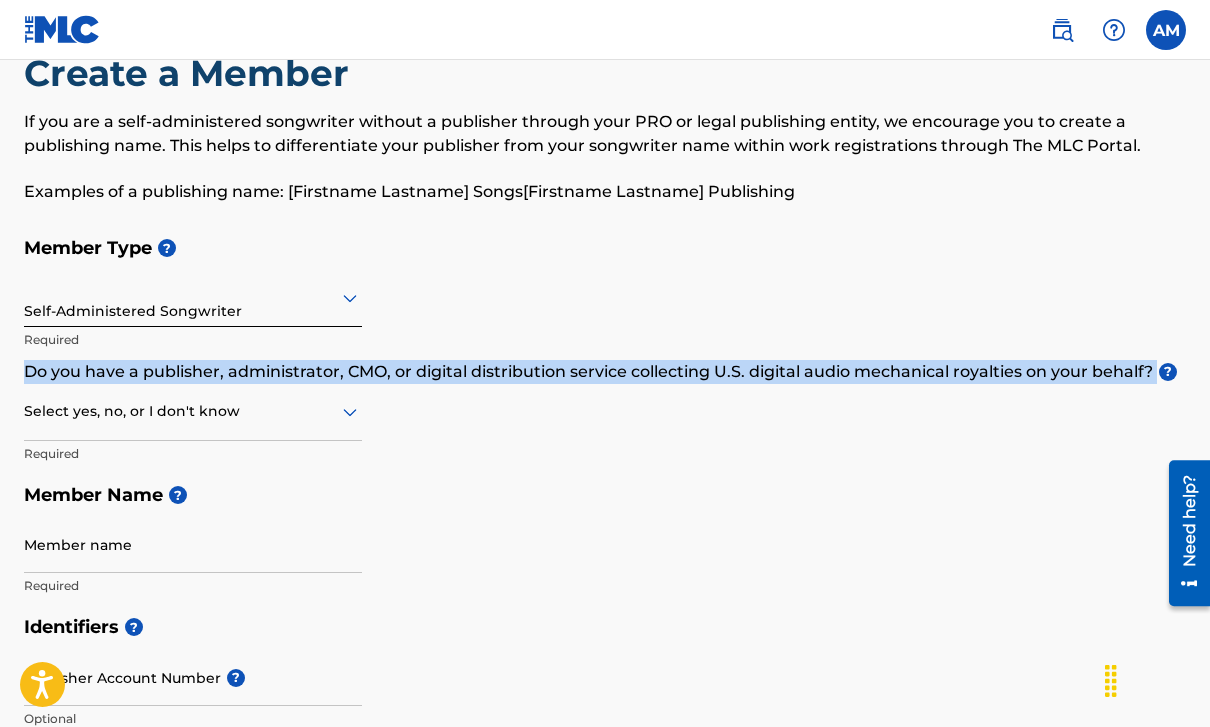 scroll, scrollTop: 0, scrollLeft: 0, axis: both 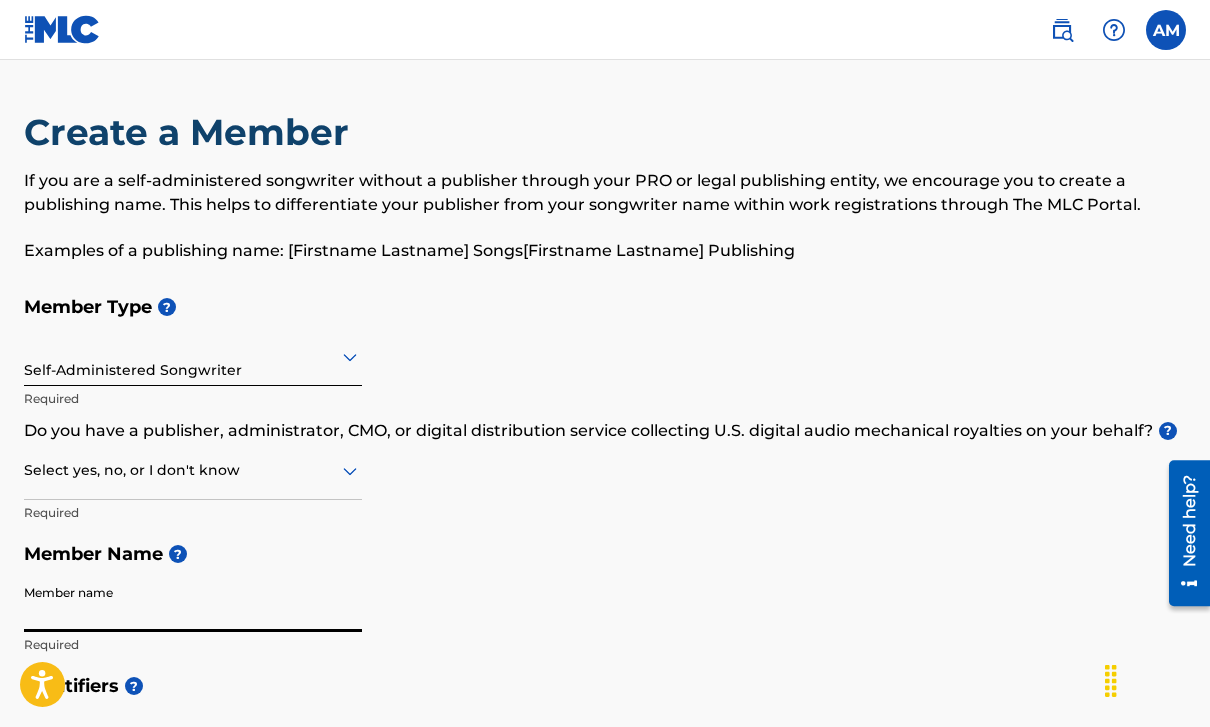 click on "Member name" at bounding box center (193, 603) 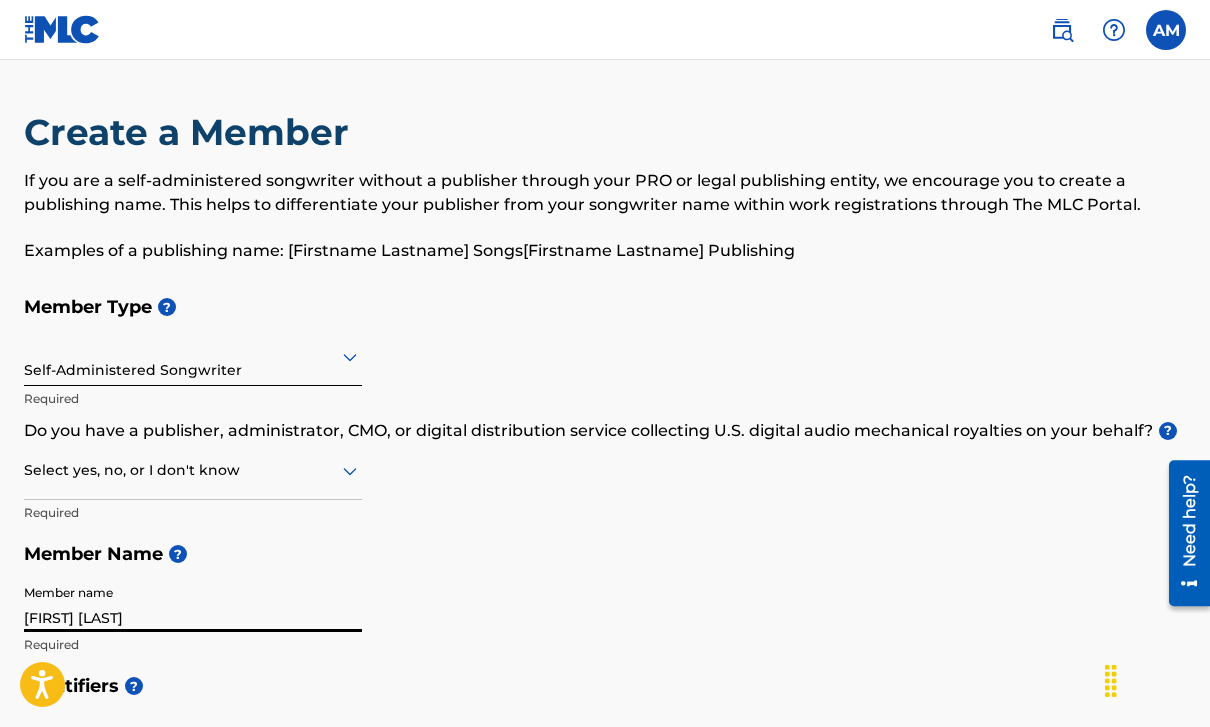 type on "3729 Westwood Blvd., Apt 8" 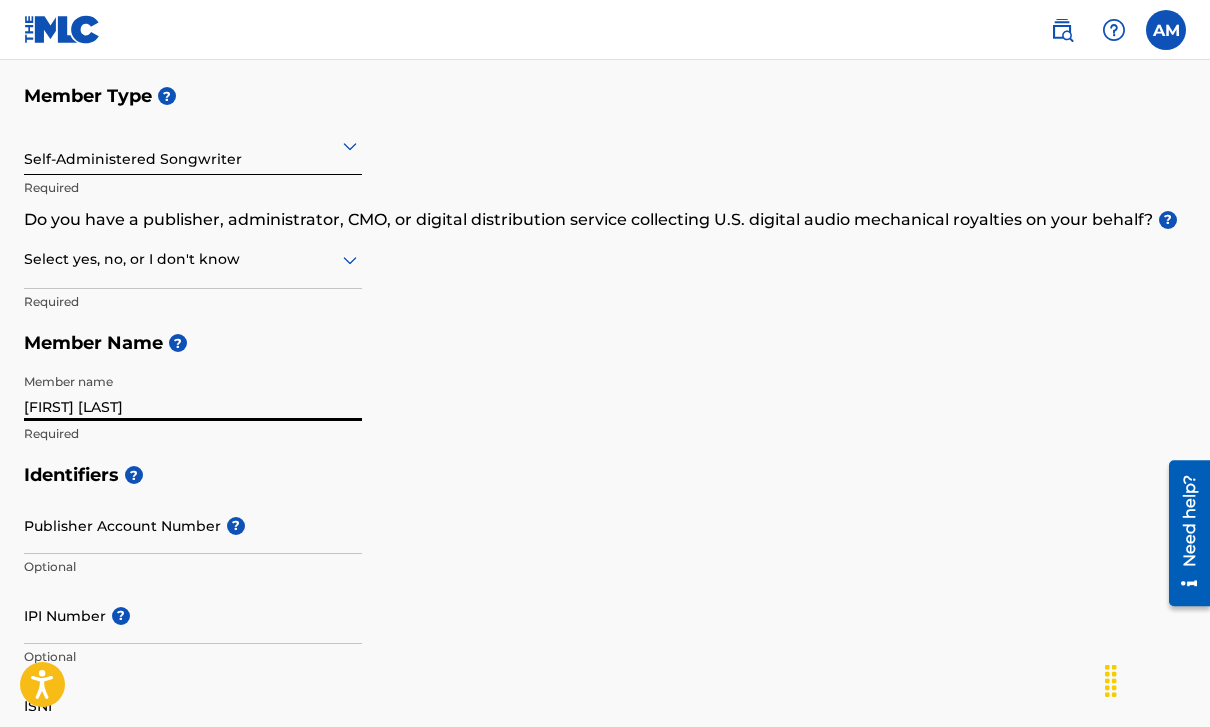 scroll, scrollTop: 214, scrollLeft: 0, axis: vertical 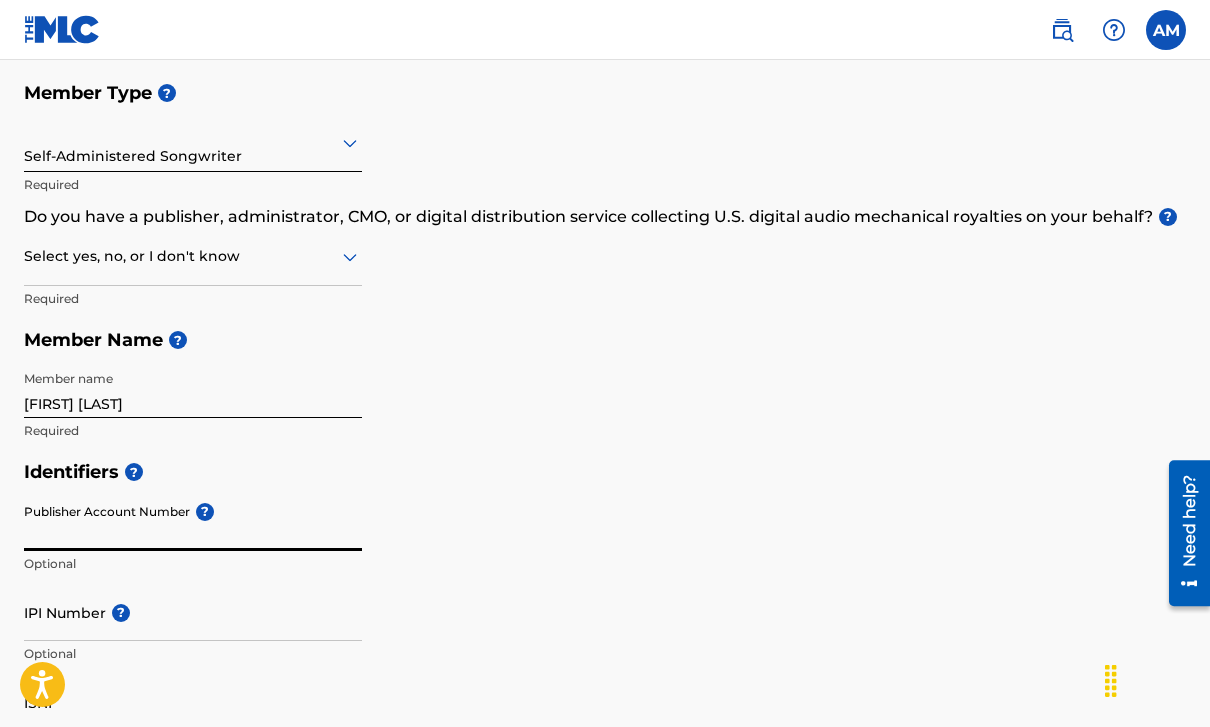 click on "Publisher Account Number ?" at bounding box center (193, 522) 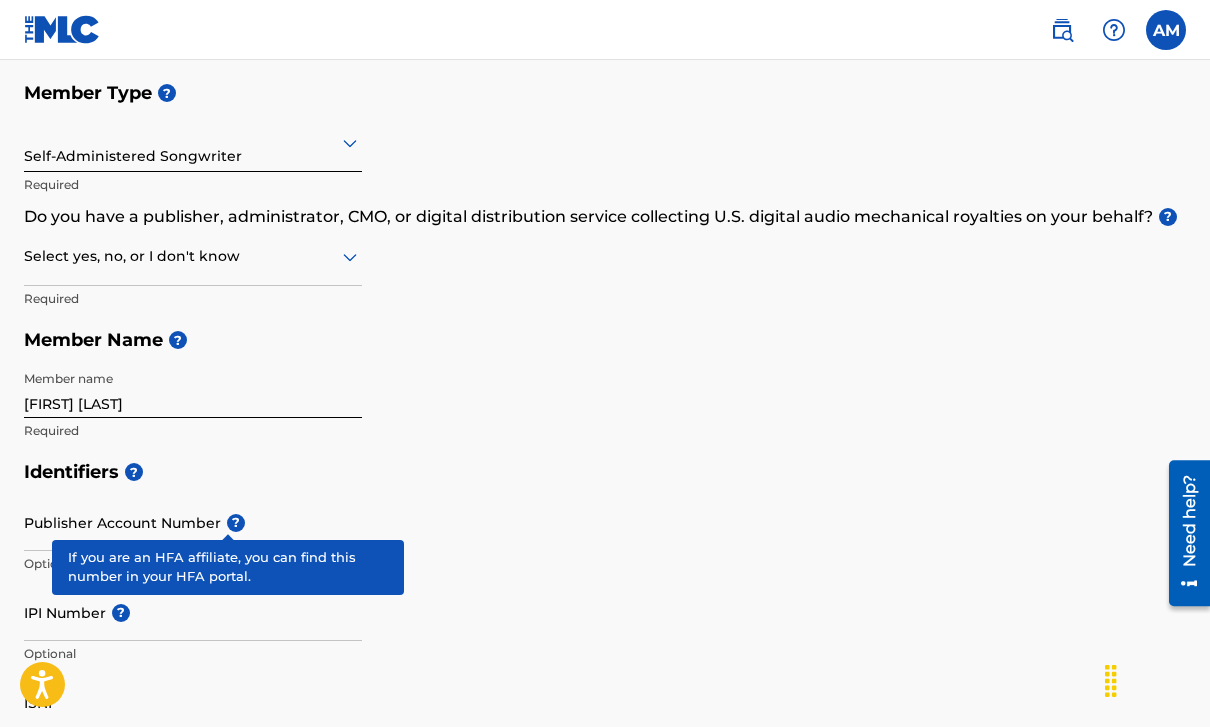 click on "Publisher Account Number ? Optional" at bounding box center (193, 539) 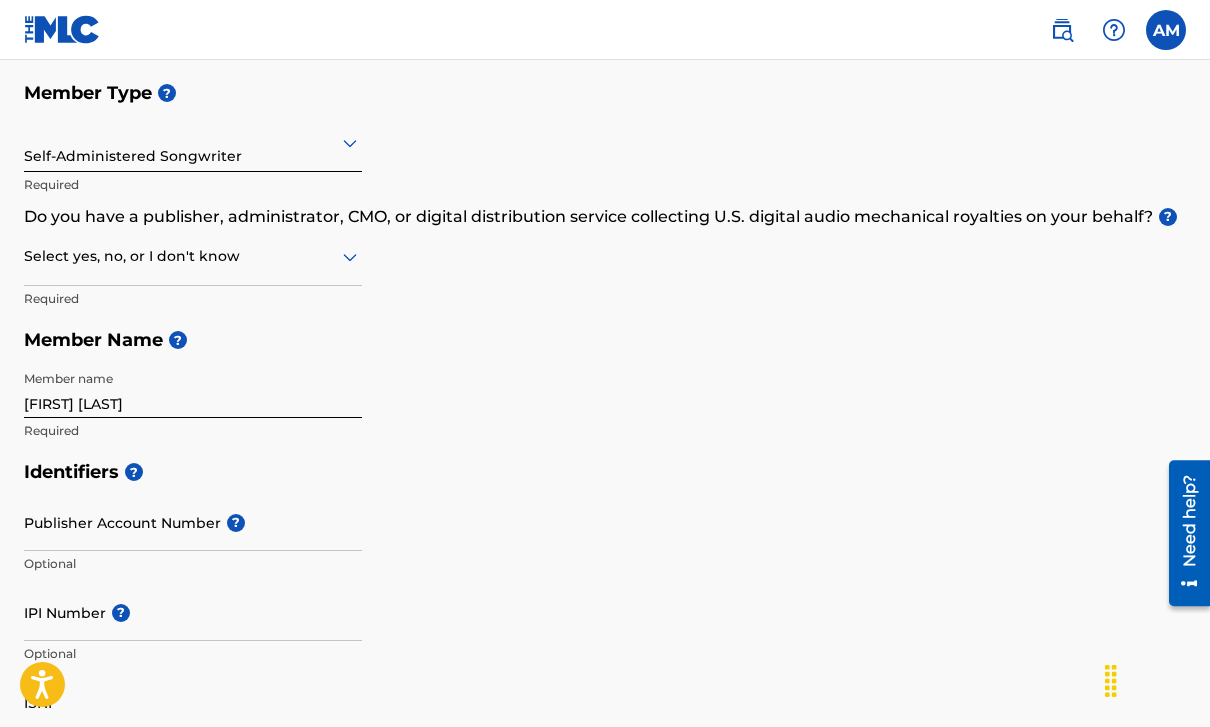 click on "Identifiers ? Publisher Account Number ? Optional IPI Number ? Optional ISNI Optional" at bounding box center [605, 607] 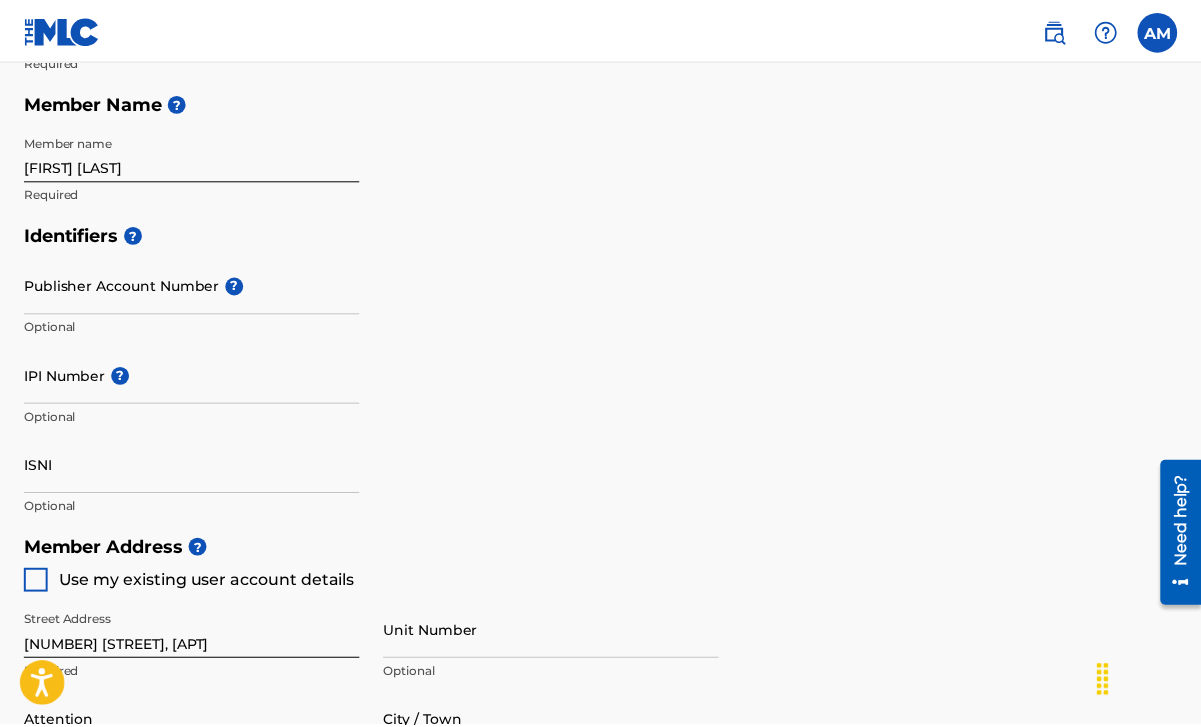 scroll, scrollTop: 481, scrollLeft: 0, axis: vertical 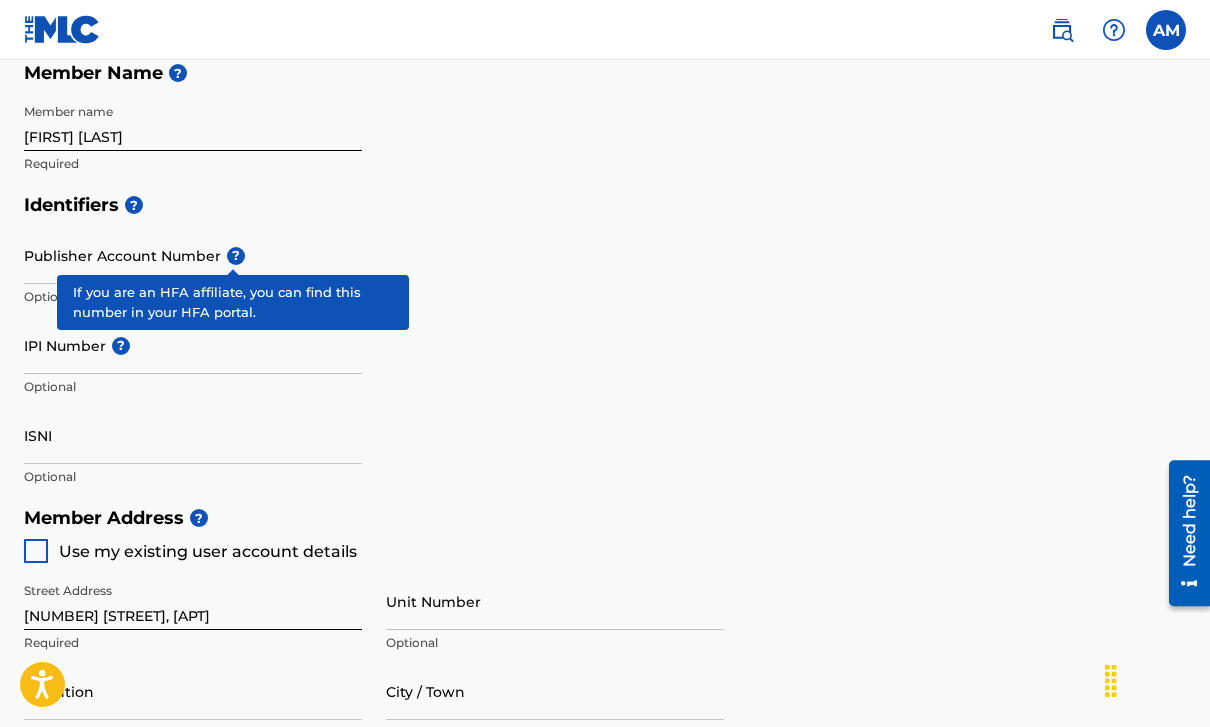 click on "?" at bounding box center (236, 256) 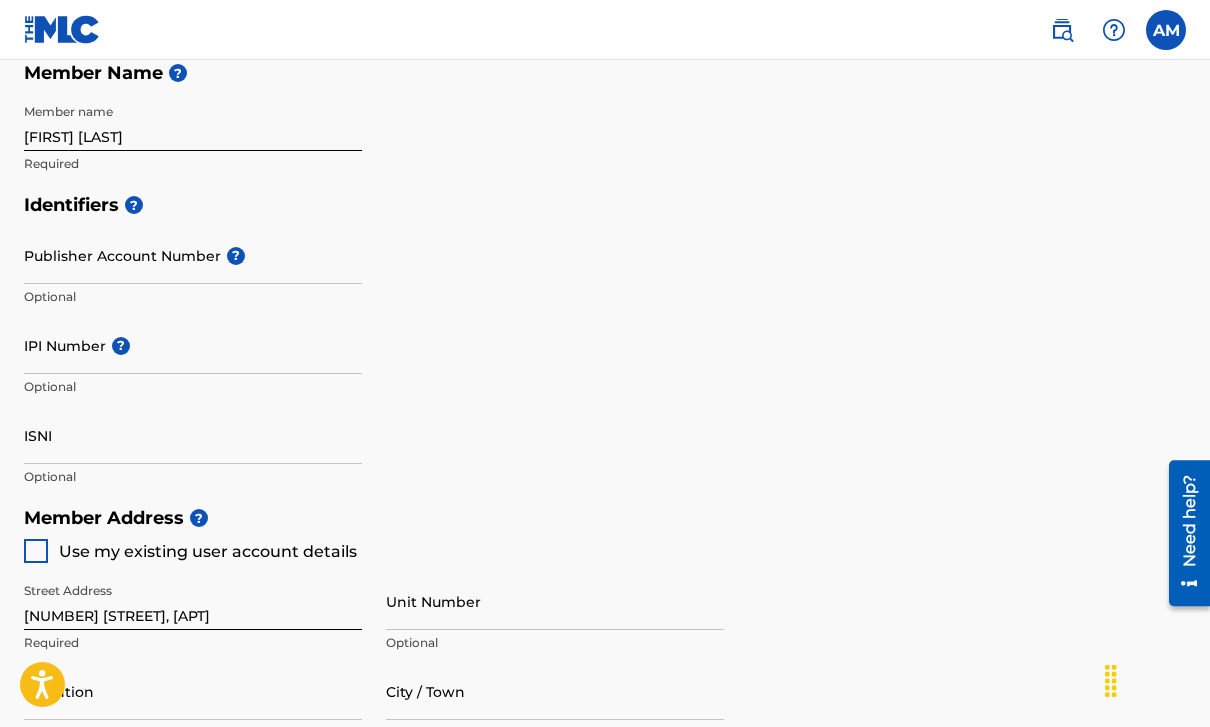 click on "Publisher Account Number ? Optional" at bounding box center [193, 272] 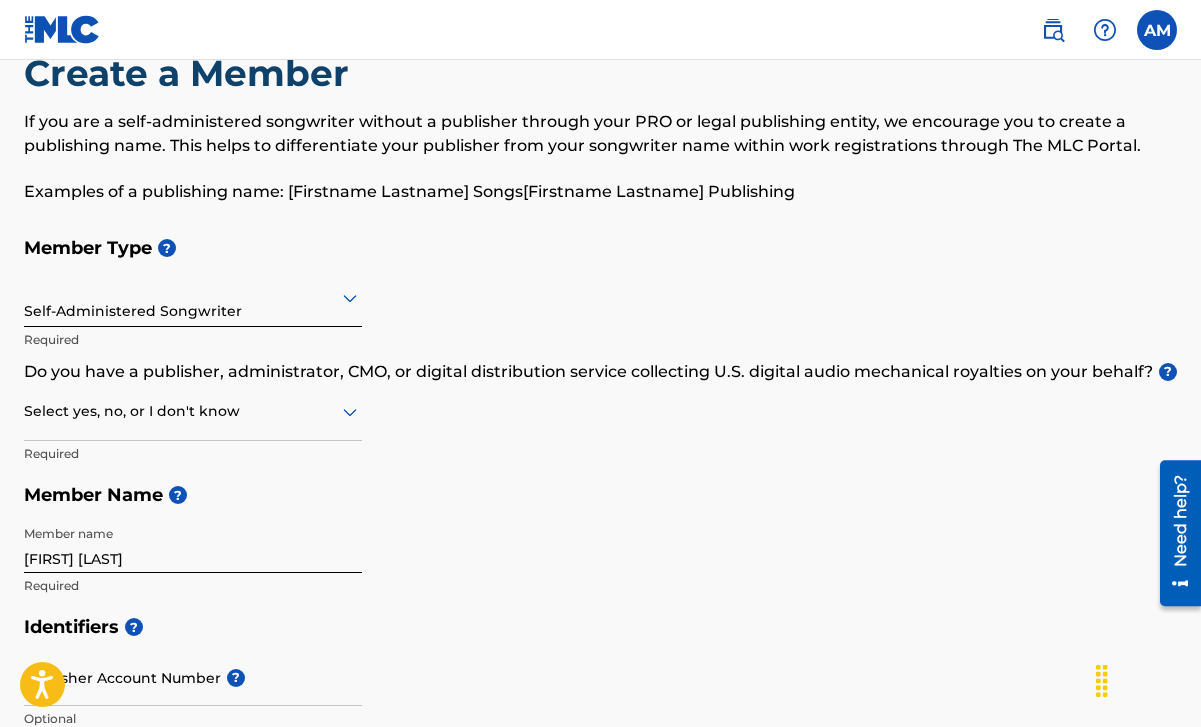 scroll, scrollTop: 66, scrollLeft: 0, axis: vertical 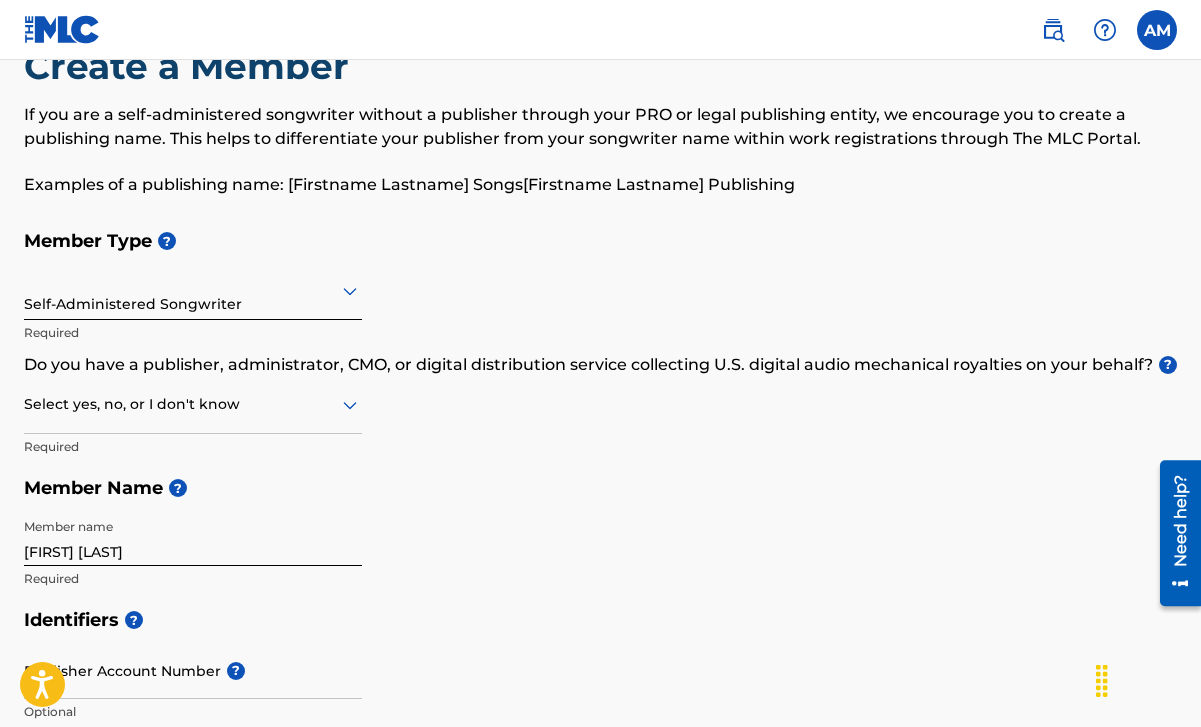 click at bounding box center (193, 404) 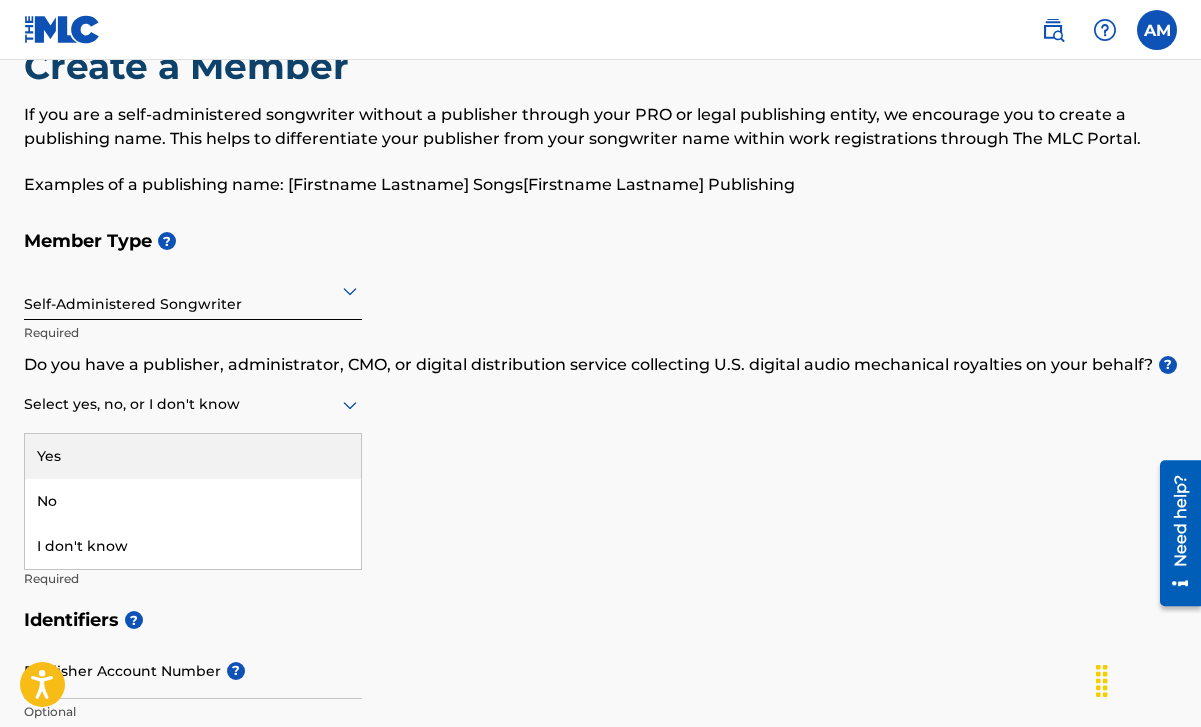click on "Yes" at bounding box center [193, 456] 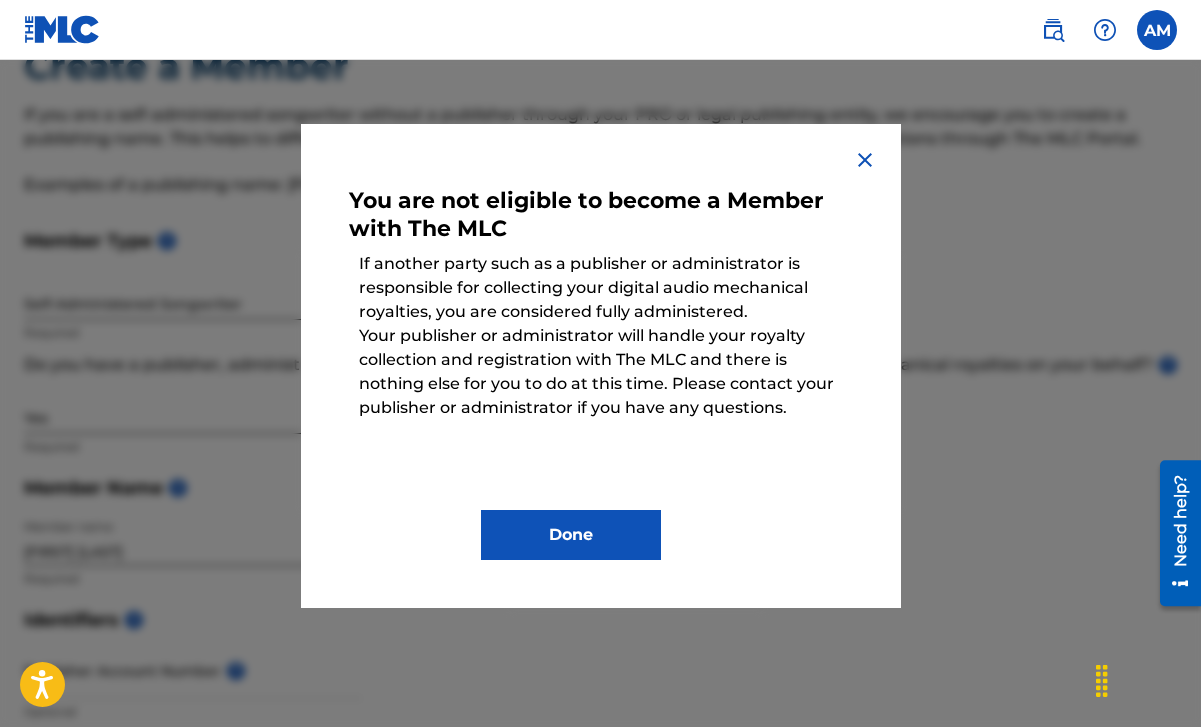 scroll, scrollTop: 99, scrollLeft: 0, axis: vertical 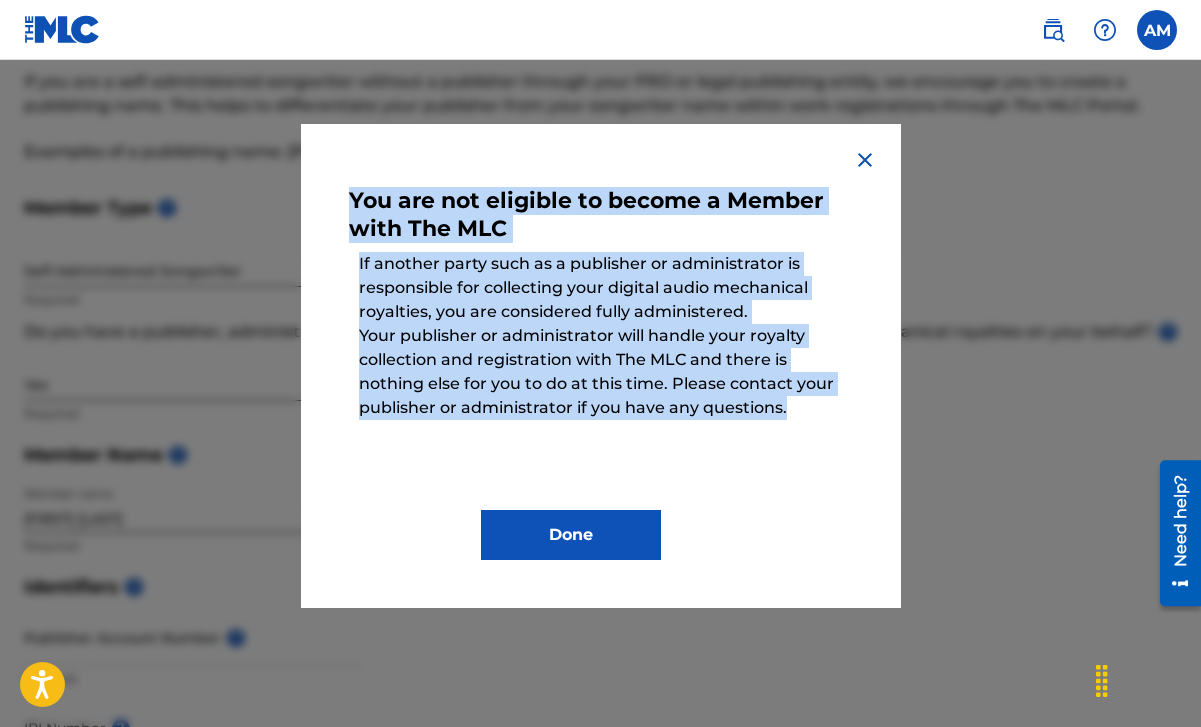 drag, startPoint x: 351, startPoint y: 194, endPoint x: 821, endPoint y: 398, distance: 512.36316 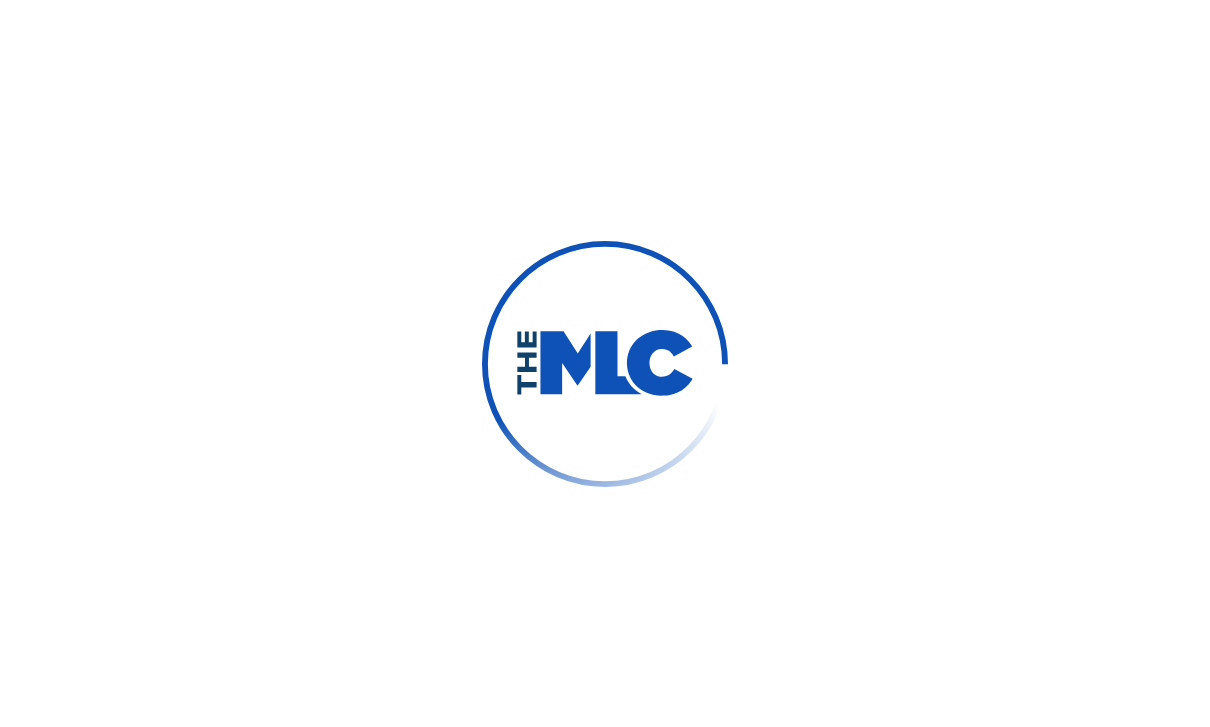 scroll, scrollTop: 0, scrollLeft: 0, axis: both 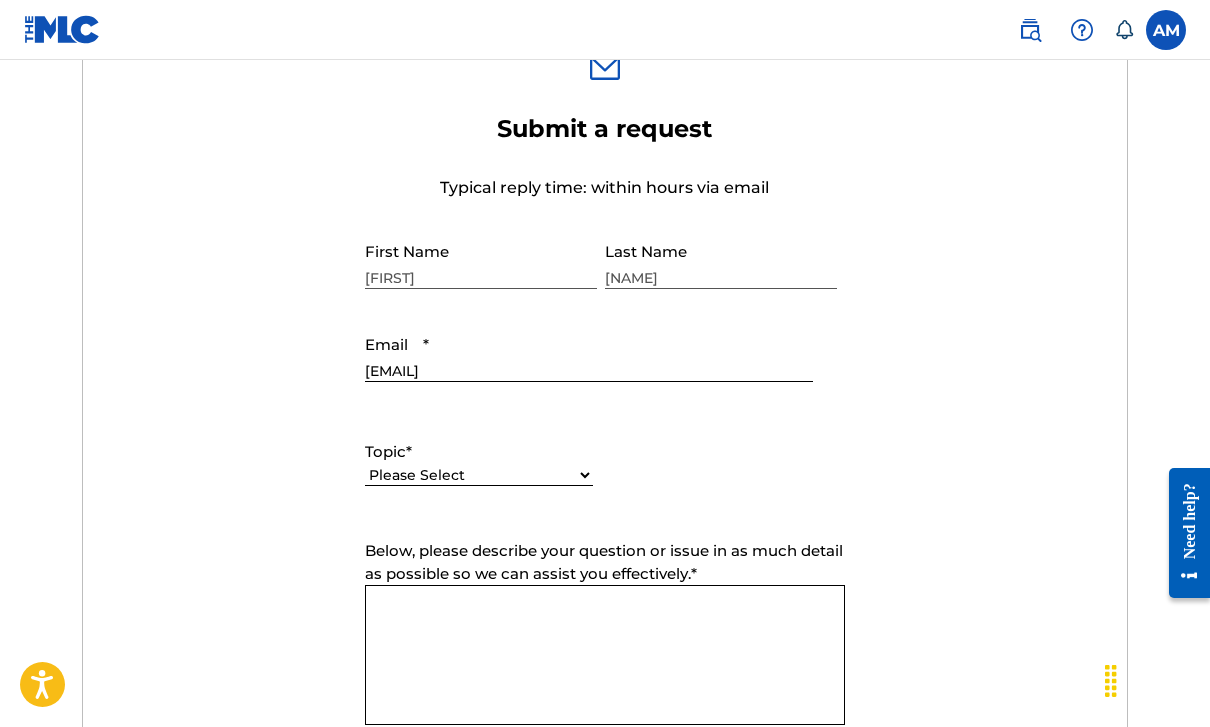 click on "Please Select I need help with my account I need help with managing my catalog I need help with the Public Search I need help with information about The MLC I need help with payment I need help with DQI" at bounding box center [479, 475] 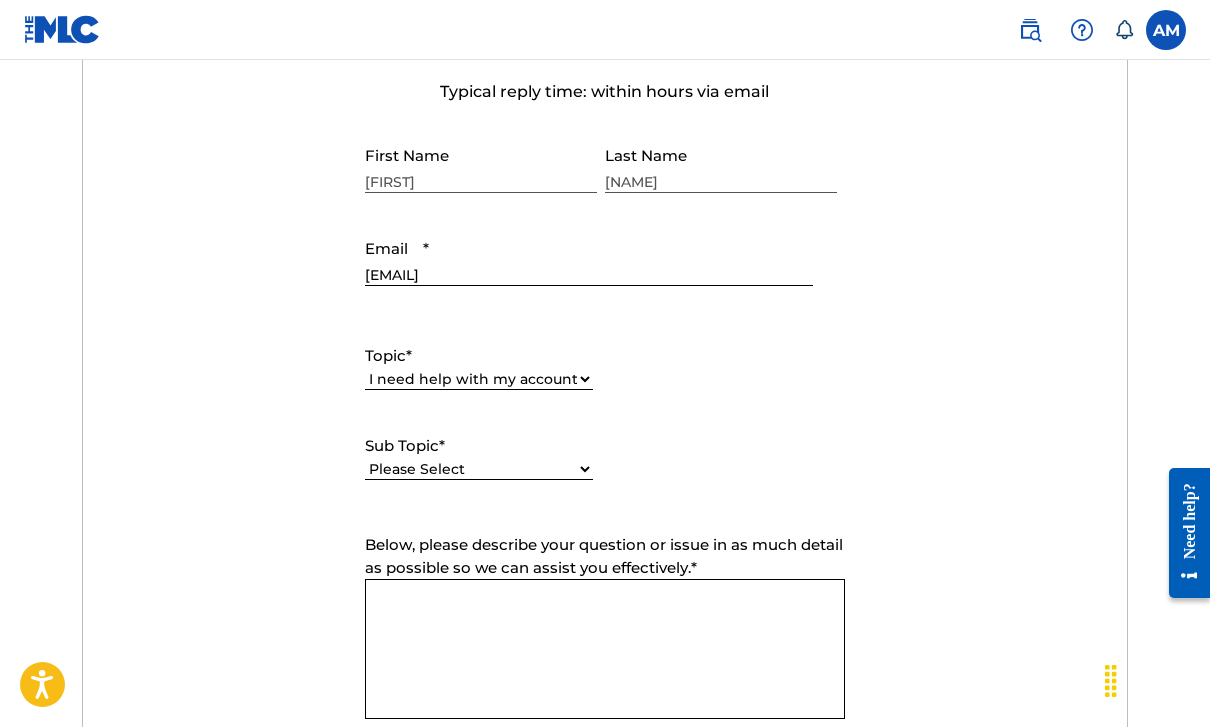 scroll, scrollTop: 825, scrollLeft: 0, axis: vertical 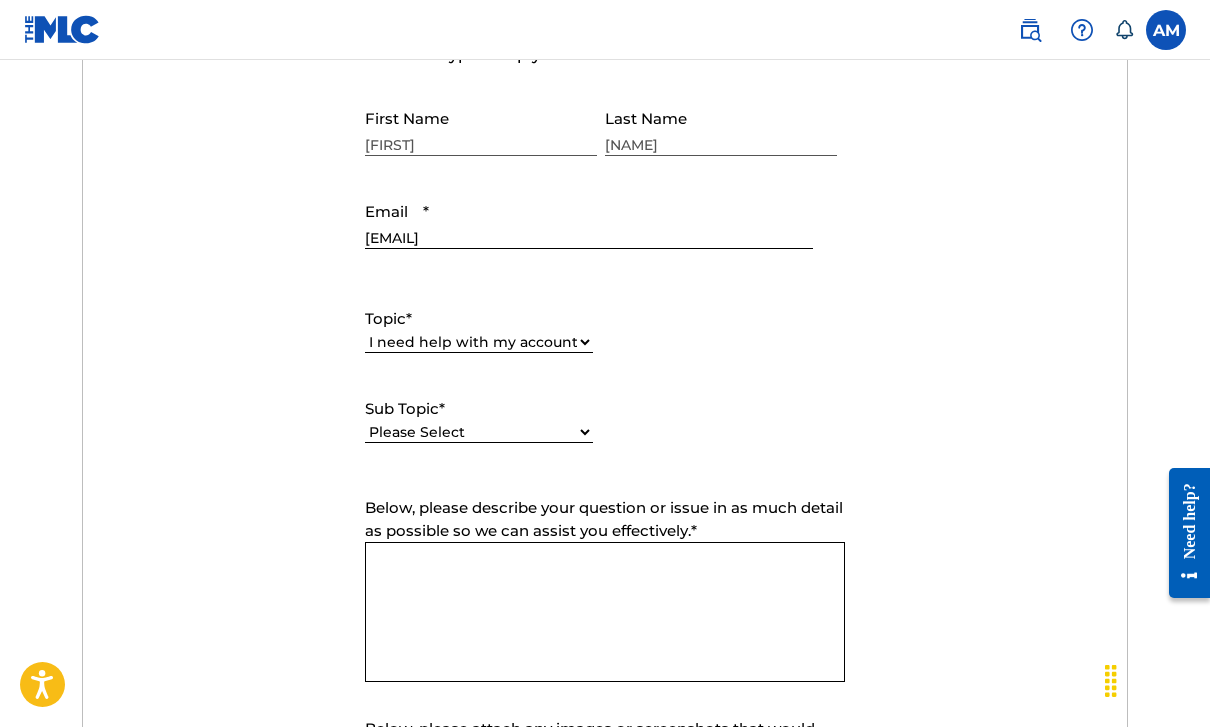 click on "Below, please describe your question or issue in as much detail as possible so we can assist you effectively. *" at bounding box center (605, 612) 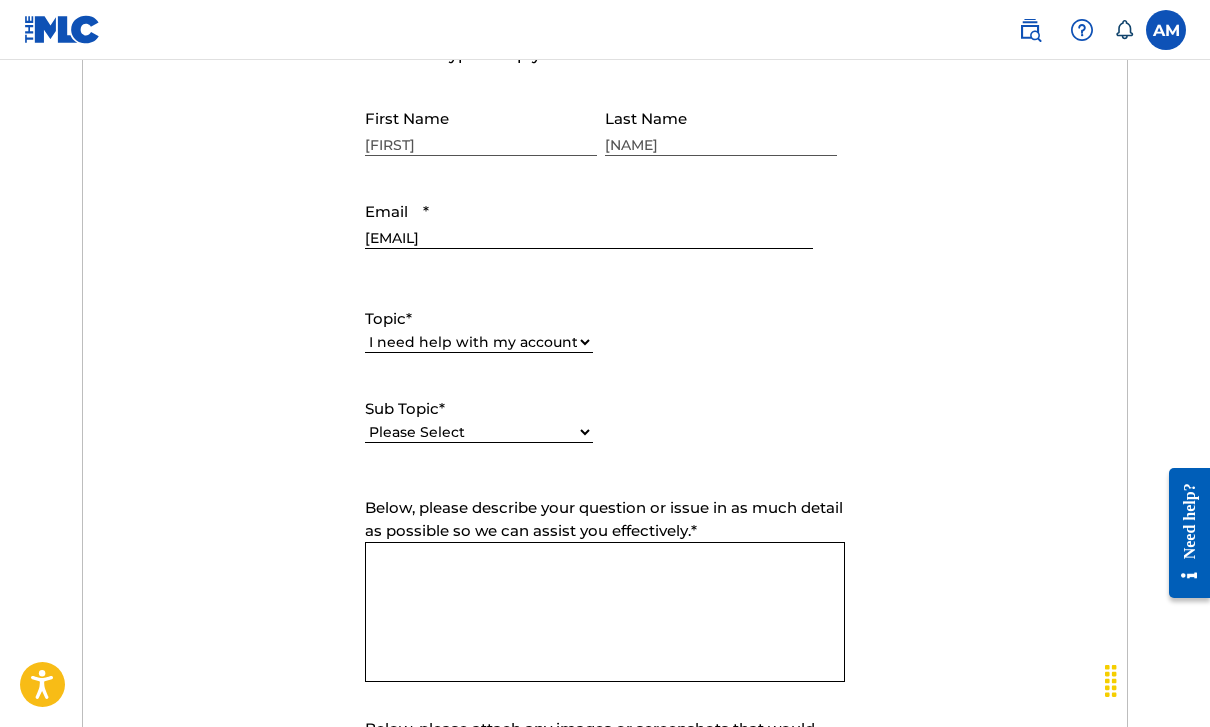 paste on "So my first two albums were with Virgin UK, but I believe the rights for those albums reverted to me after 10 years. I am not sure if they are still collecting on my behalf. Meanwhile, my albums 3, 4, 5, 6, 7 were with CB Baby Pro, which now has become CD Baby Boost. I believe they are administered by Songtrust? I am about to release a new album 8 that will probably be with CD Baby Boost. What should I put here?" 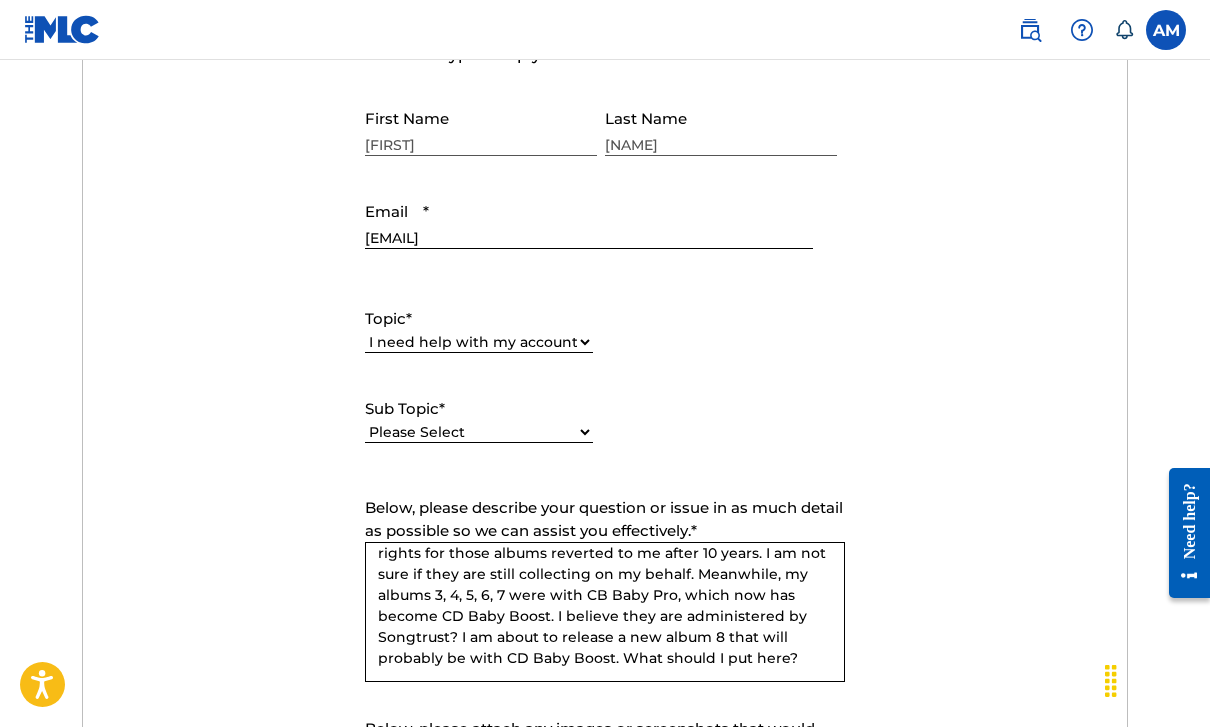 scroll, scrollTop: 0, scrollLeft: 0, axis: both 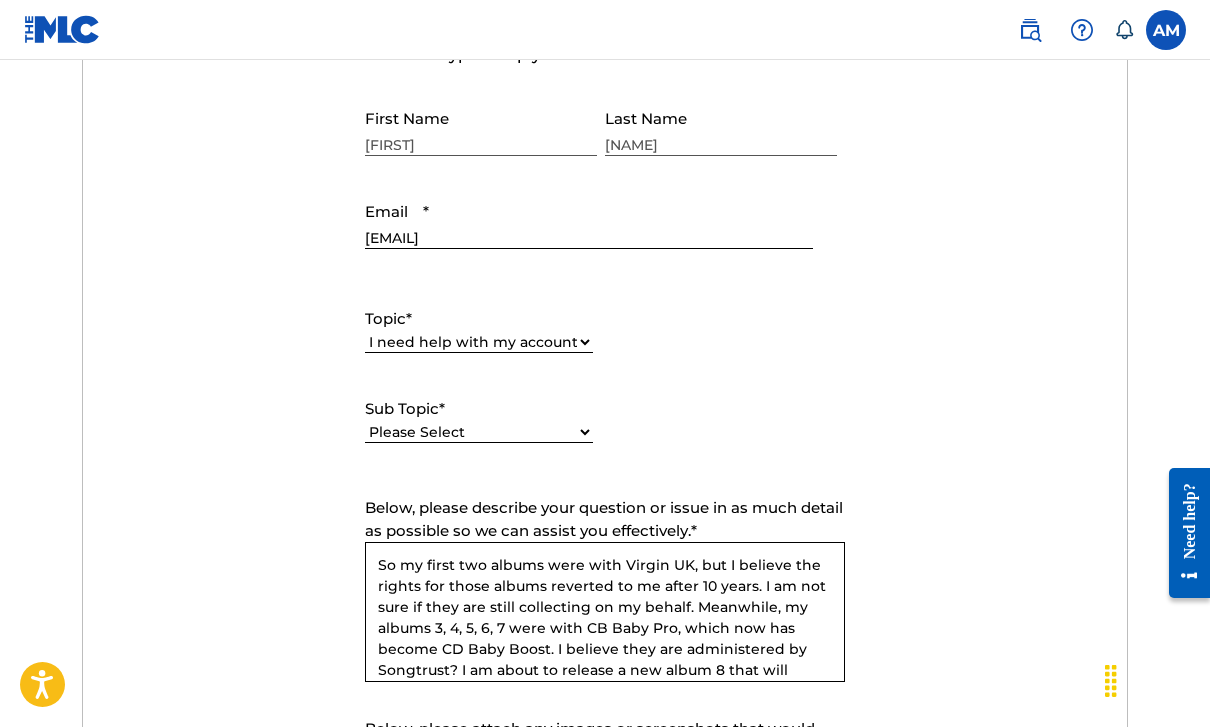 click on "So my first two albums were with Virgin UK, but I believe the rights for those albums reverted to me after 10 years. I am not sure if they are still collecting on my behalf. Meanwhile, my albums 3, 4, 5, 6, 7 were with CB Baby Pro, which now has become CD Baby Boost. I believe they are administered by Songtrust? I am about to release a new album 8 that will probably be with CD Baby Boost. What should I put here?" at bounding box center [605, 612] 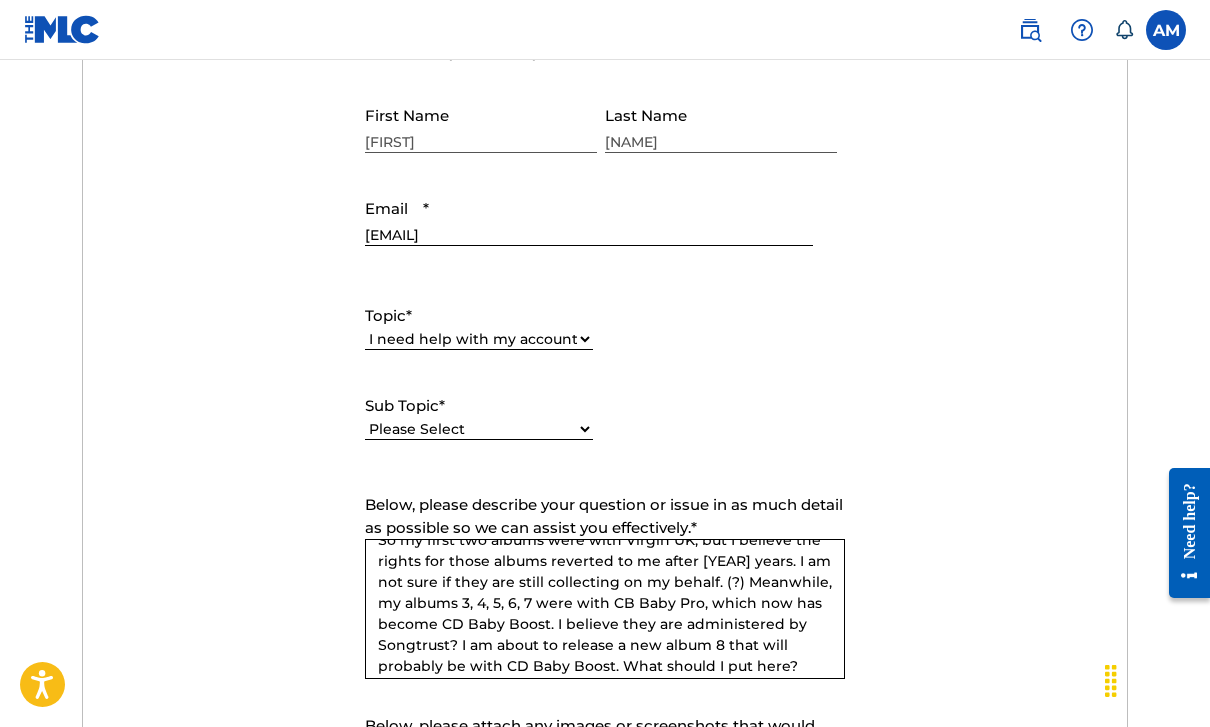 scroll, scrollTop: 30, scrollLeft: 0, axis: vertical 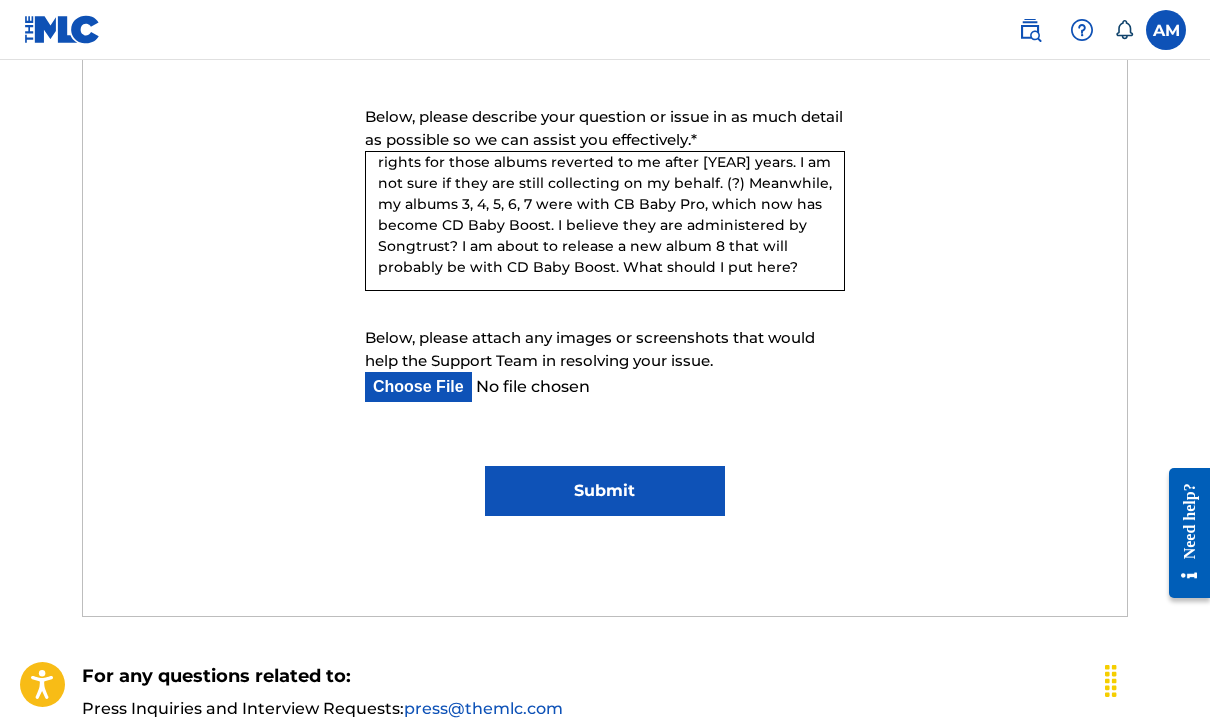 drag, startPoint x: 780, startPoint y: 271, endPoint x: 617, endPoint y: 263, distance: 163.1962 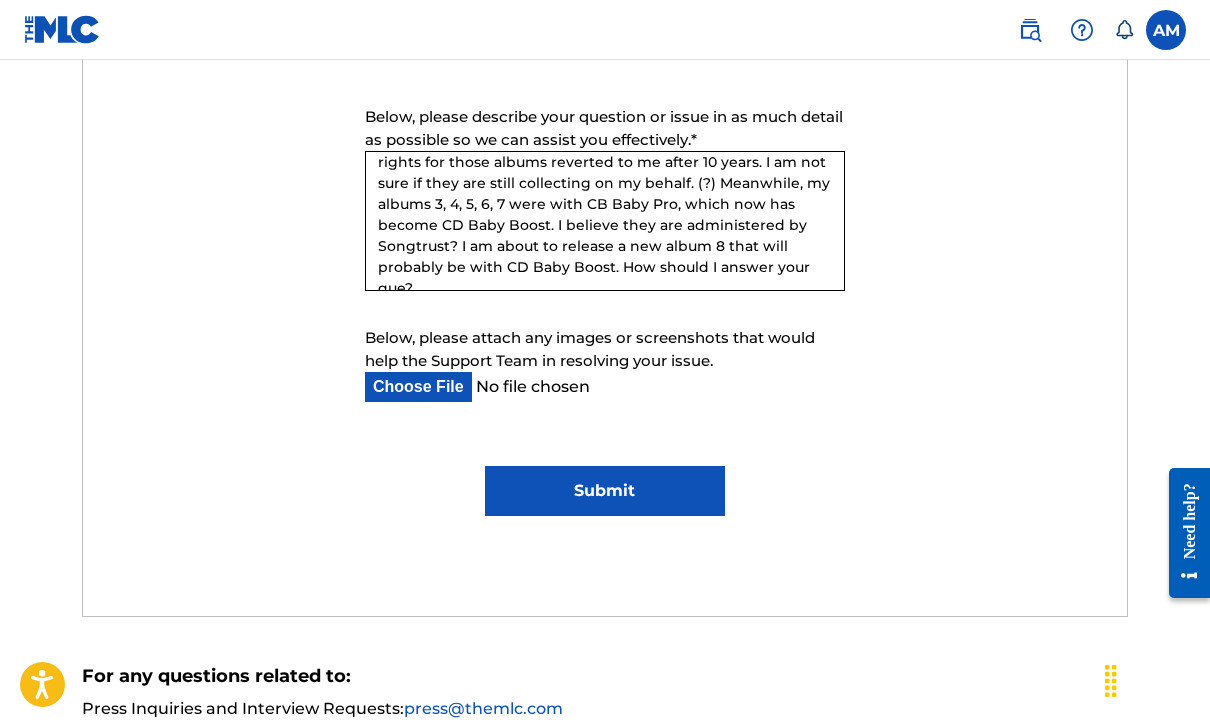 scroll, scrollTop: 40, scrollLeft: 0, axis: vertical 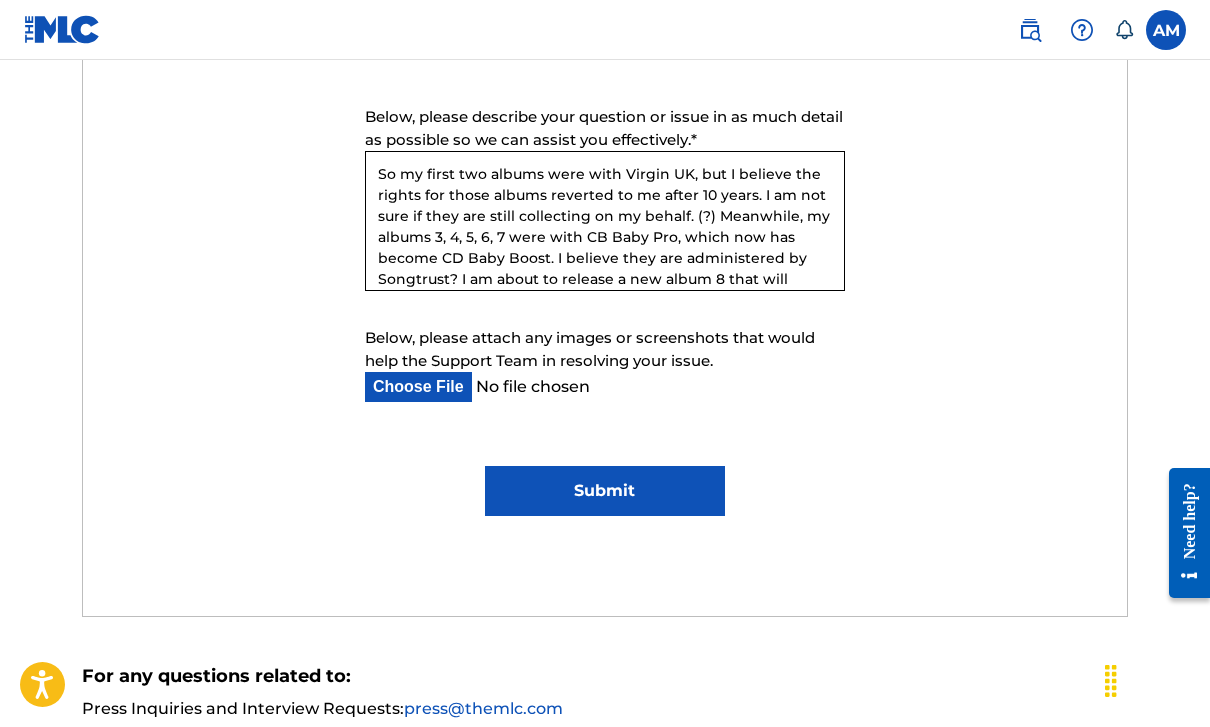 click on "So my first two albums were with Virgin UK, but I believe the rights for those albums reverted to me after 10 years. I am not sure if they are still collecting on my behalf. (?) Meanwhile, my albums 3, 4, 5, 6, 7 were with CB Baby Pro, which now has become CD Baby Boost. I believe they are administered by Songtrust? I am about to release a new album 8 that will probably be with CD Baby Boost. How should I answer your question: ?" at bounding box center [605, 221] 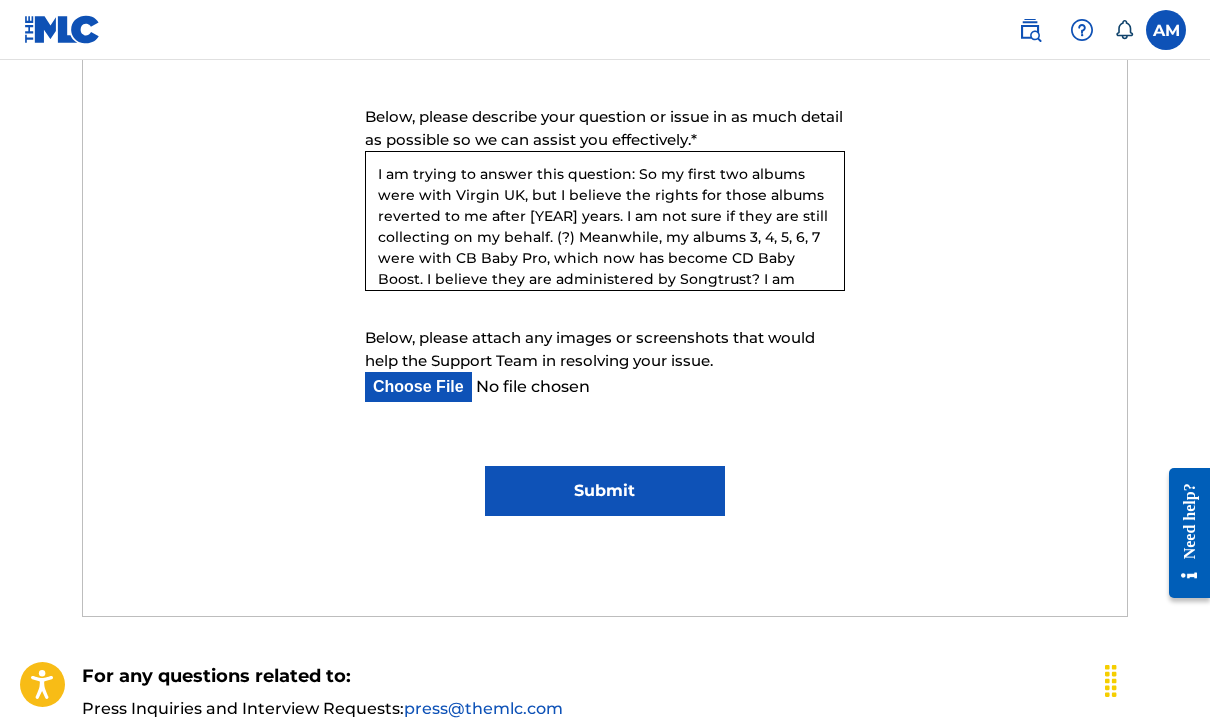 paste on "Do you have a publisher, administrator, CMO, or digital distribution service collecting U.S. digital audio mechanical royalties on your behalf?" 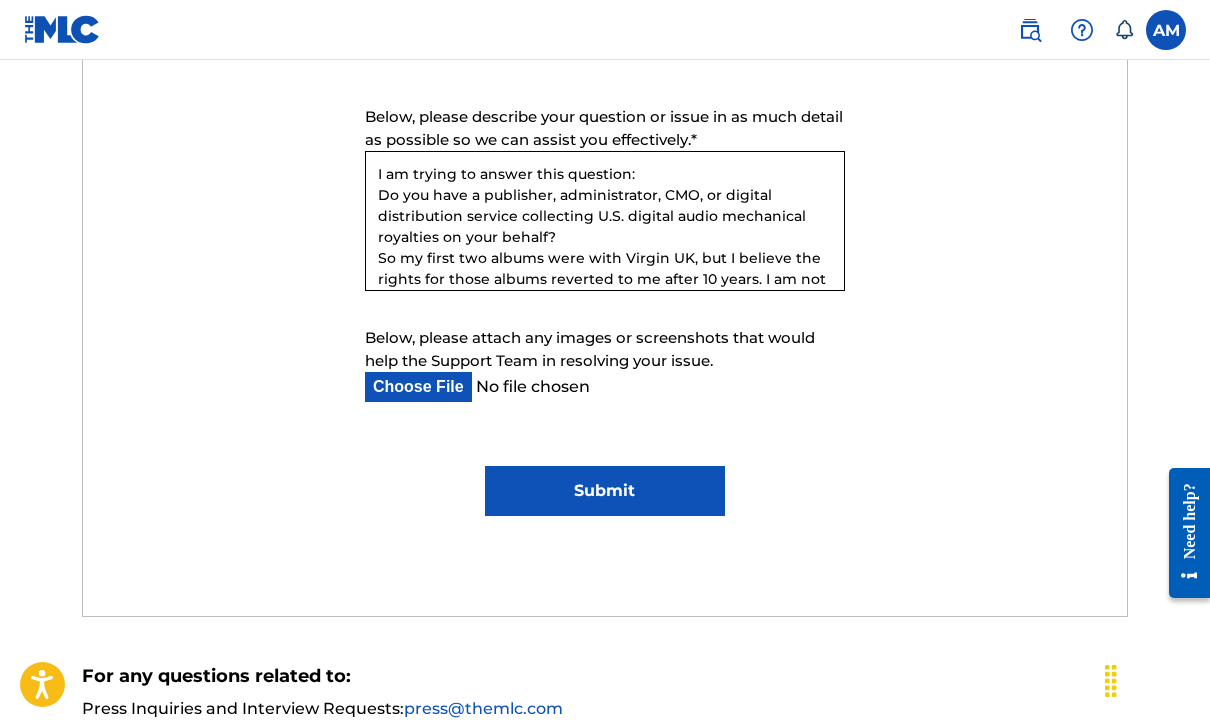 click on "I am trying to answer this question:
Do you have a publisher, administrator, CMO, or digital distribution service collecting U.S. digital audio mechanical royalties on your behalf?
So my first two albums were with Virgin UK, but I believe the rights for those albums reverted to me after 10 years. I am not sure if they are still collecting on my behalf. (?) Meanwhile, my albums 3, 4, 5, 6, 7 were with CB Baby Pro, which now has become CD Baby Boost. I believe they are administered by Songtrust? I am about to release a new album 8 that will probably be with CD Baby Boost. How should I answer your question: ?" at bounding box center (605, 221) 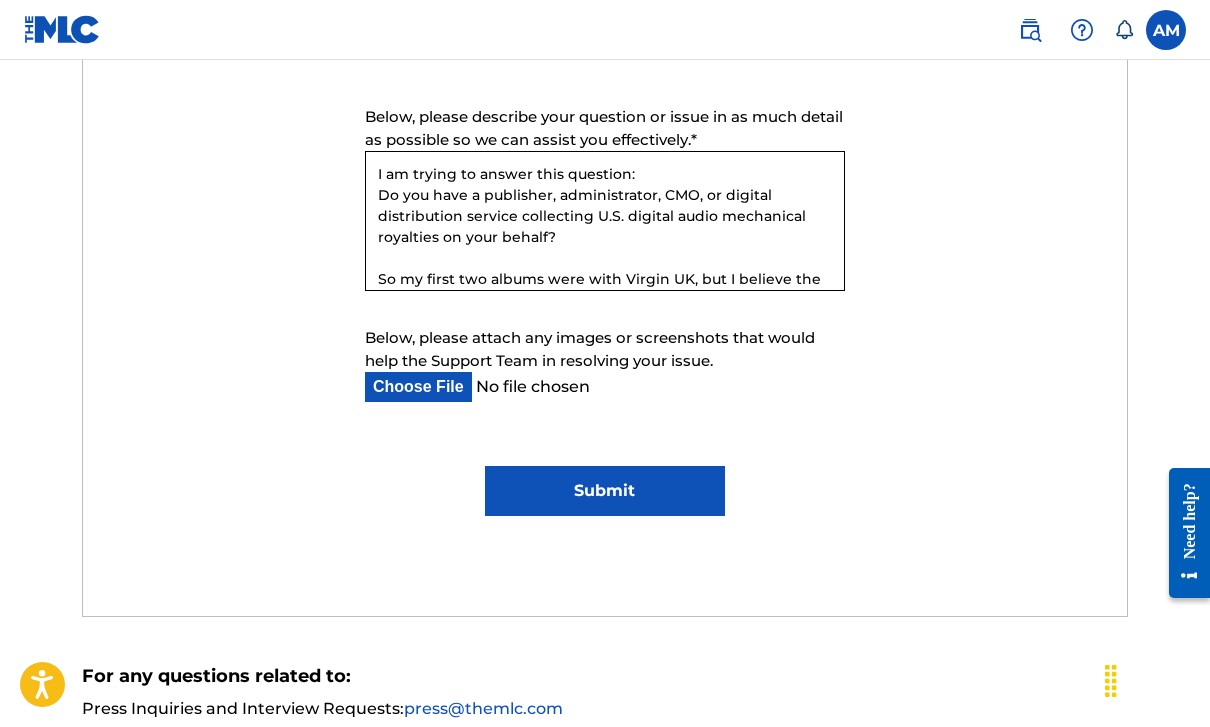 drag, startPoint x: 454, startPoint y: 175, endPoint x: 365, endPoint y: 171, distance: 89.08984 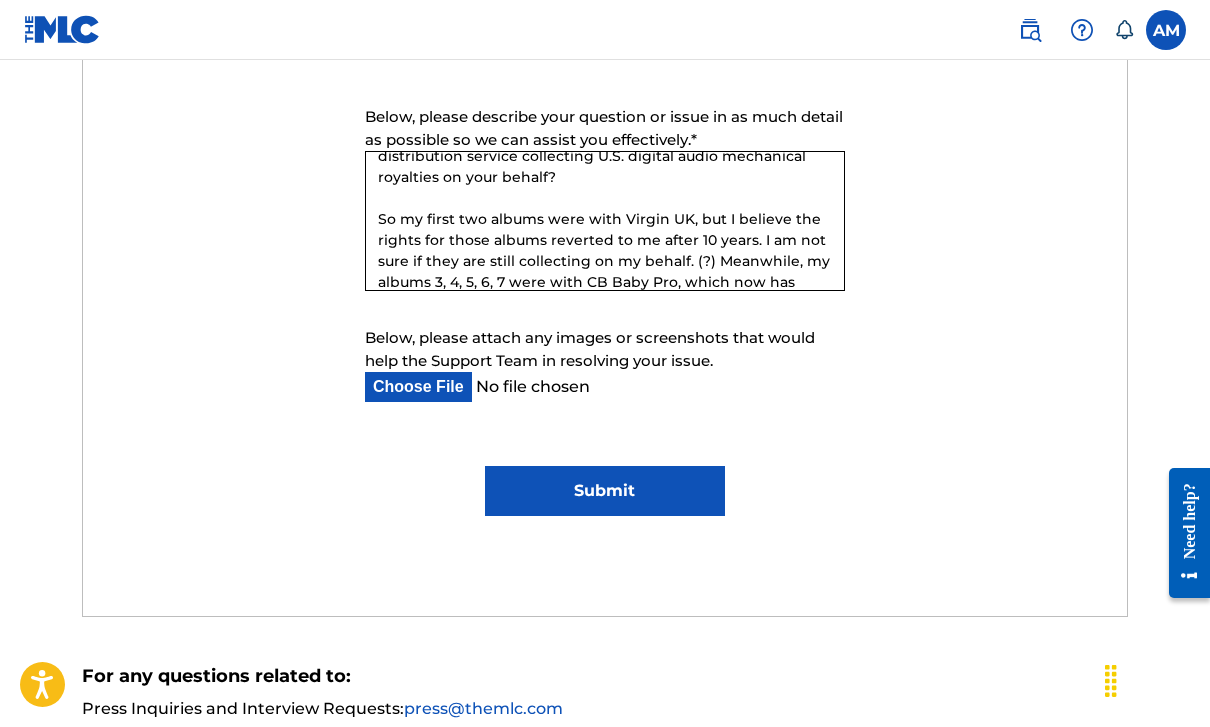 scroll, scrollTop: 62, scrollLeft: 0, axis: vertical 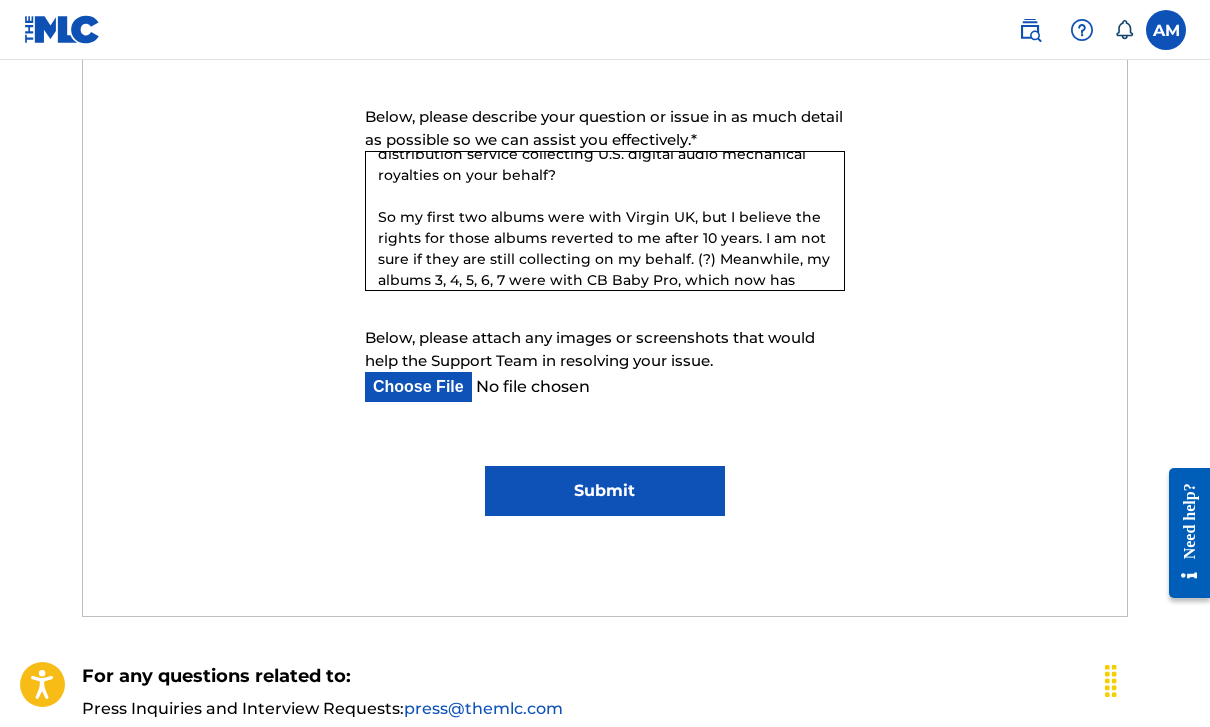 drag, startPoint x: 412, startPoint y: 216, endPoint x: 371, endPoint y: 217, distance: 41.01219 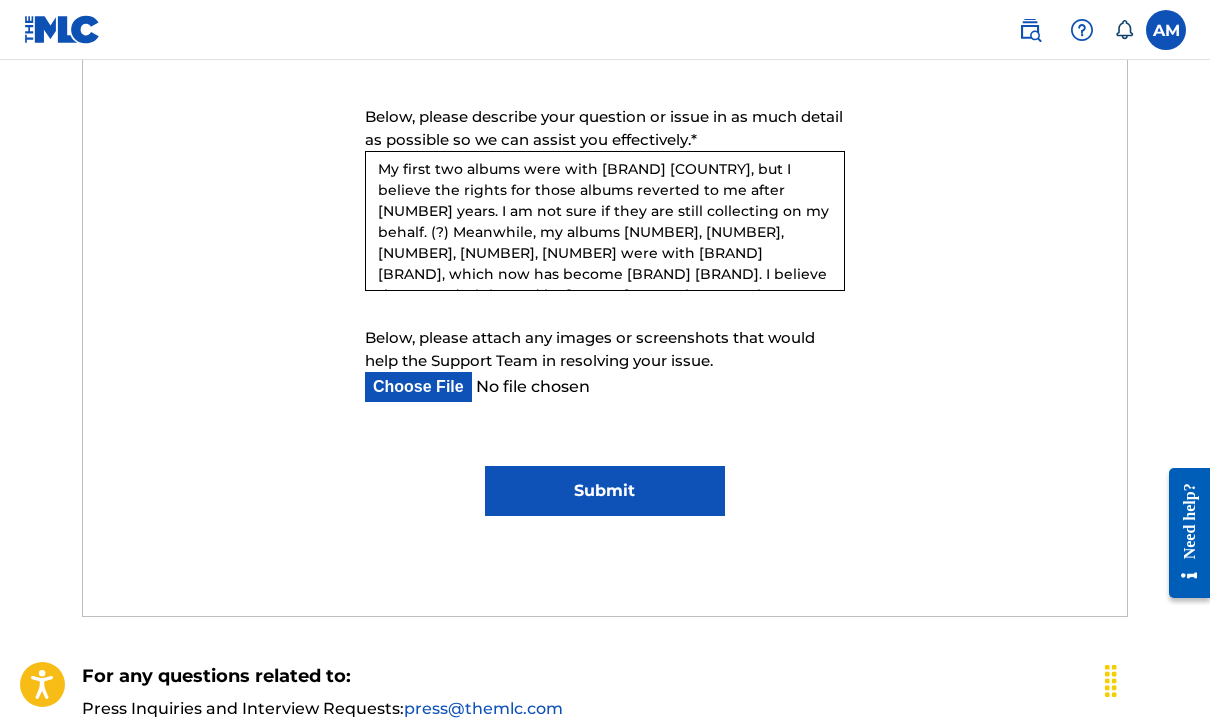 scroll, scrollTop: 113, scrollLeft: 0, axis: vertical 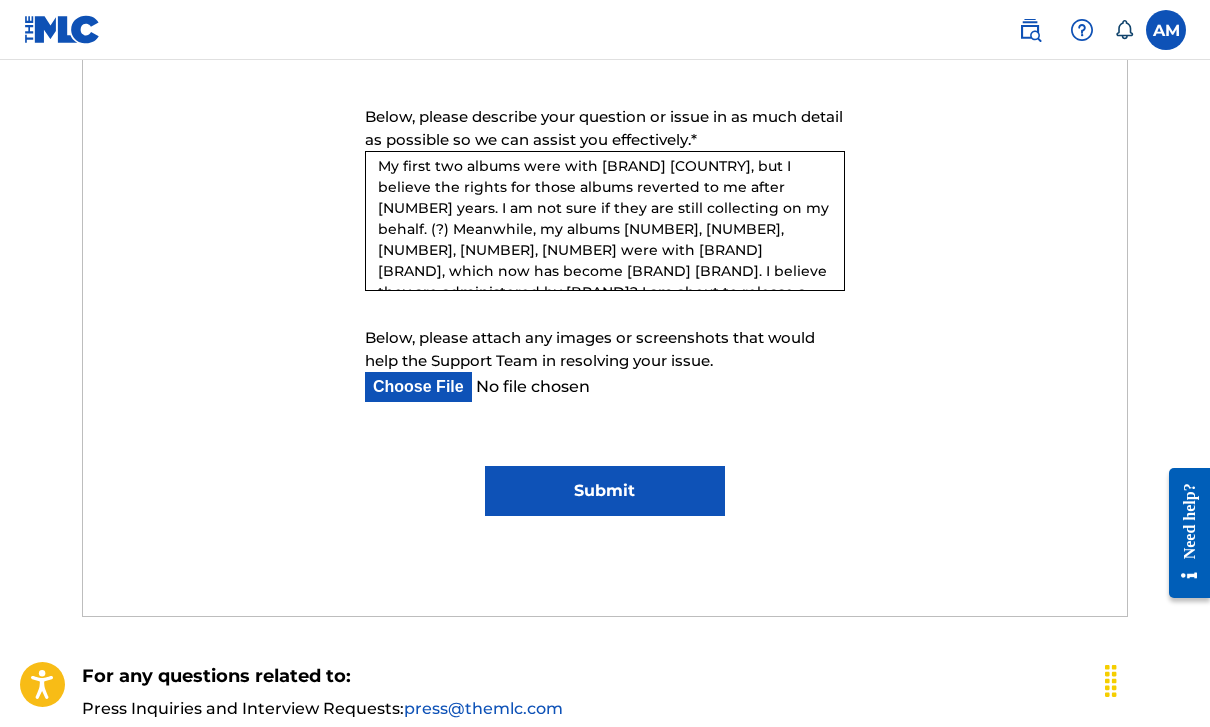 click on "I am not sure how to answer this question:
Do you have a publisher, administrator, CMO, or digital distribution service collecting U.S. digital audio mechanical royalties on your behalf?
My first two albums were with [BRAND] [COUNTRY], but I believe the rights for those albums reverted to me after [NUMBER] years. I am not sure if they are still collecting on my behalf. (?) Meanwhile, my albums [NUMBER], [NUMBER], [NUMBER], [NUMBER], [NUMBER] were with [BRAND] [BRAND], which now has become [BRAND] [BRAND]. I believe they are administered by [BRAND]? I am about to release a new album [NUMBER] that will probably be with [BRAND] [BRAND]. How should I answer your question: ?" at bounding box center [605, 221] 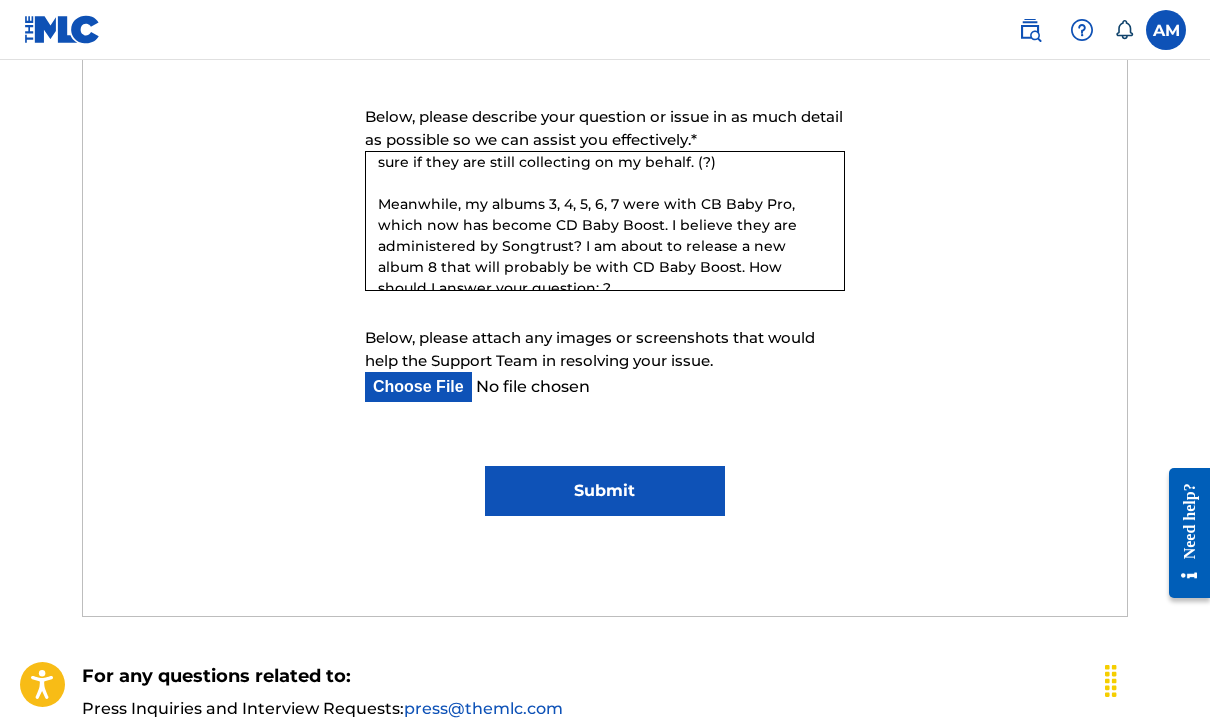 scroll, scrollTop: 180, scrollLeft: 0, axis: vertical 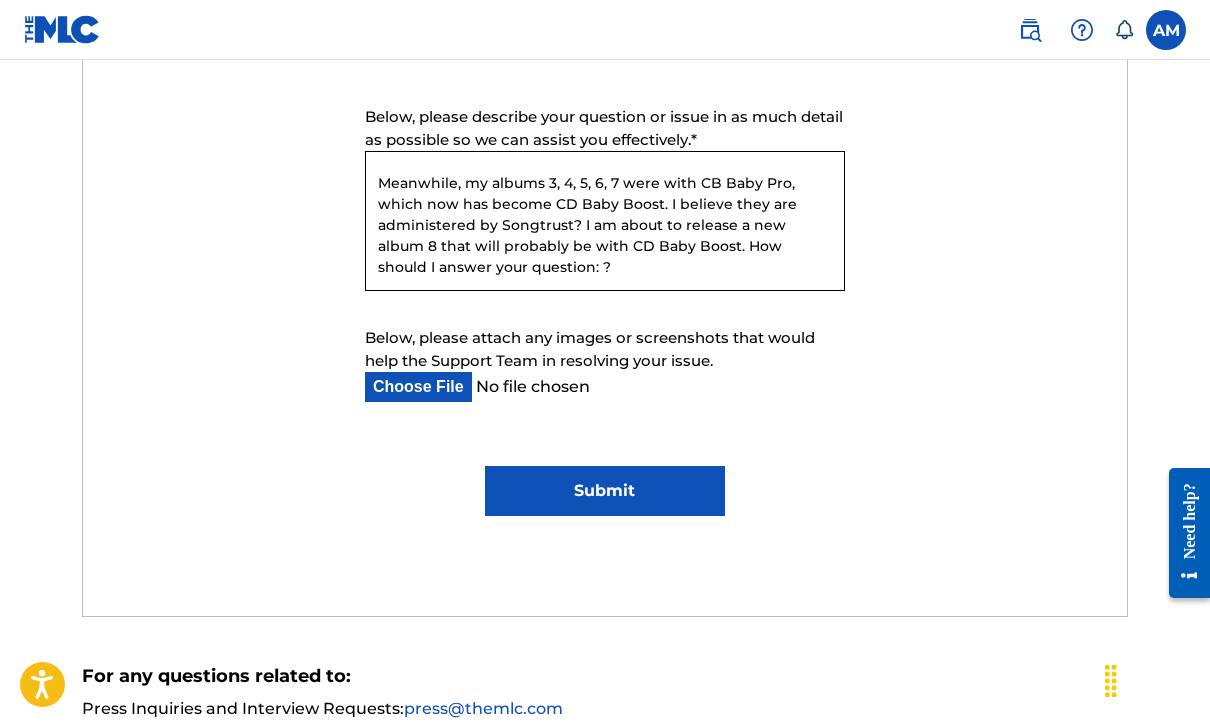 click on "I am not sure how to answer this question:
Do you have a publisher, administrator, CMO, or digital distribution service collecting U.S. digital audio mechanical royalties on your behalf?
My first two albums were with Virgin UK, but I believe the rights for those albums reverted to me after 10 years. I am not sure if they are still collecting on my behalf. (?)
Meanwhile, my albums 3, 4, 5, 6, 7 were with CB Baby Pro, which now has become CD Baby Boost. I believe they are administered by Songtrust? I am about to release a new album 8 that will probably be with CD Baby Boost. How should I answer your question: ?" at bounding box center [605, 221] 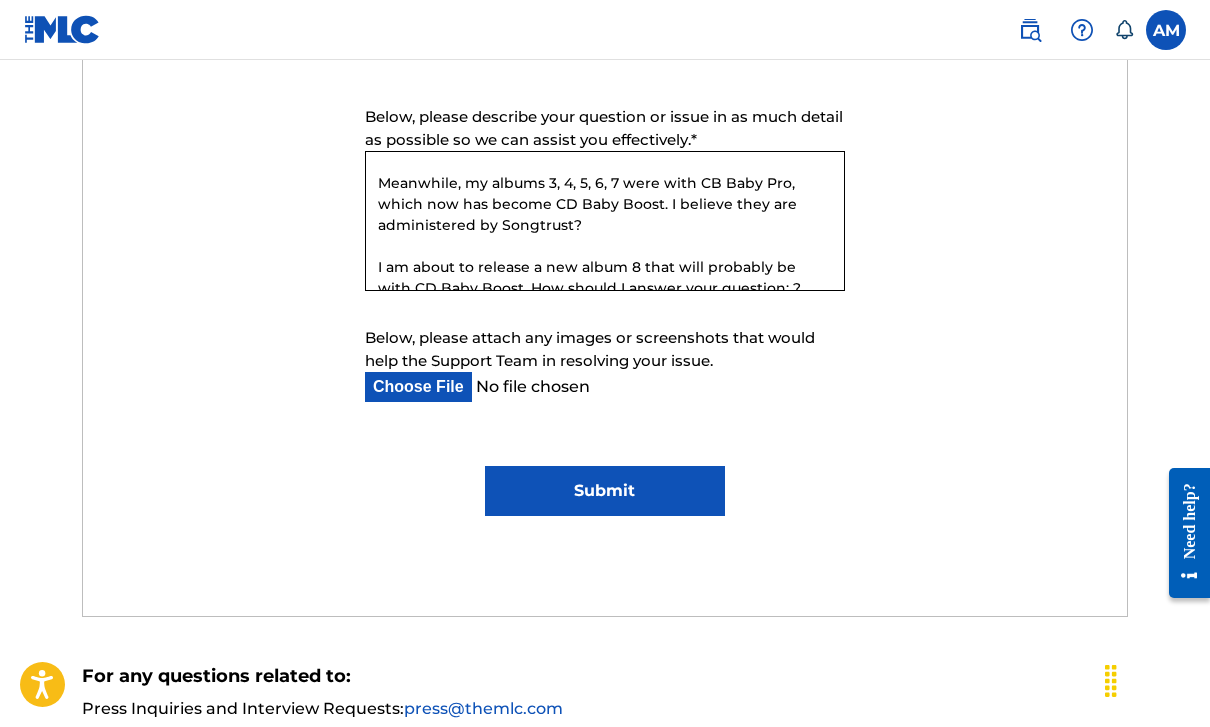 scroll, scrollTop: 201, scrollLeft: 0, axis: vertical 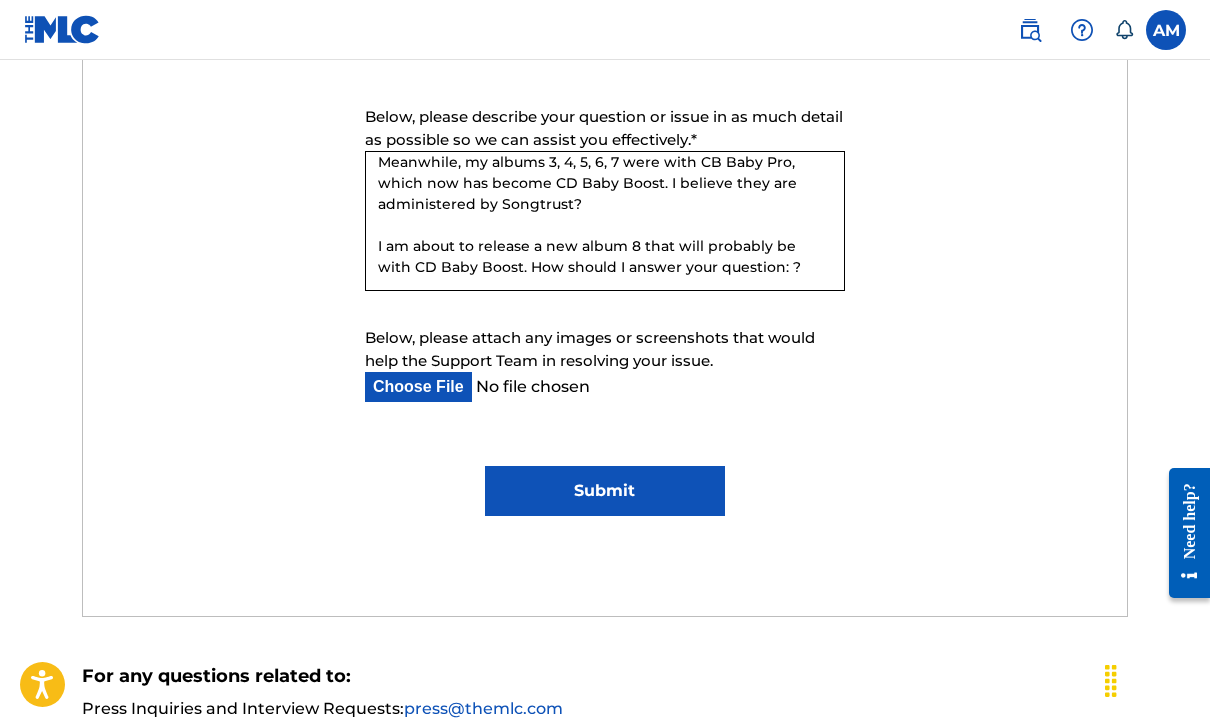 drag, startPoint x: 576, startPoint y: 247, endPoint x: 530, endPoint y: 249, distance: 46.043457 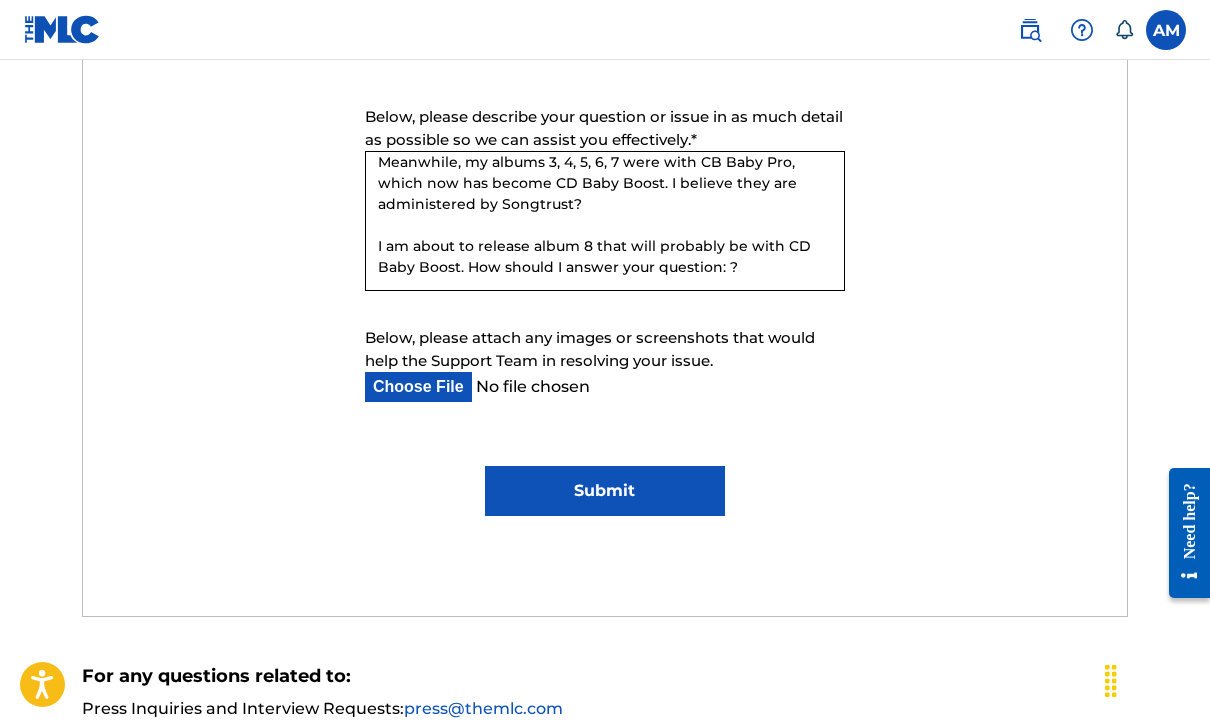 scroll, scrollTop: 201, scrollLeft: 0, axis: vertical 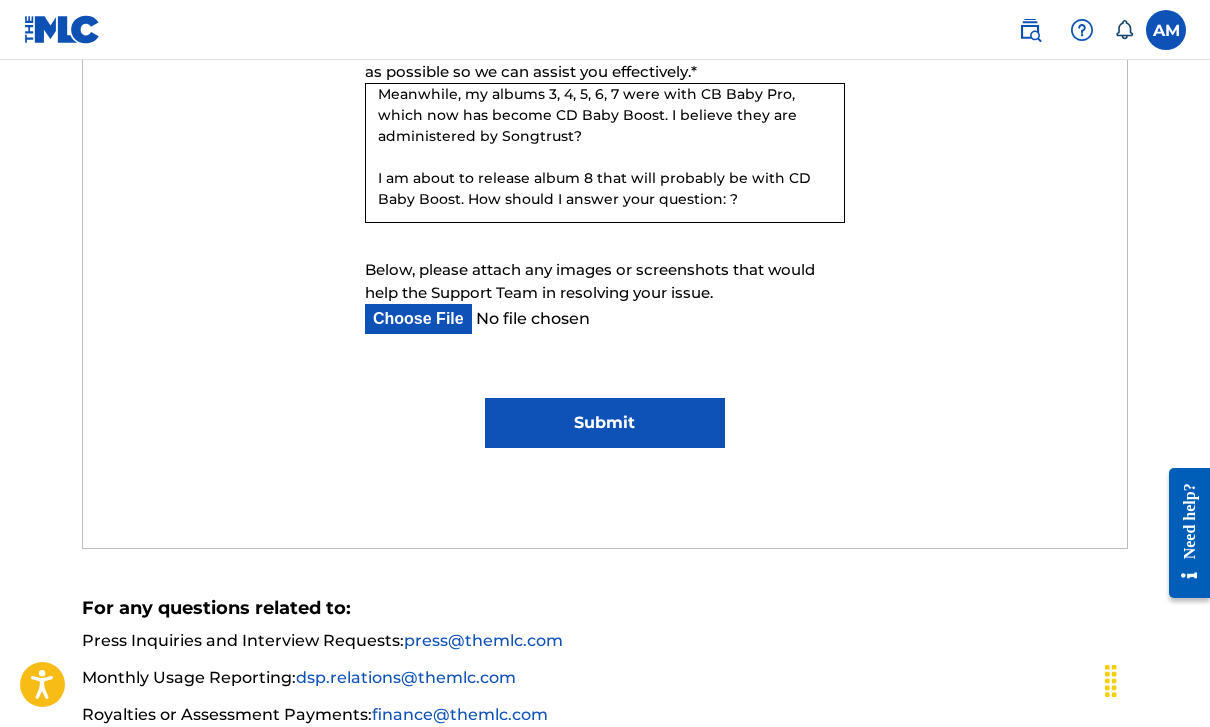 type on "I am not sure how to answer this question:
Do you have a publisher, administrator, CMO, or digital distribution service collecting U.S. digital audio mechanical royalties on your behalf?
My first two albums were with Virgin UK, but I believe the rights for those albums reverted to me after 10 years. I am not sure if they are still collecting on my behalf. (?)
Meanwhile, my albums 3, 4, 5, 6, 7 were with CB Baby Pro, which now has become CD Baby Boost. I believe they are administered by Songtrust?
I am about to release album 8 that will probably be with CD Baby Boost. How should I answer your question: ?" 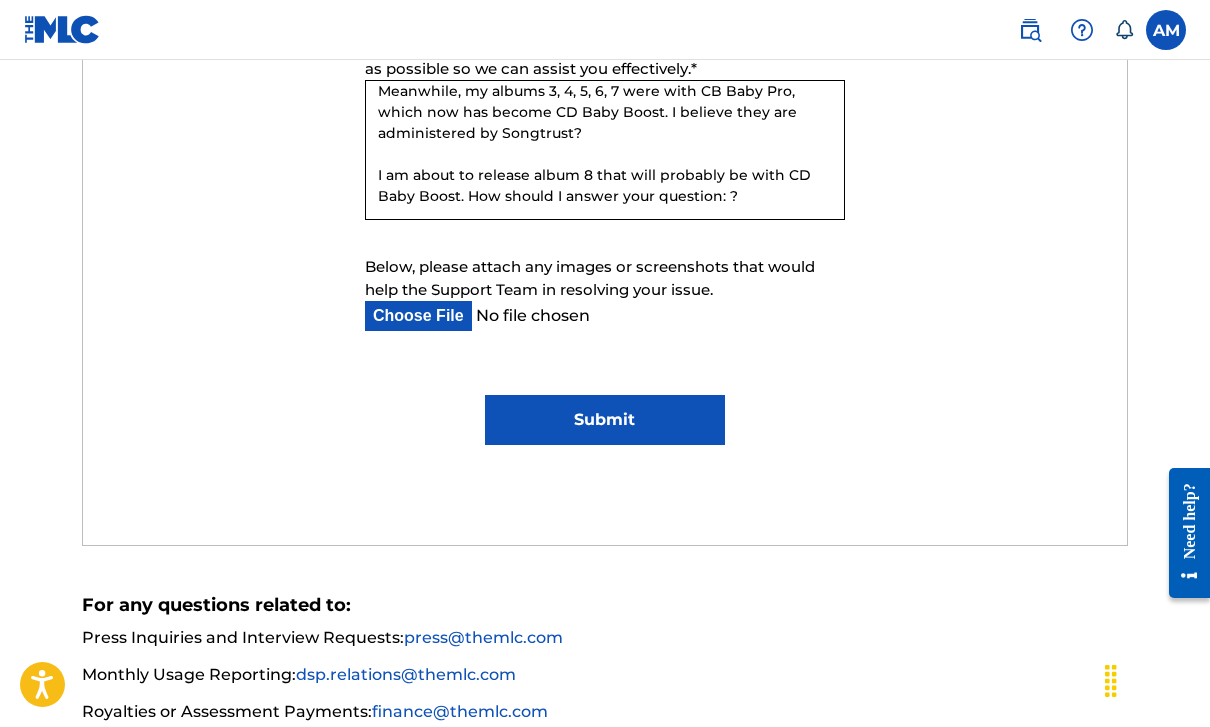 click on "Submit" at bounding box center (605, 420) 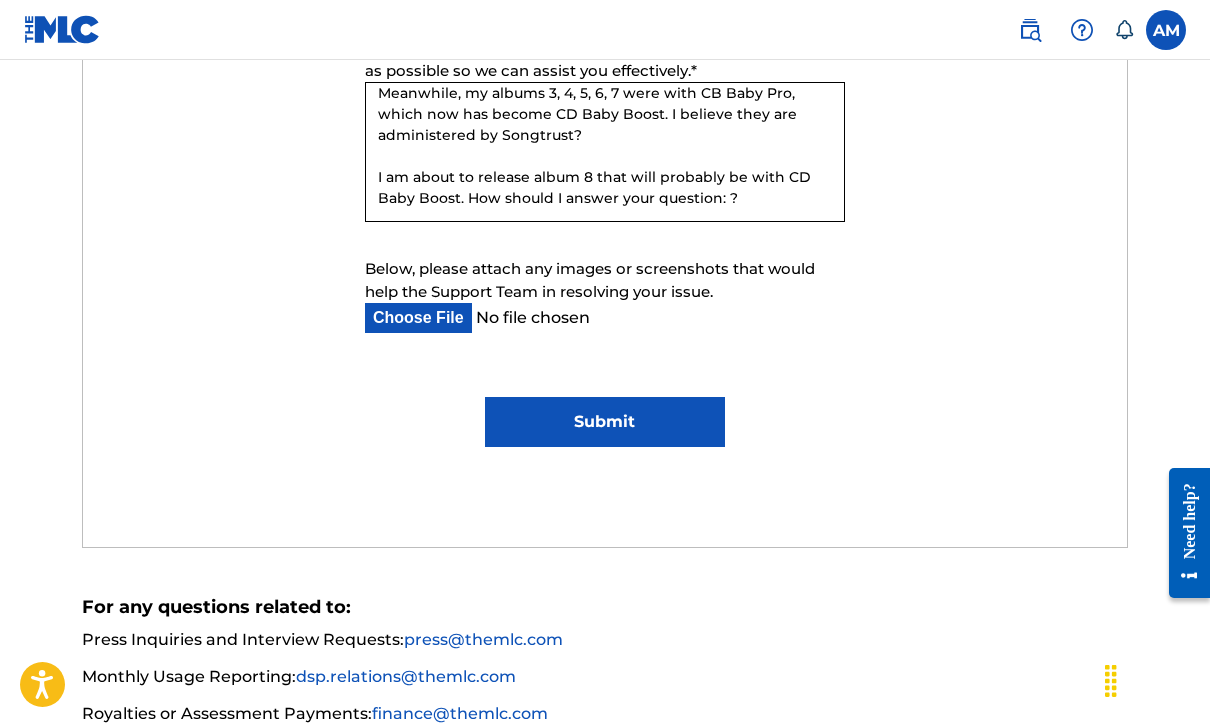 type 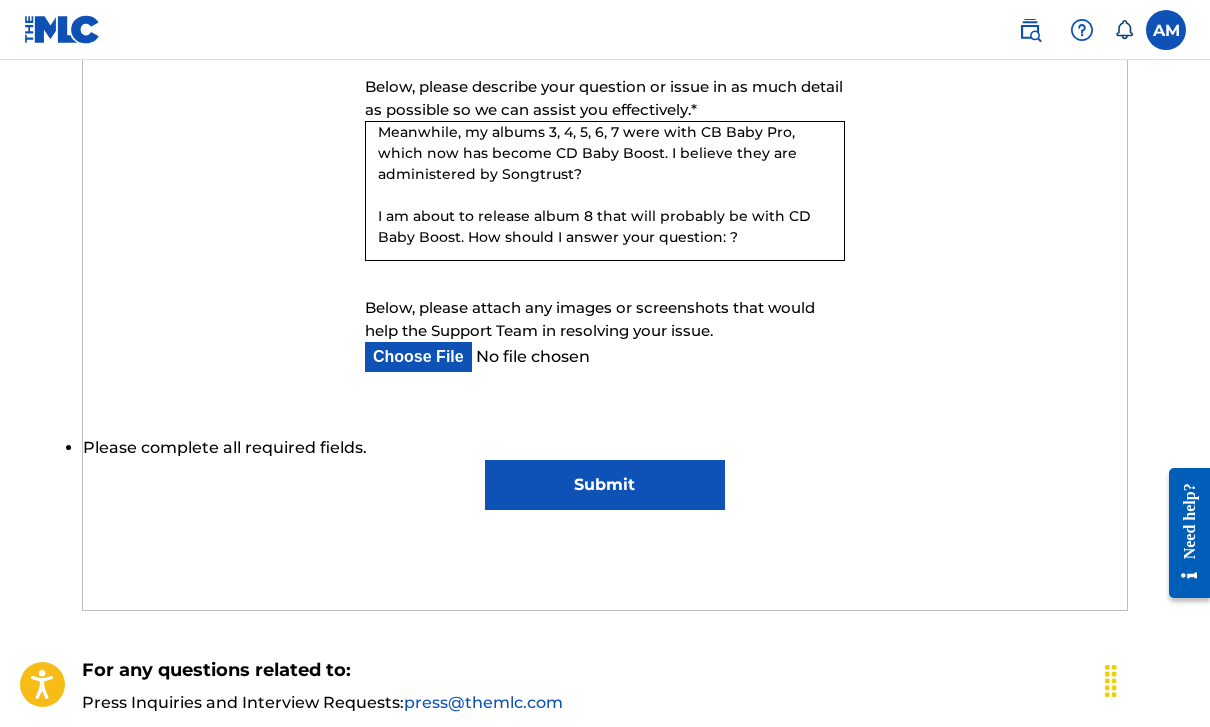 scroll, scrollTop: 1268, scrollLeft: 0, axis: vertical 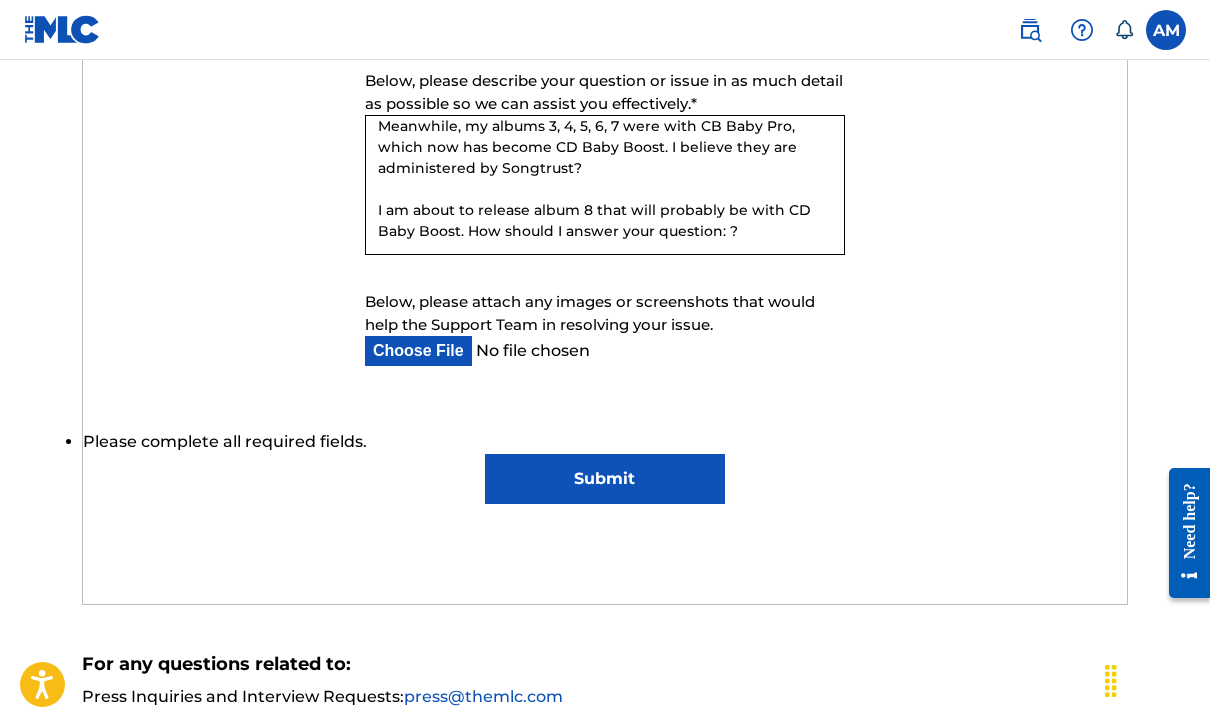 click on "I am not sure how to answer this question:
Do you have a publisher, administrator, CMO, or digital distribution service collecting U.S. digital audio mechanical royalties on your behalf?
My first two albums were with Virgin UK, but I believe the rights for those albums reverted to me after 10 years. I am not sure if they are still collecting on my behalf. (?)
Meanwhile, my albums 3, 4, 5, 6, 7 were with CB Baby Pro, which now has become CD Baby Boost. I believe they are administered by Songtrust?
I am about to release album 8 that will probably be with CD Baby Boost. How should I answer your question: ?" at bounding box center [605, 185] 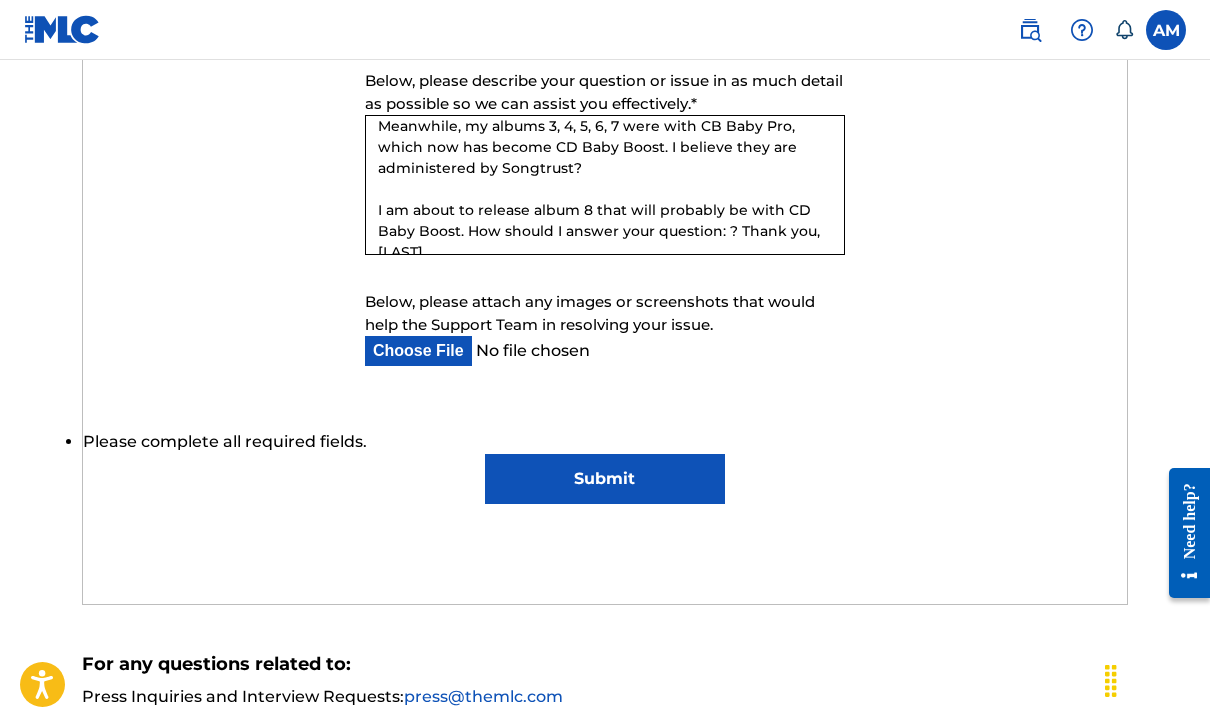 scroll, scrollTop: 222, scrollLeft: 0, axis: vertical 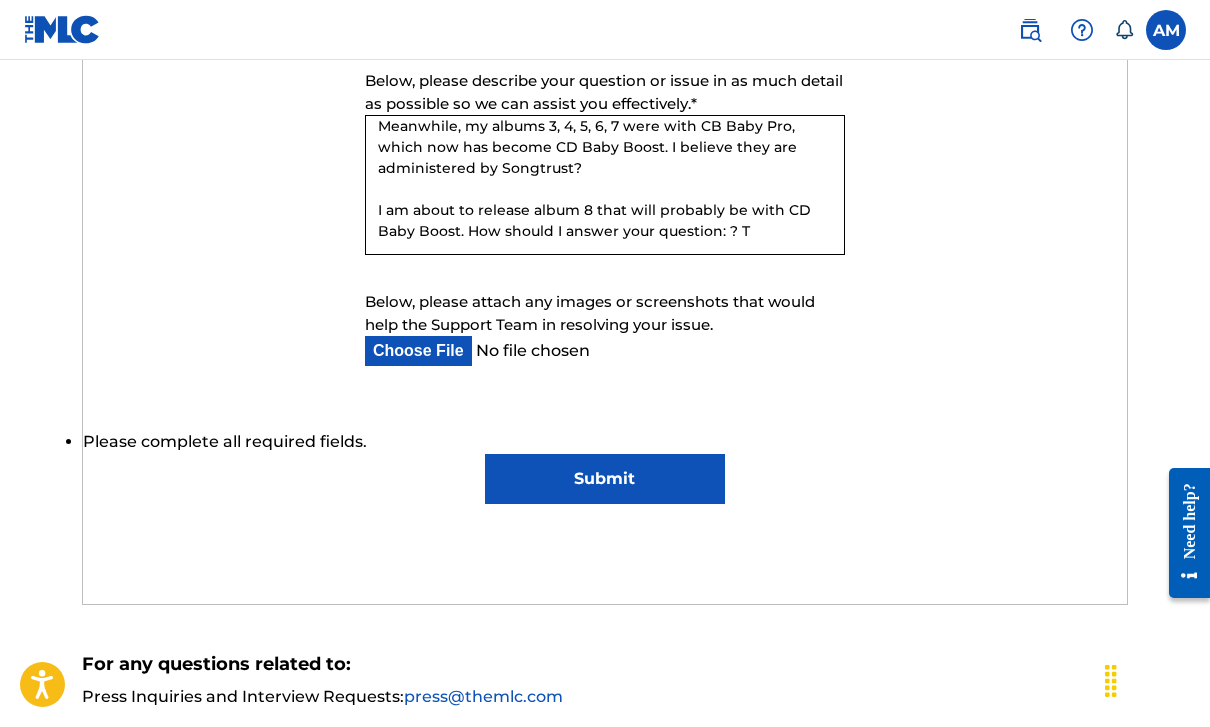 click on "I am not sure how to answer this question:
Do you have a publisher, administrator, CMO, or digital distribution service collecting U.S. digital audio mechanical royalties on your behalf?
My first two albums were with Virgin UK, but I believe the rights for those albums reverted to me after [YEAR] years. I am not sure if they are still collecting on my behalf. (?)
Meanwhile, my albums 3, 4, 5, 6, 7 were with CB Baby Pro, which now has become CD Baby Boost. I believe they are administered by Songtrust?
I am about to release album 8 that will probably be with CD Baby Boost. How should I answer your question: ? T" at bounding box center (605, 185) 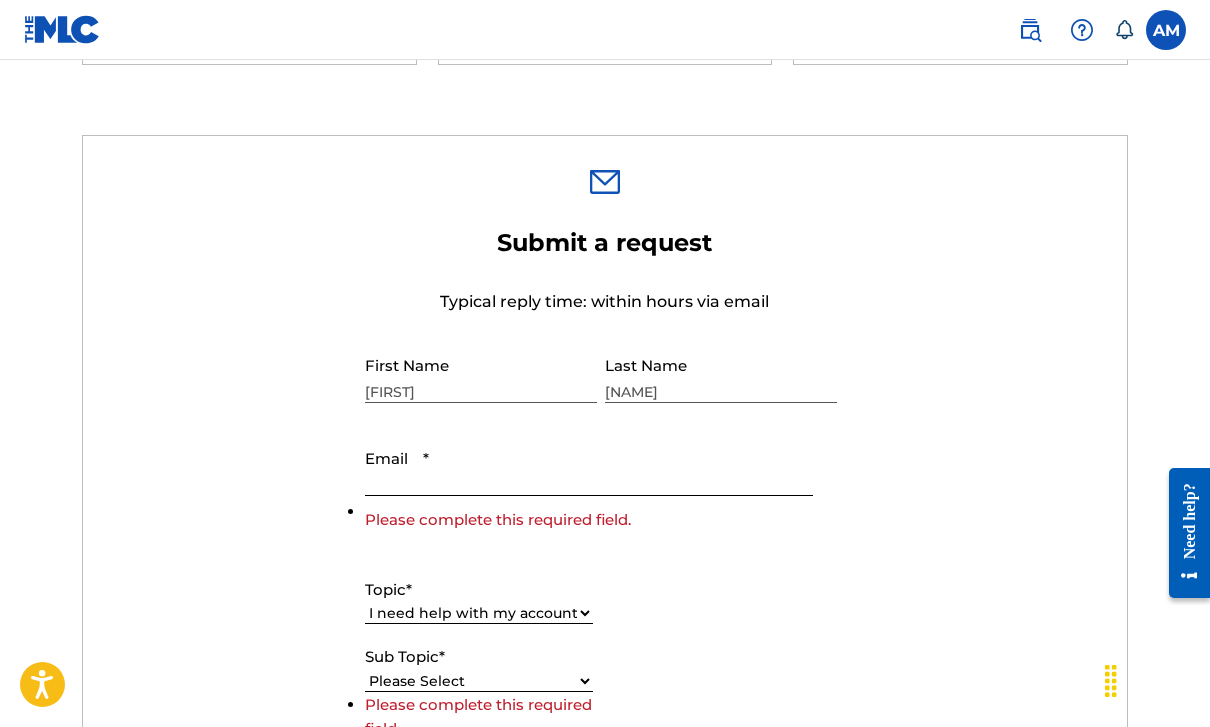 scroll, scrollTop: 577, scrollLeft: 0, axis: vertical 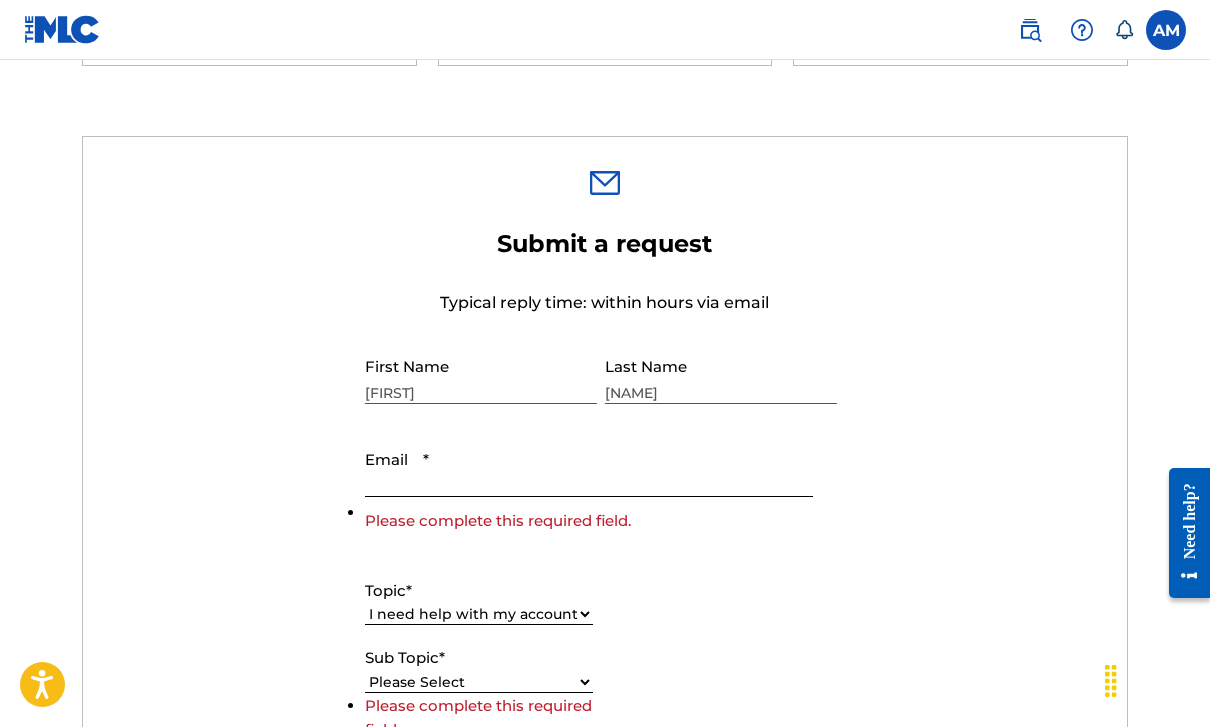 type on "I am not sure how to answer this question:
Do you have a publisher, administrator, CMO, or digital distribution service collecting U.S. digital audio mechanical royalties on your behalf?
My first two albums were with Virgin UK, but I believe the rights for those albums reverted to me after 10 years. I am not sure if they are still collecting on my behalf. (?)
Meanwhile, my albums 3, 4, 5, 6, 7 were with CB Baby Pro, which now has become CD Baby Boost. I believe they are administered by Songtrust?
I am about to release album 8 that will probably be with CD Baby Boost. How should I answer your question: ?
Thank you, [NAME]" 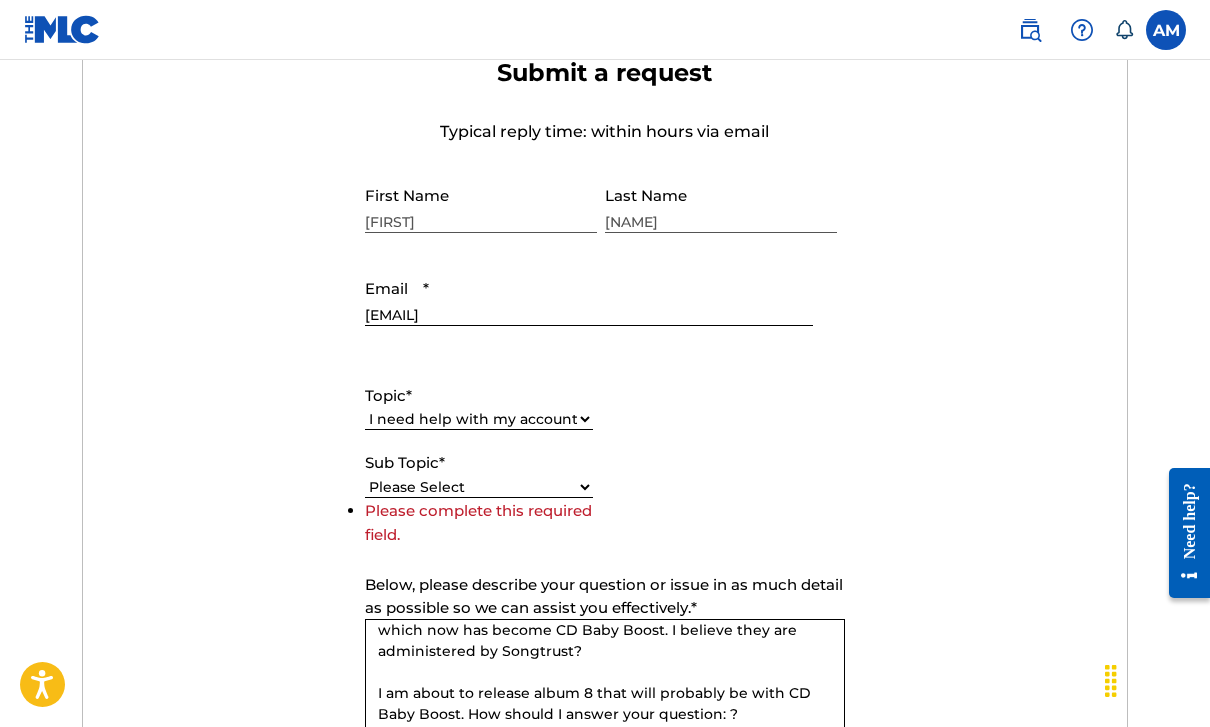 scroll, scrollTop: 749, scrollLeft: 0, axis: vertical 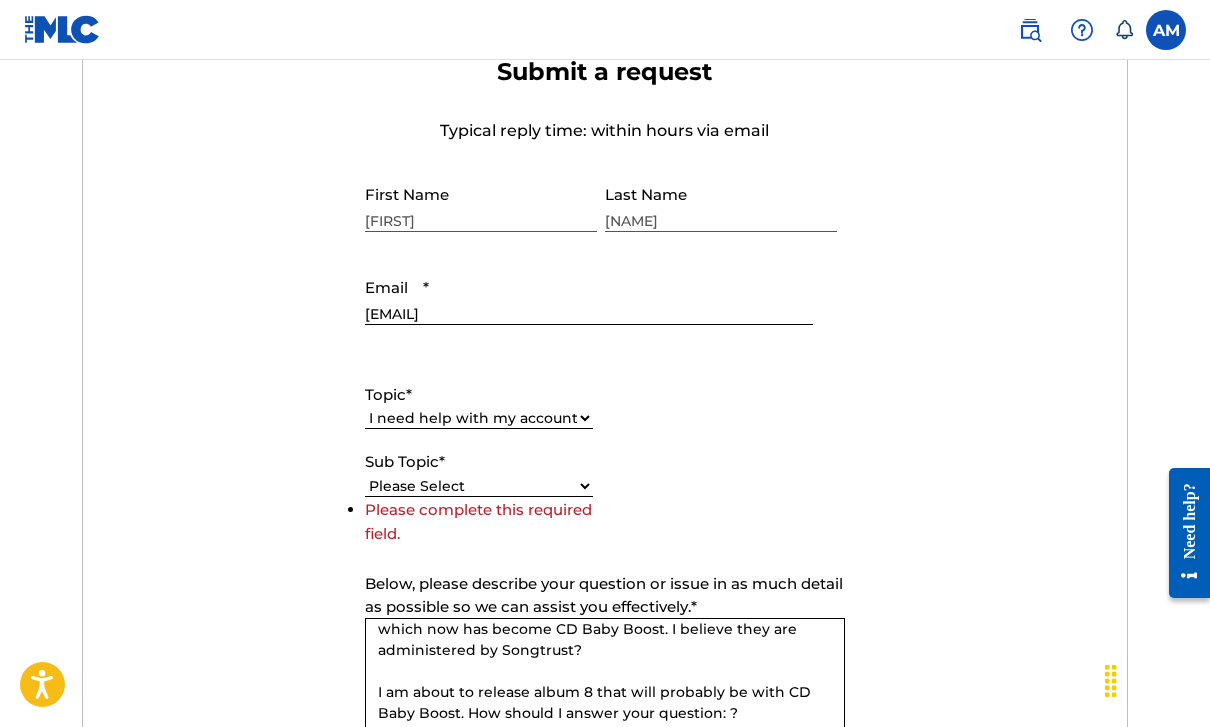 click on "Please Select I need help with my user account I can't log in to my user account I was not verified as a user I need help with my Member account" at bounding box center (479, 486) 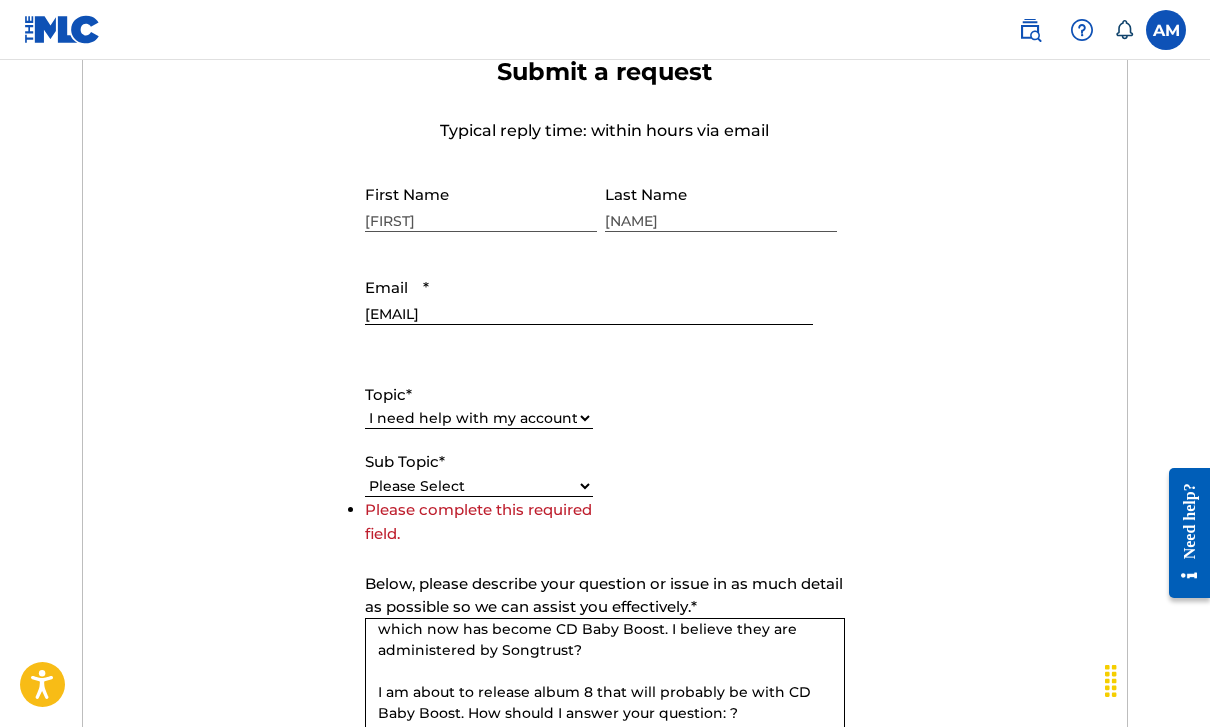 select on "I need help with my Member account" 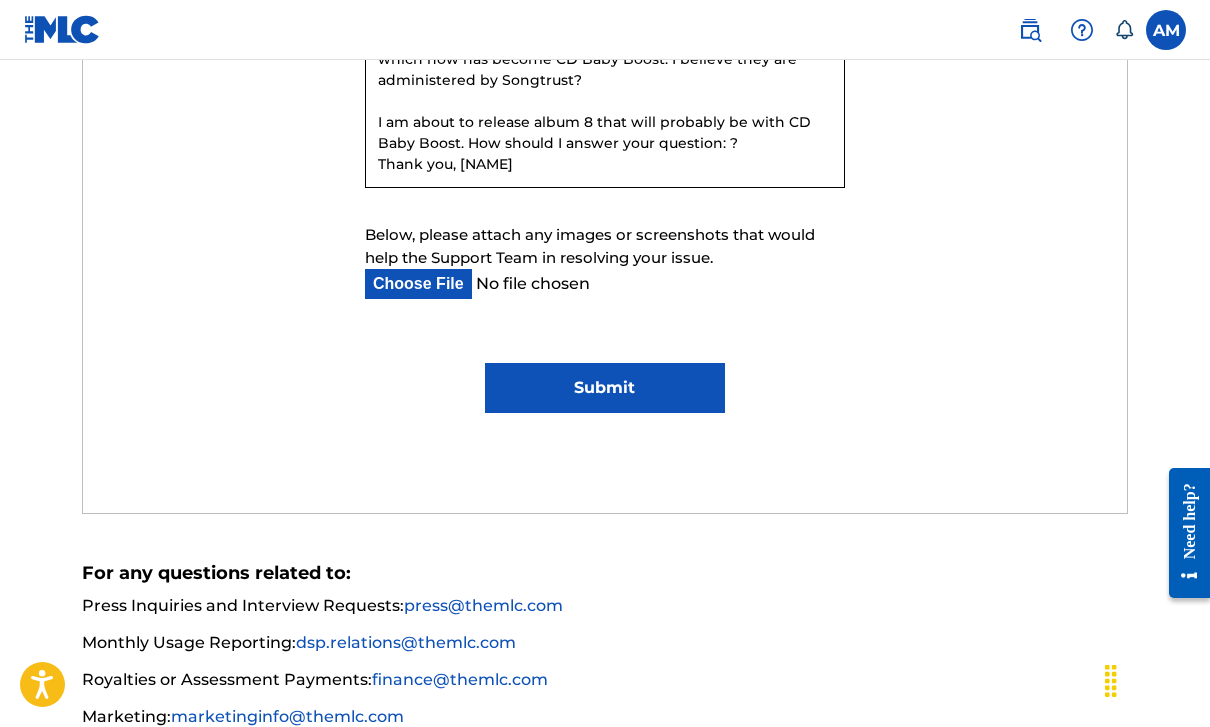 click on "Submit" at bounding box center (605, 388) 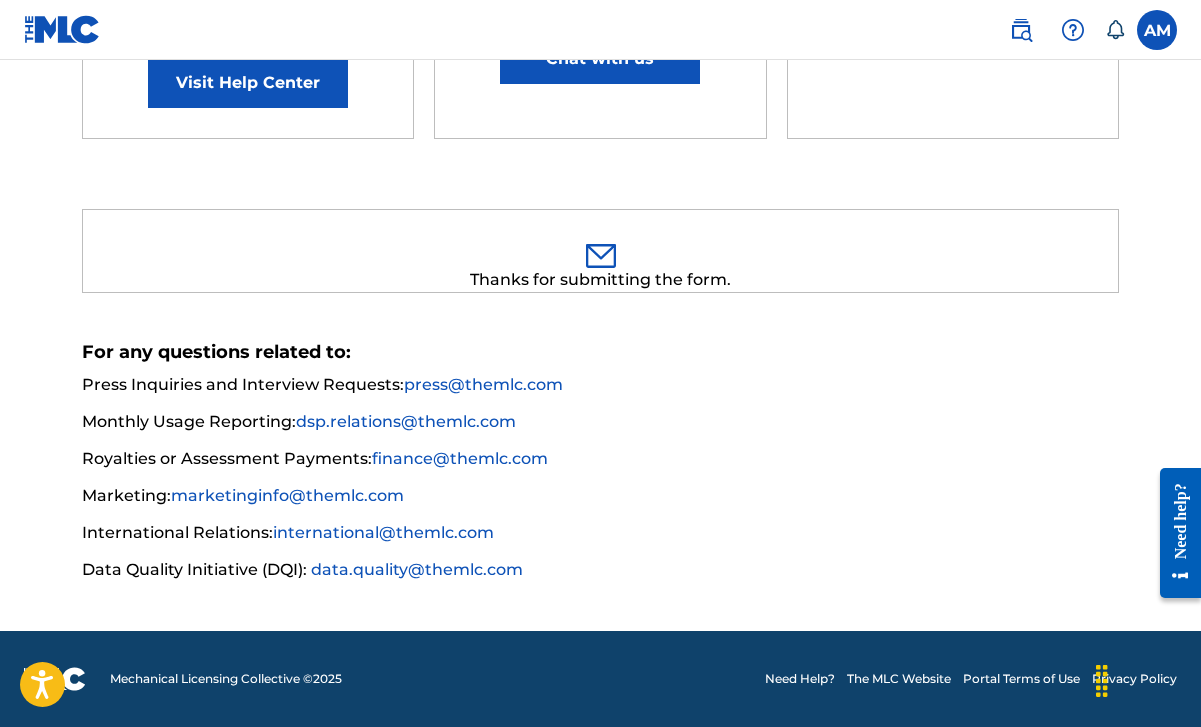 scroll, scrollTop: 0, scrollLeft: 0, axis: both 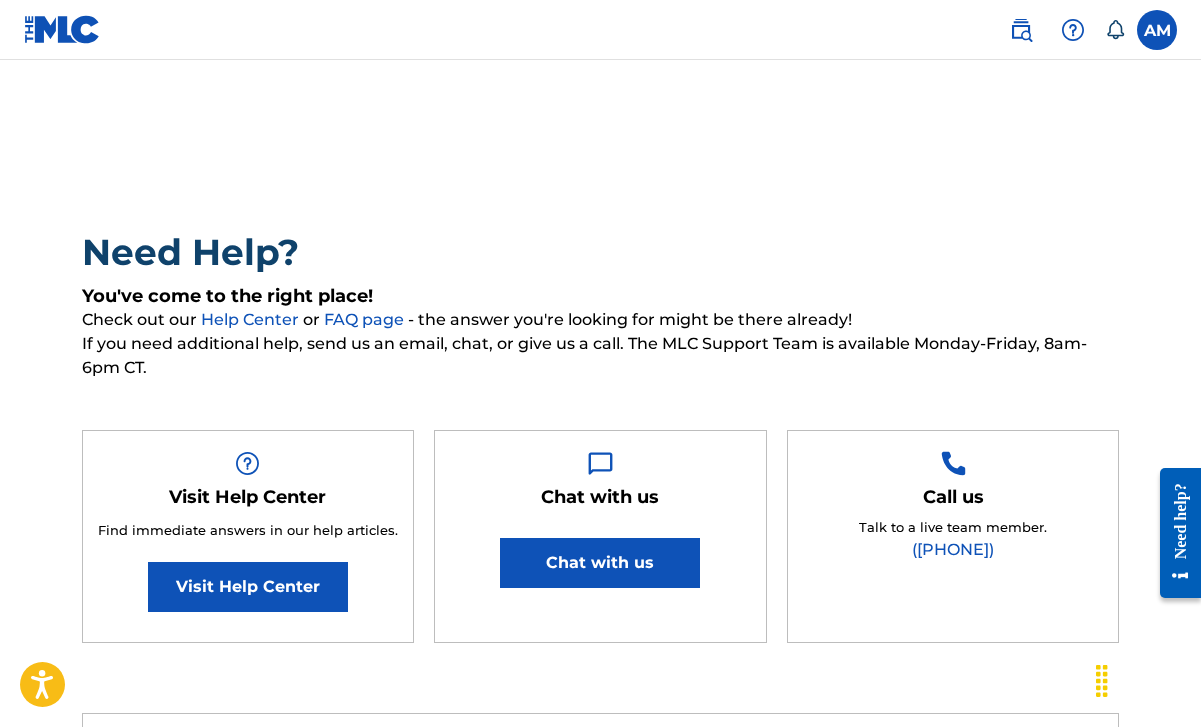 click at bounding box center (1157, 30) 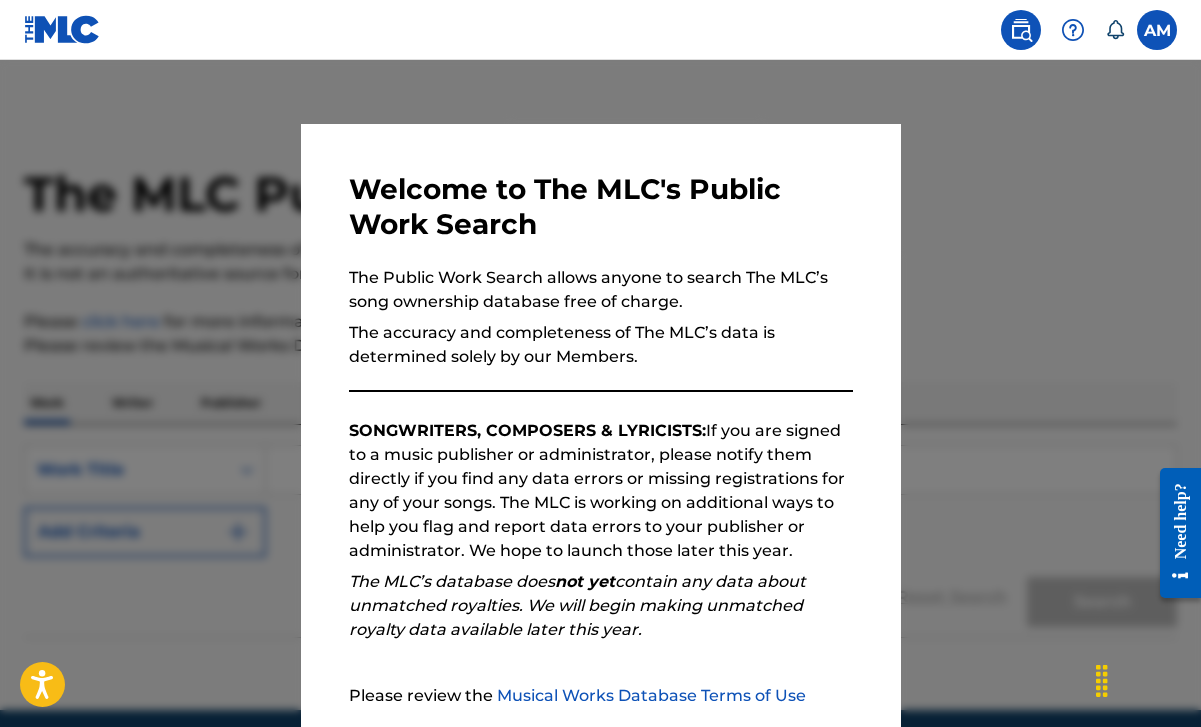 click at bounding box center [600, 423] 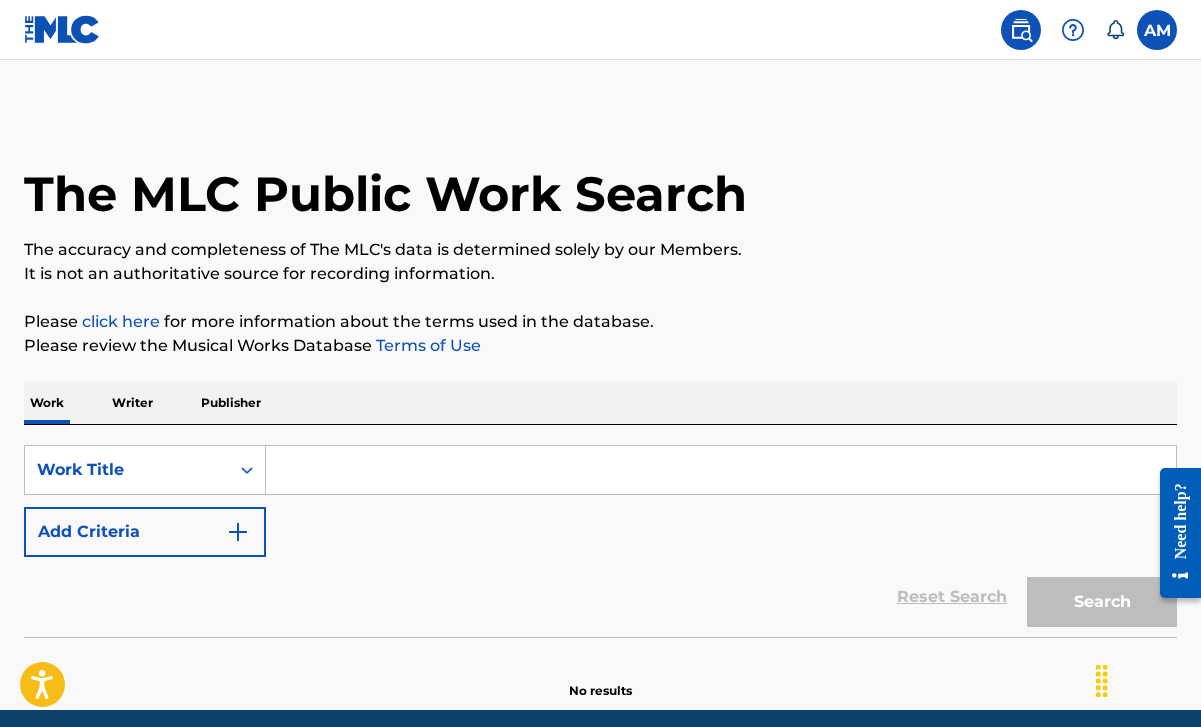 click at bounding box center [1157, 30] 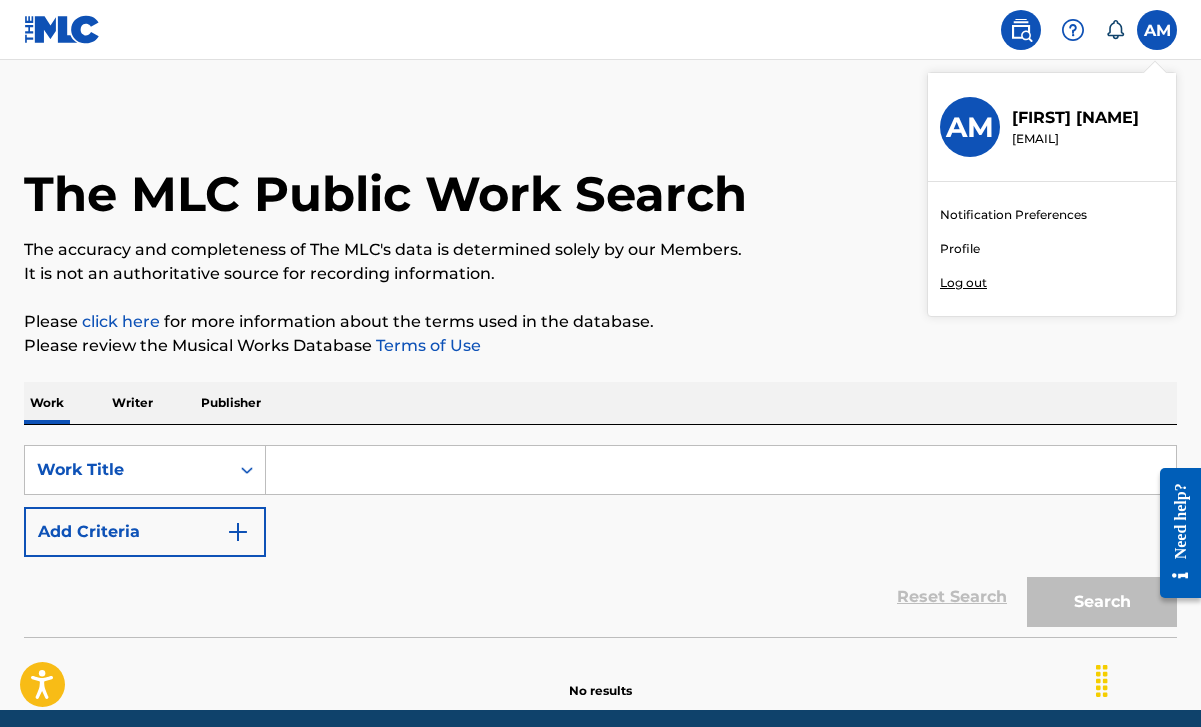 click on "Profile" at bounding box center [960, 249] 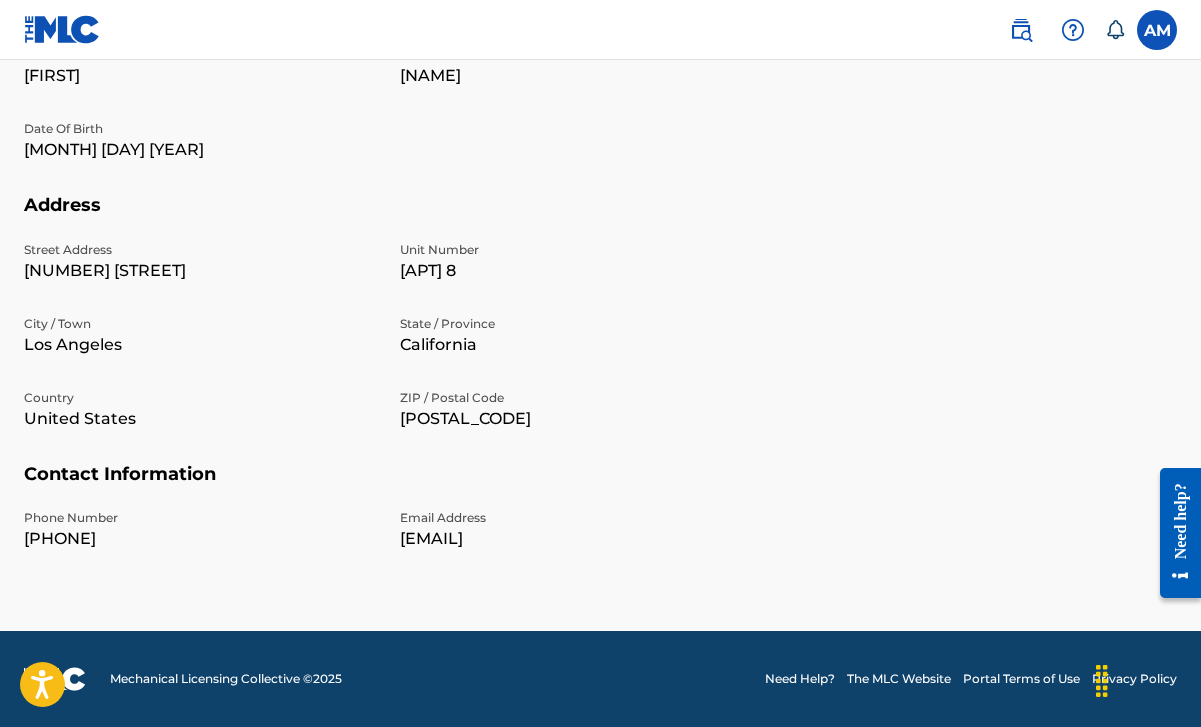 scroll, scrollTop: 0, scrollLeft: 0, axis: both 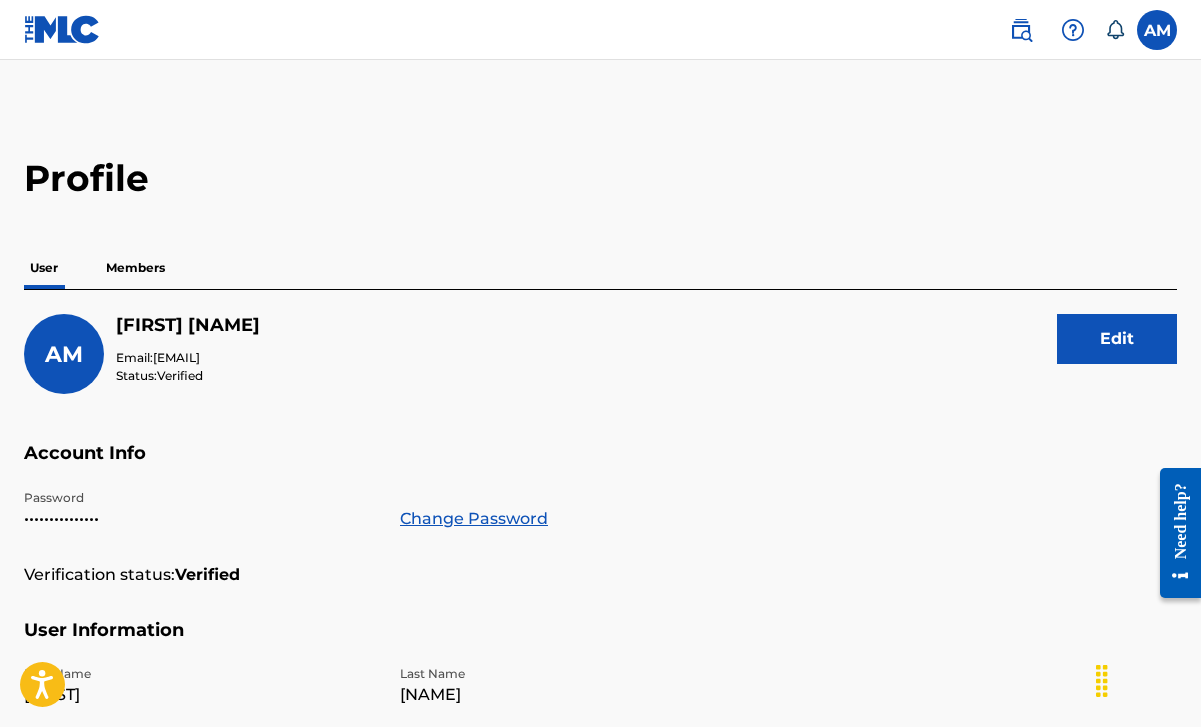 click on "Members" at bounding box center (135, 268) 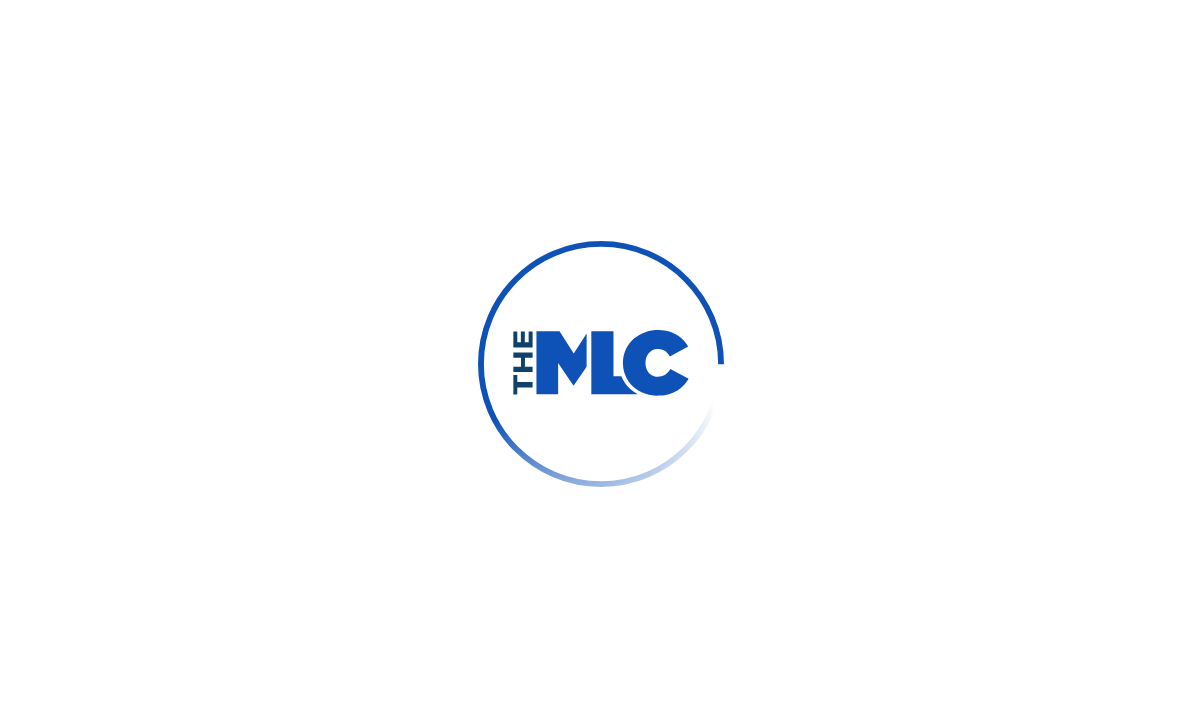 scroll, scrollTop: 0, scrollLeft: 0, axis: both 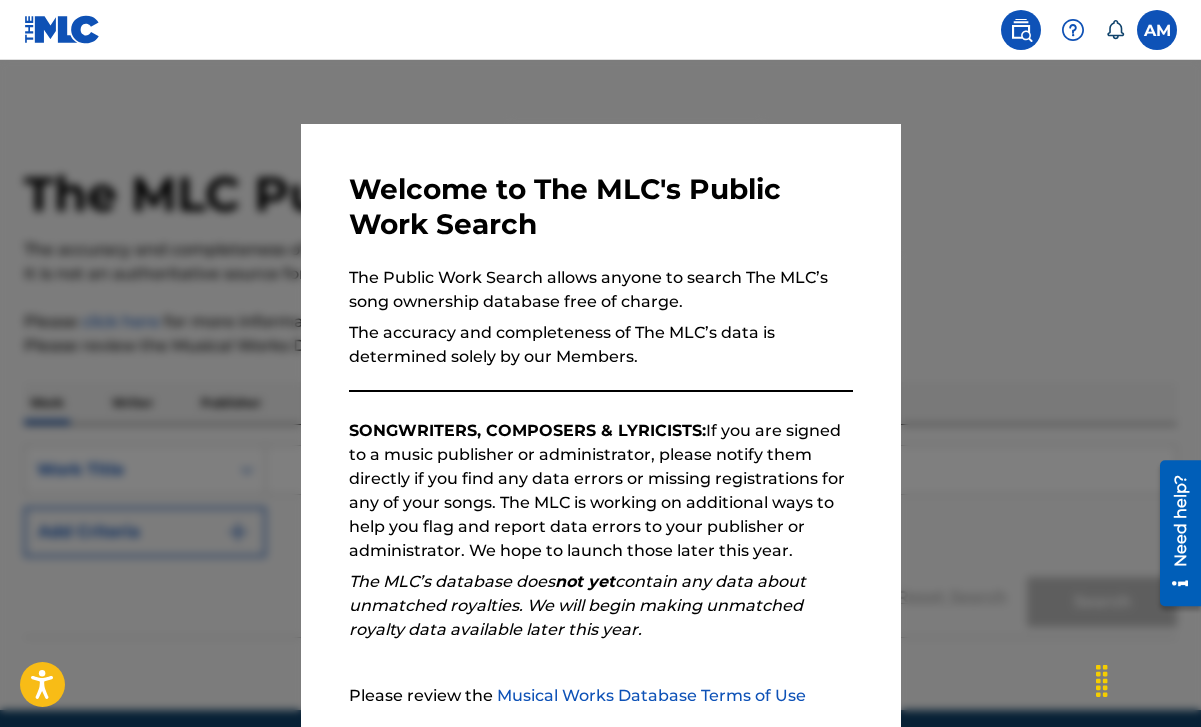click on "Musical Works Database Terms of Use" at bounding box center [651, 695] 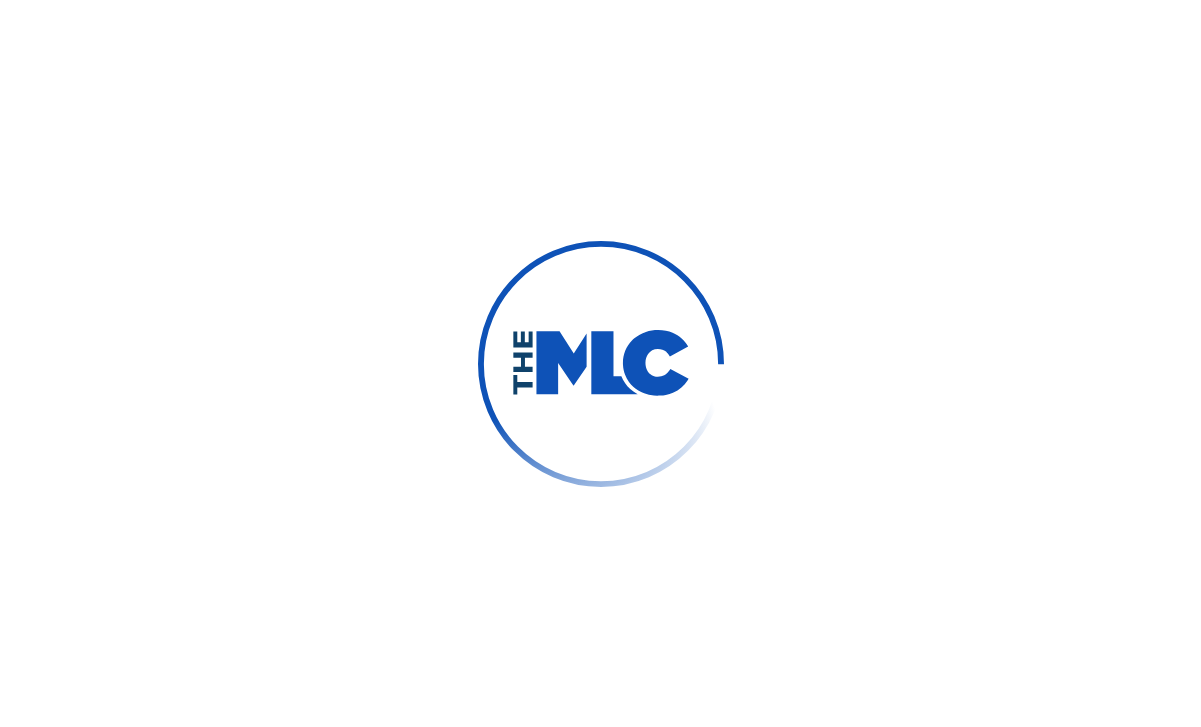 scroll, scrollTop: 0, scrollLeft: 0, axis: both 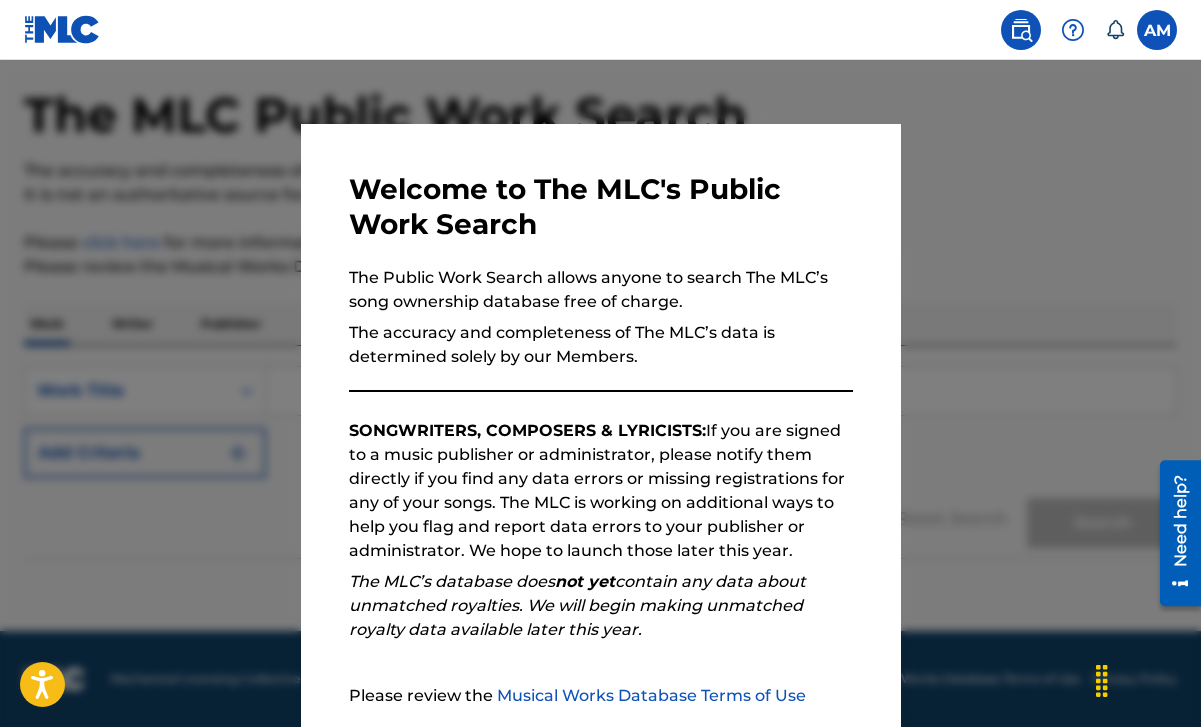 click at bounding box center [600, 423] 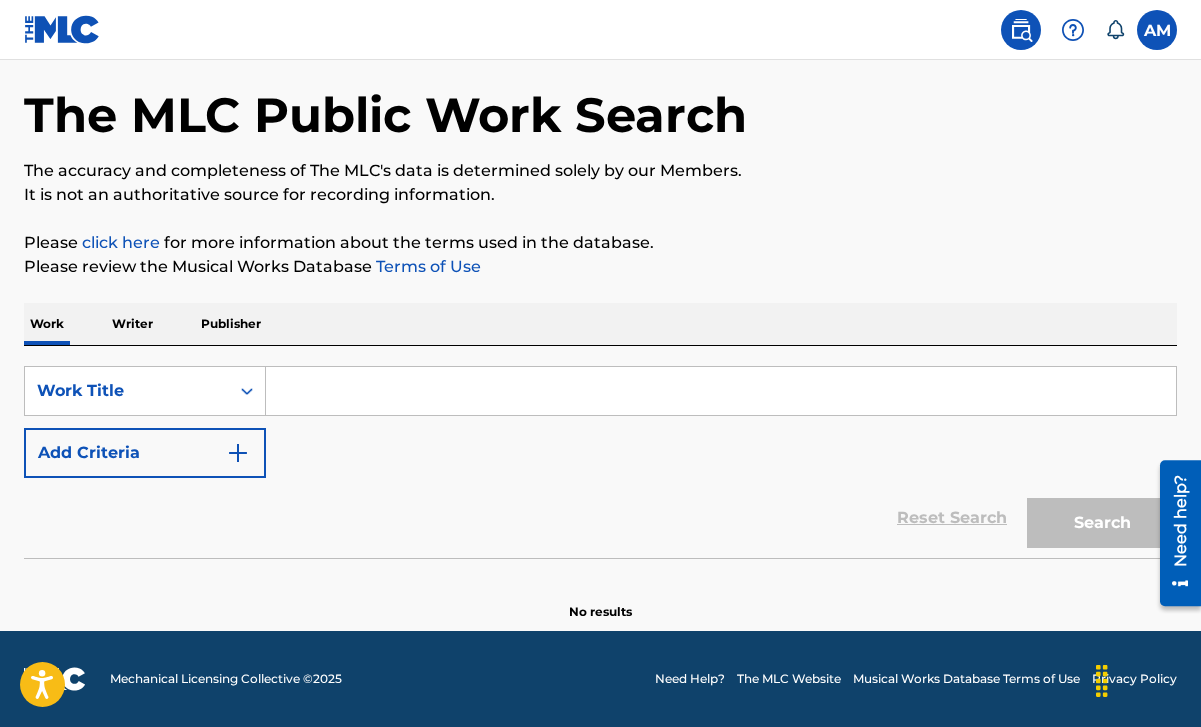 click on "Writer" at bounding box center [132, 324] 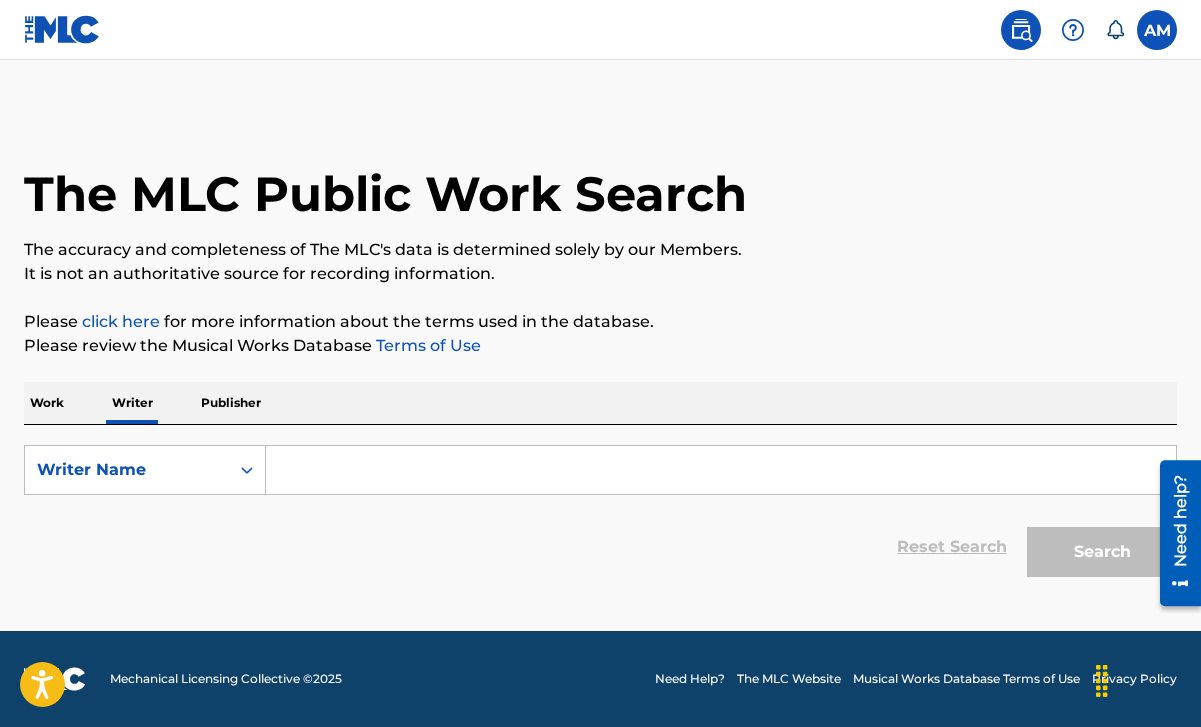 scroll, scrollTop: 0, scrollLeft: 0, axis: both 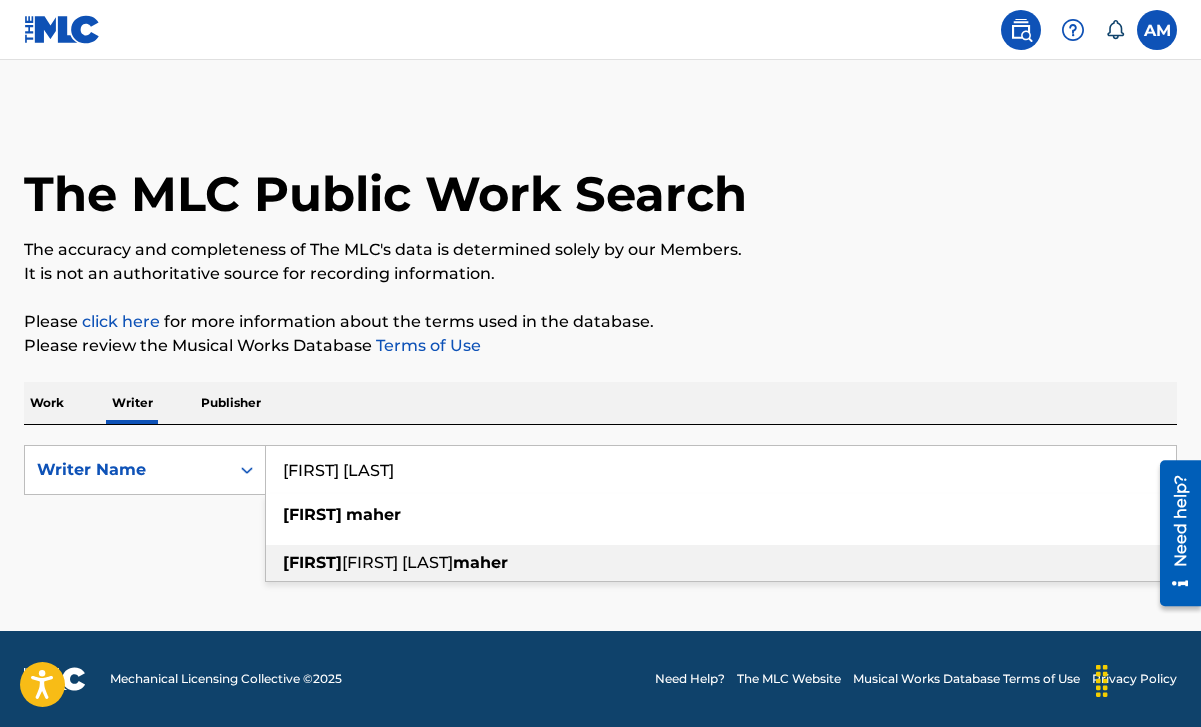 click on "[FIRST] [LAST]" at bounding box center [397, 562] 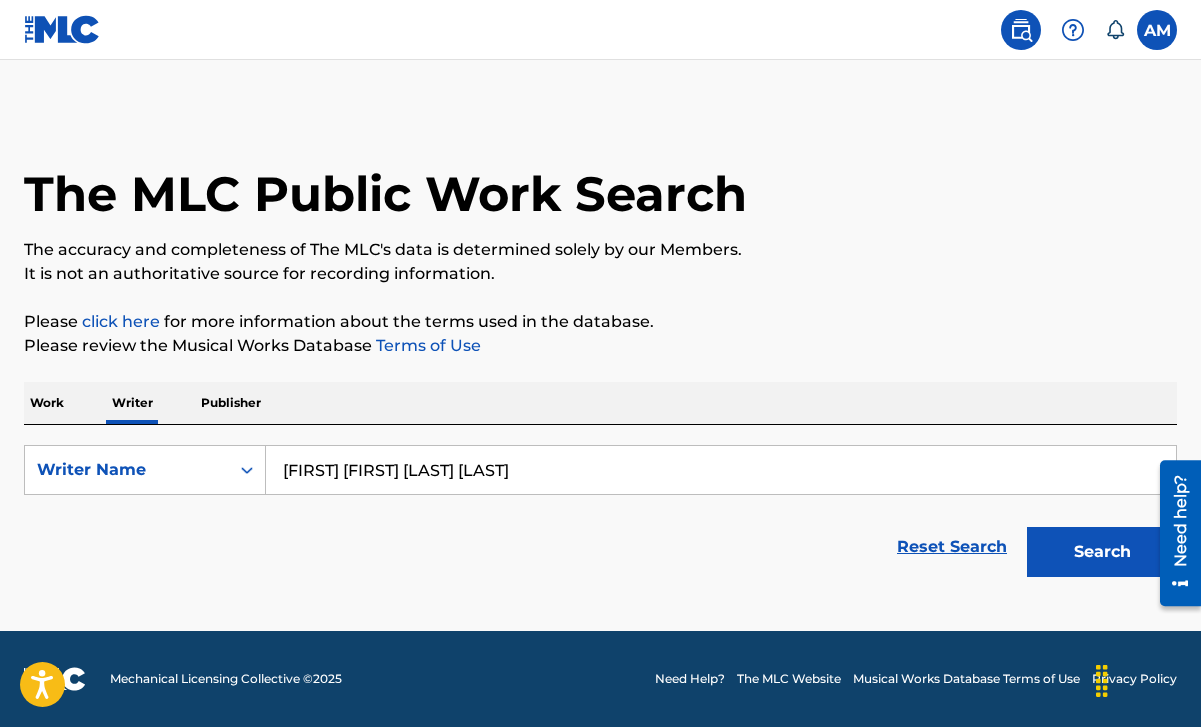 click on "Search" at bounding box center (1102, 552) 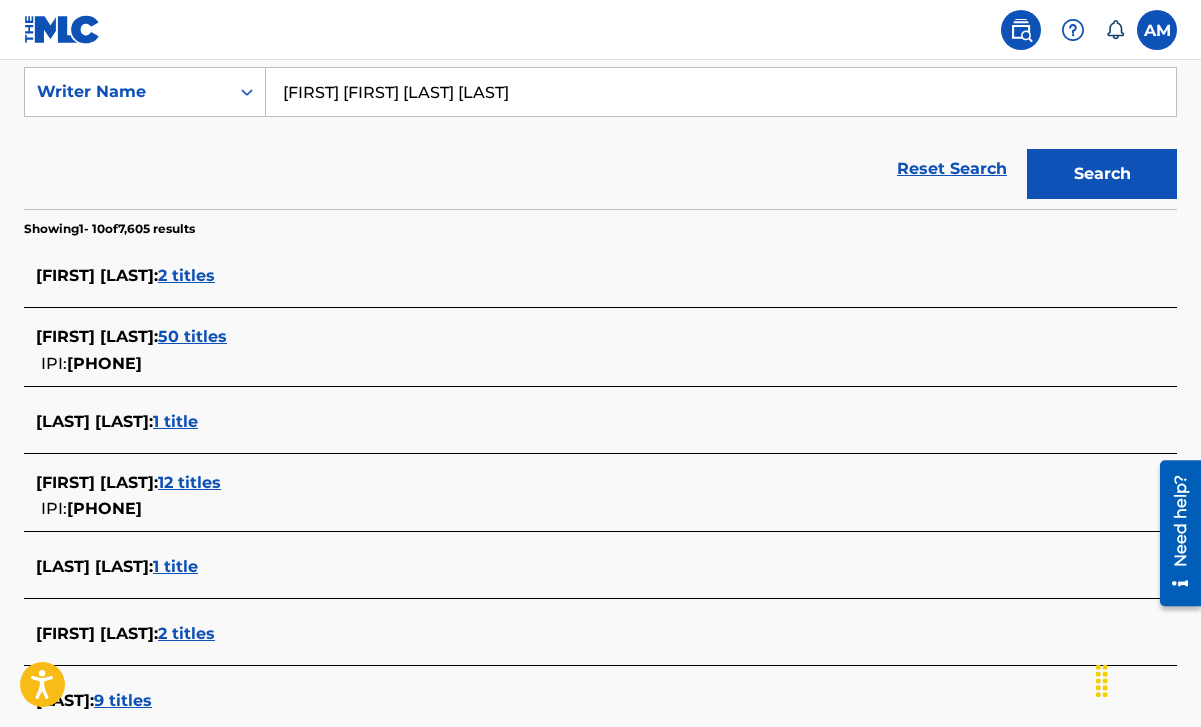 scroll, scrollTop: 384, scrollLeft: 0, axis: vertical 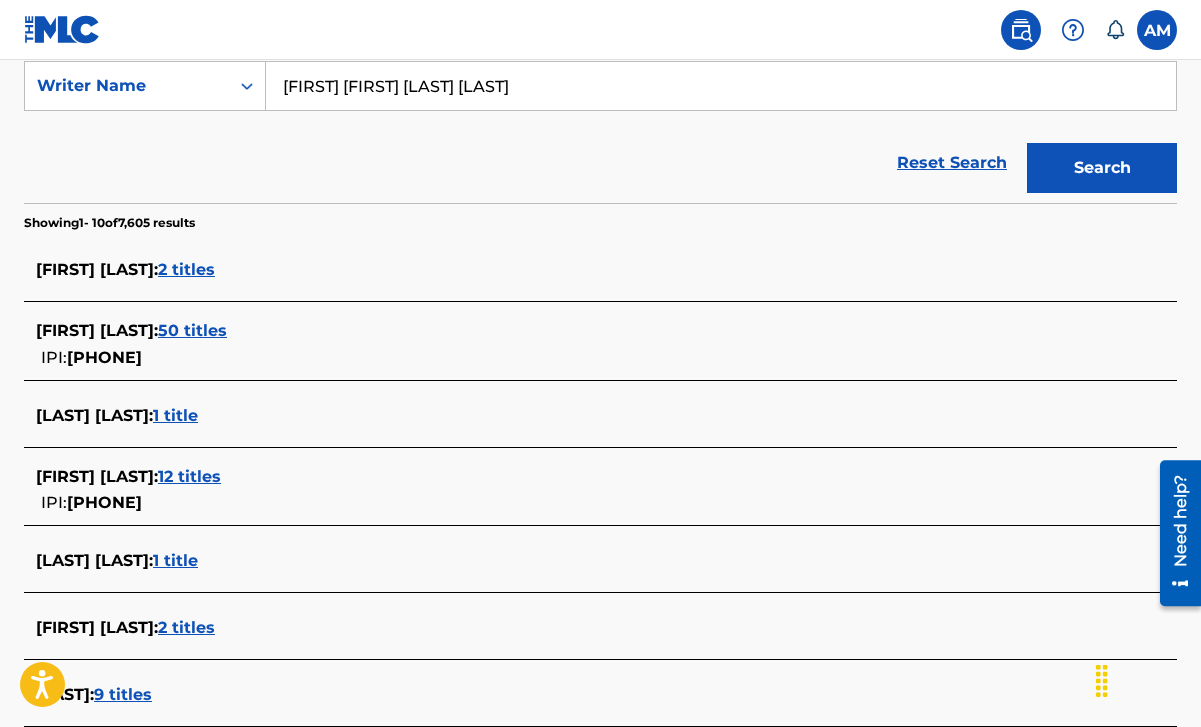 click on "2 titles" at bounding box center [186, 269] 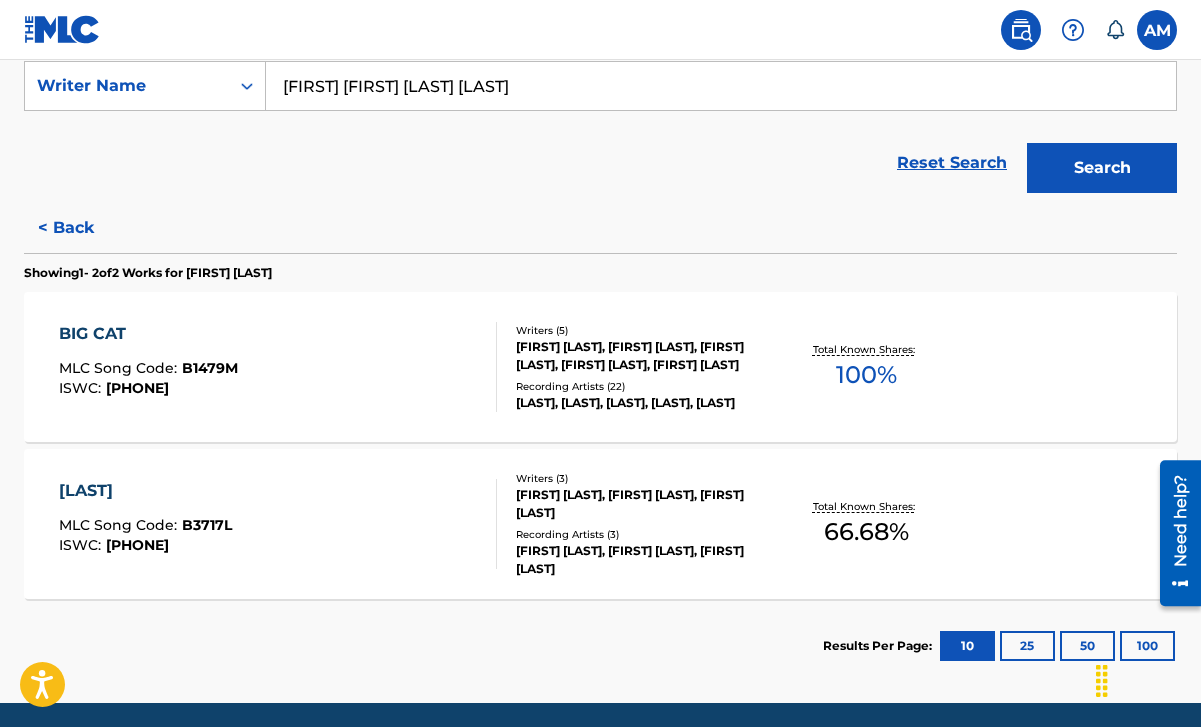 click on "< Back" at bounding box center [84, 228] 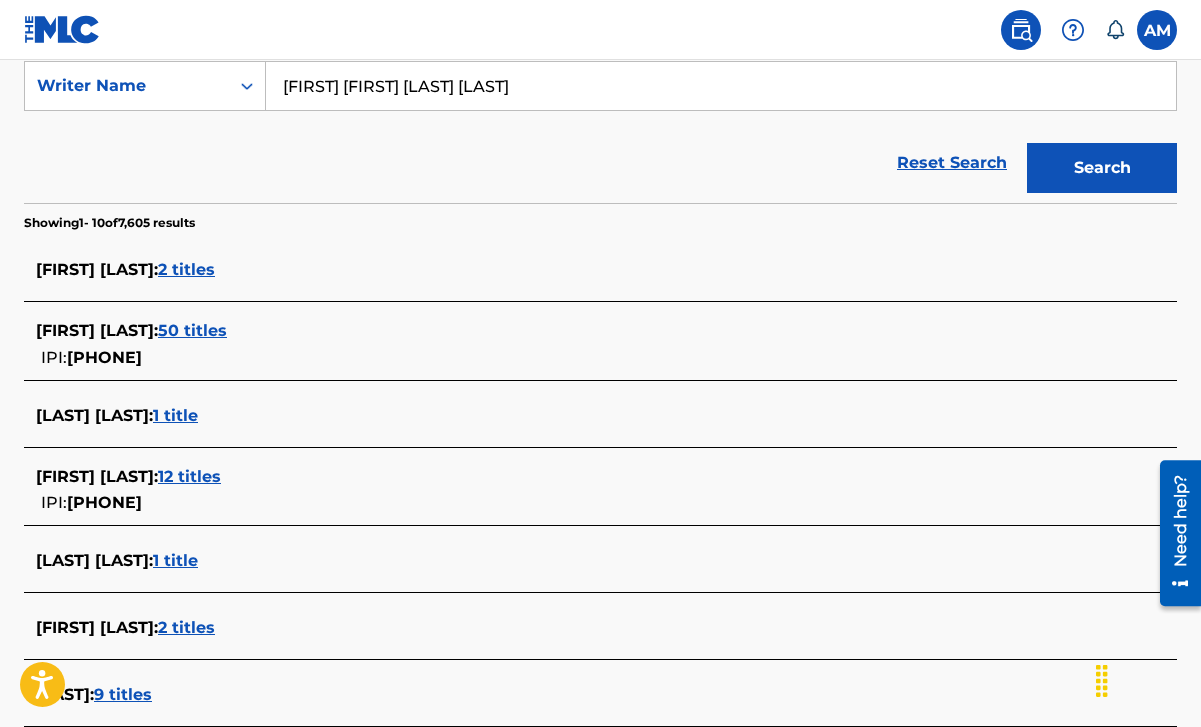 click on "50 titles" at bounding box center [192, 330] 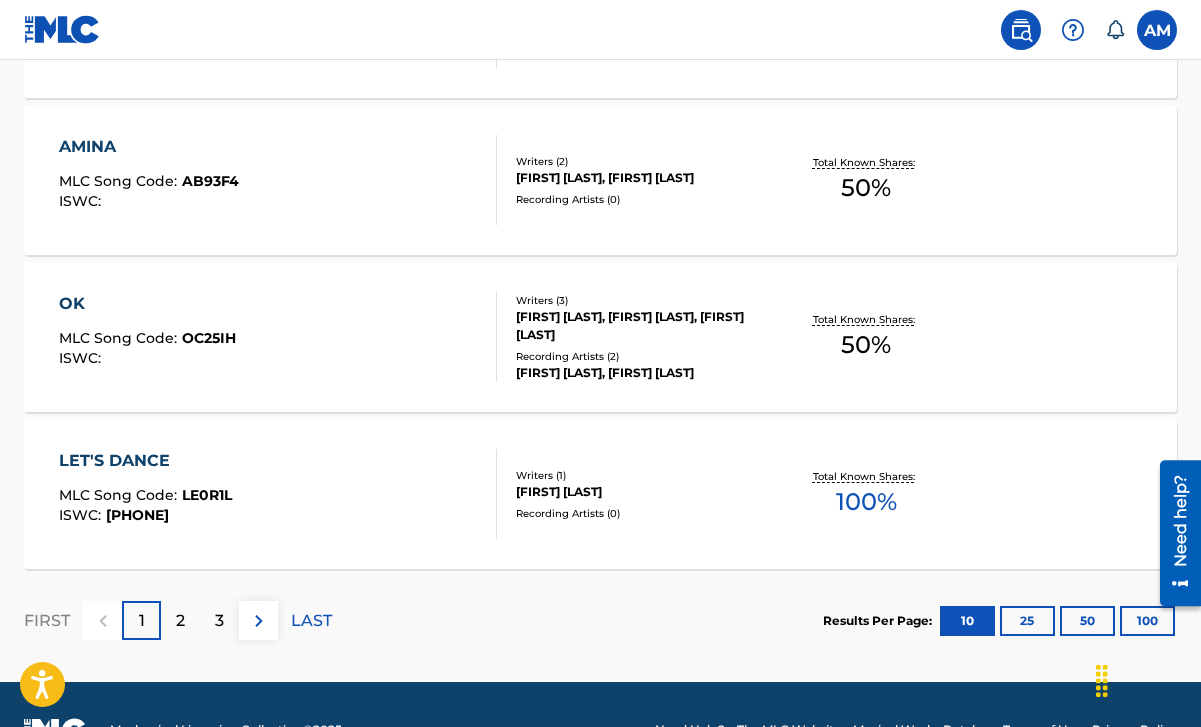 scroll, scrollTop: 1721, scrollLeft: 0, axis: vertical 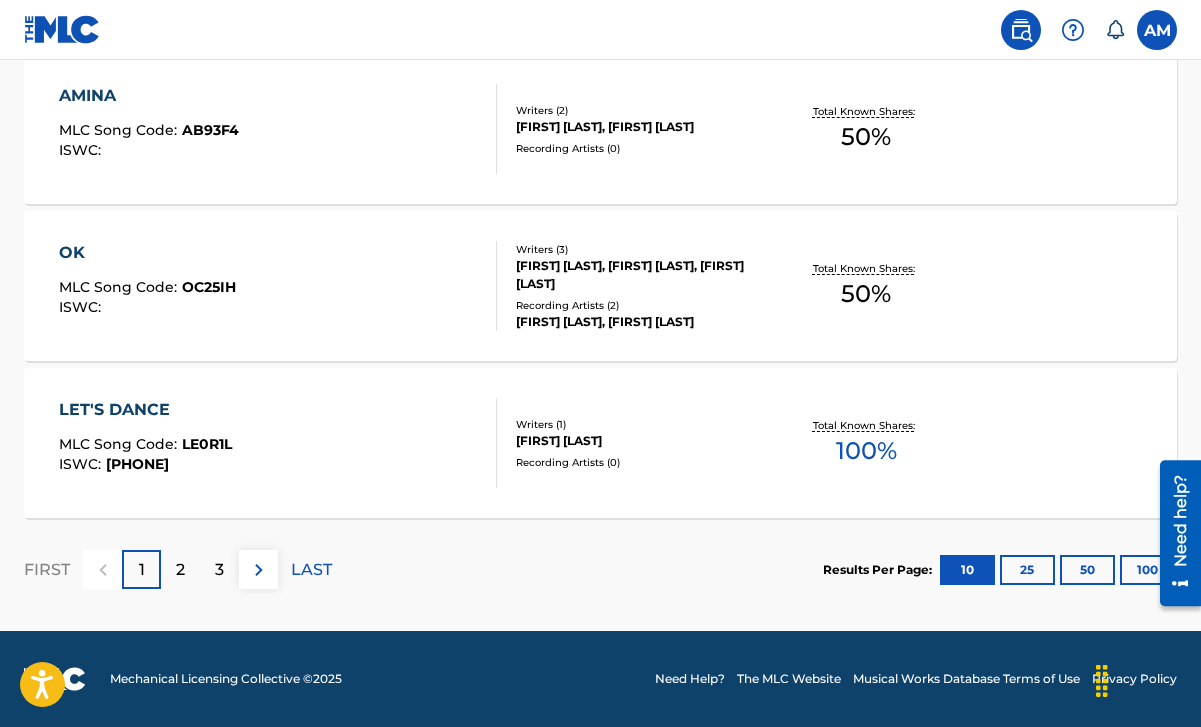 click on "2" at bounding box center [180, 570] 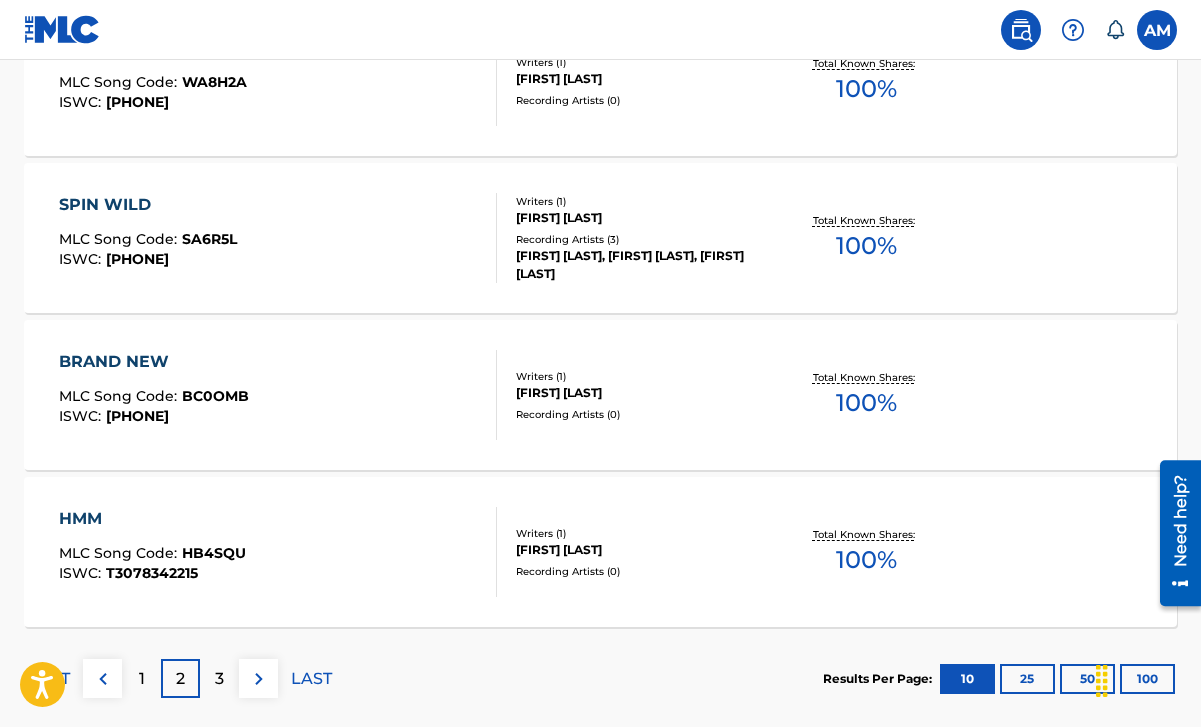 scroll, scrollTop: 1721, scrollLeft: 0, axis: vertical 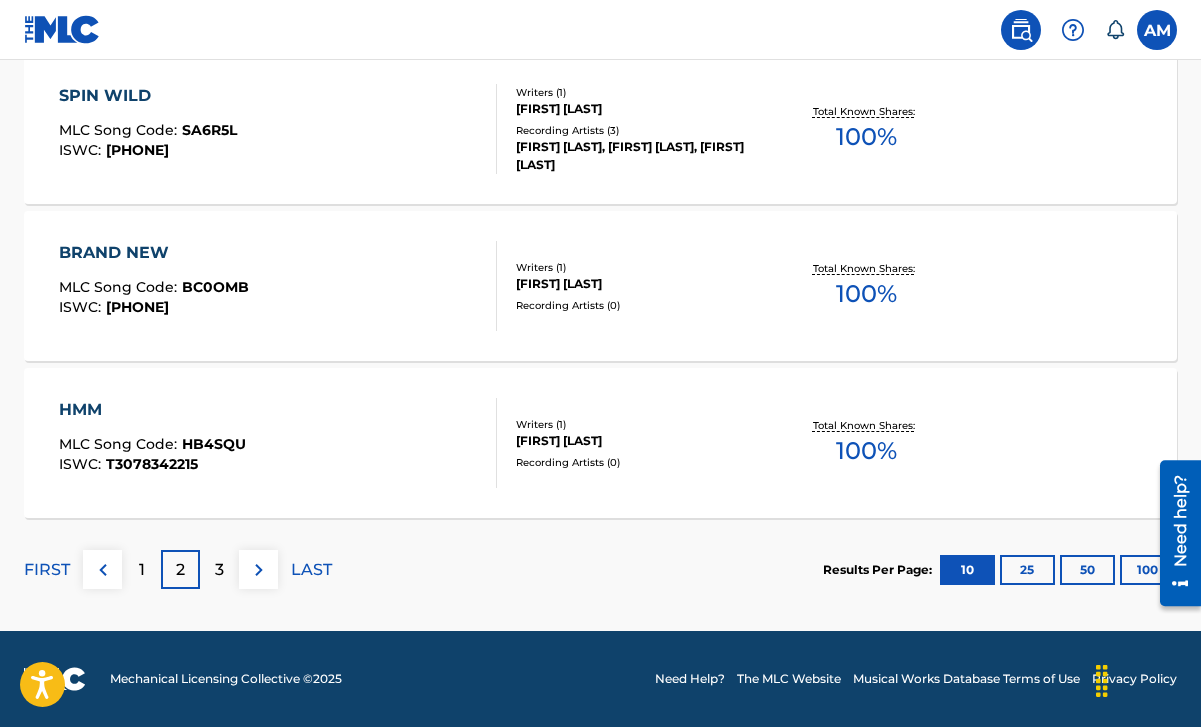 click on "100" at bounding box center [1147, 570] 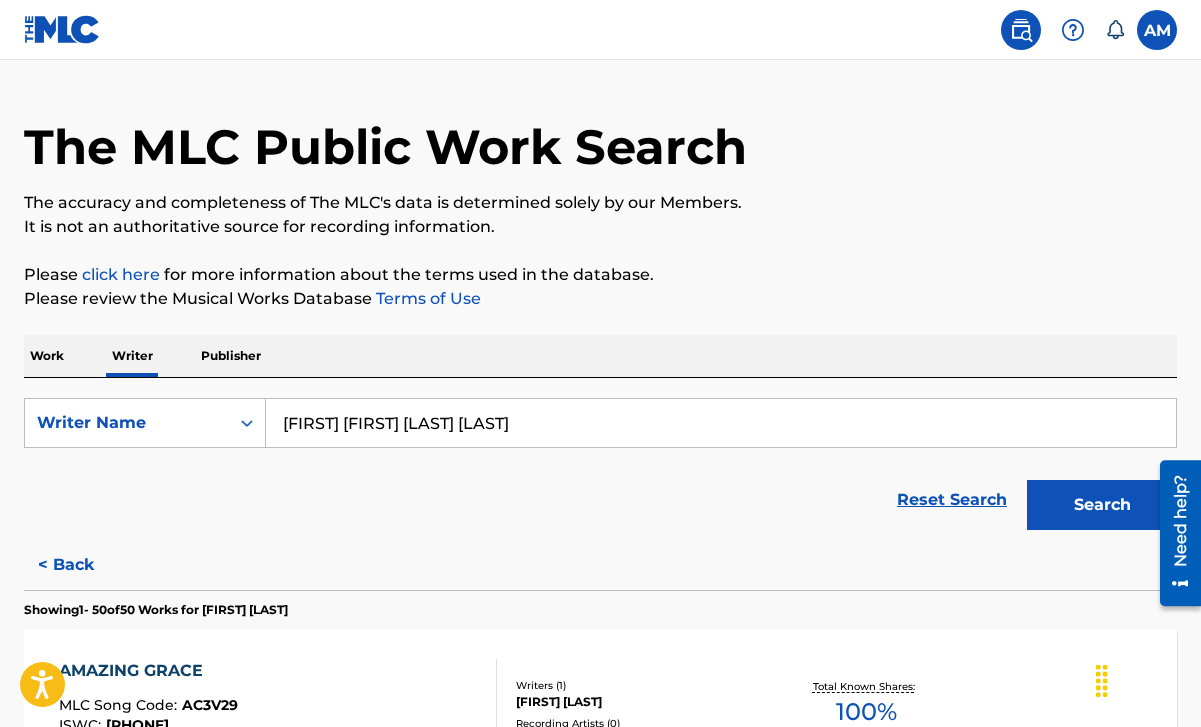 scroll, scrollTop: 68, scrollLeft: 0, axis: vertical 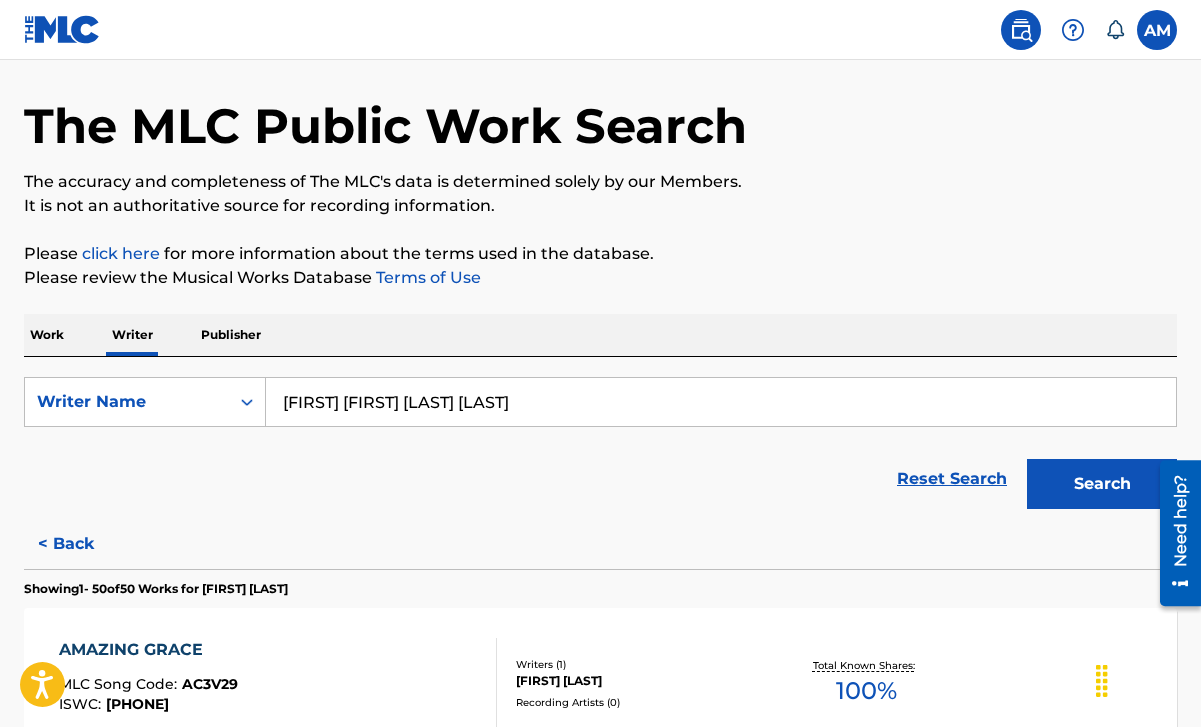 click at bounding box center [1073, 30] 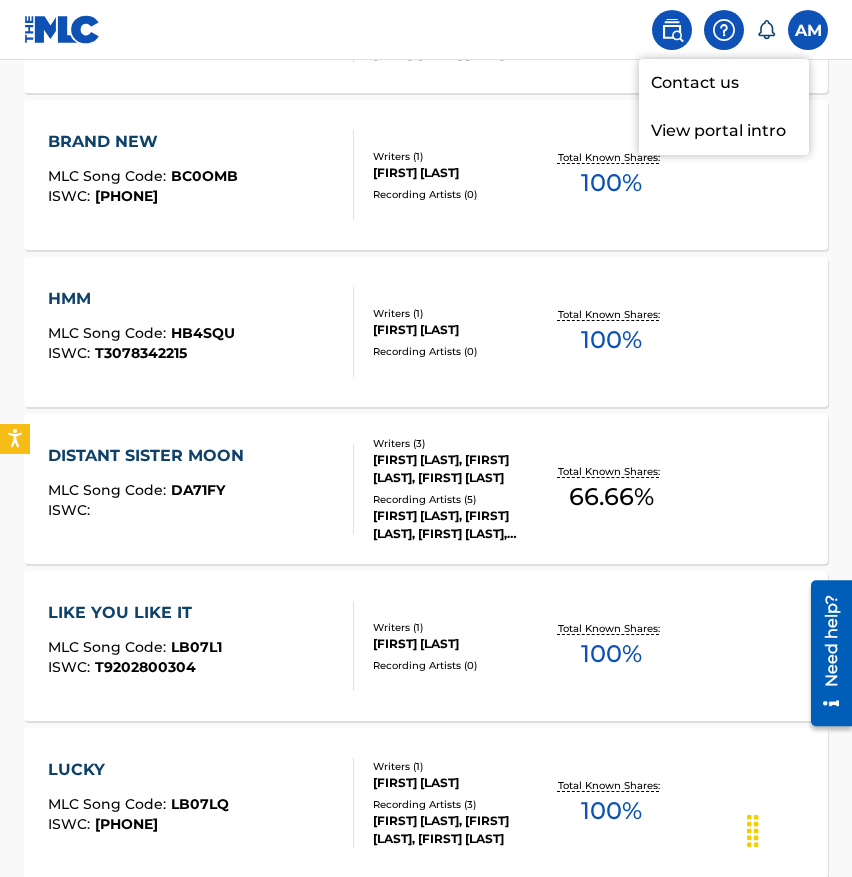 scroll, scrollTop: 3390, scrollLeft: 0, axis: vertical 